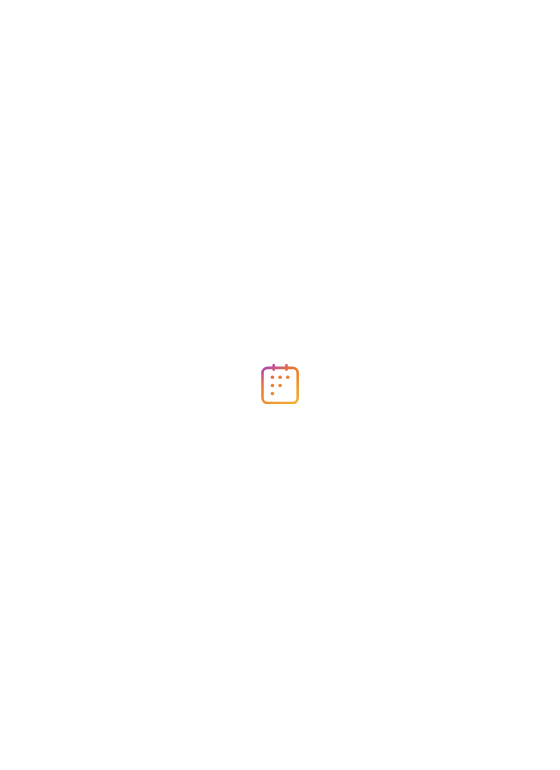 scroll, scrollTop: 0, scrollLeft: 0, axis: both 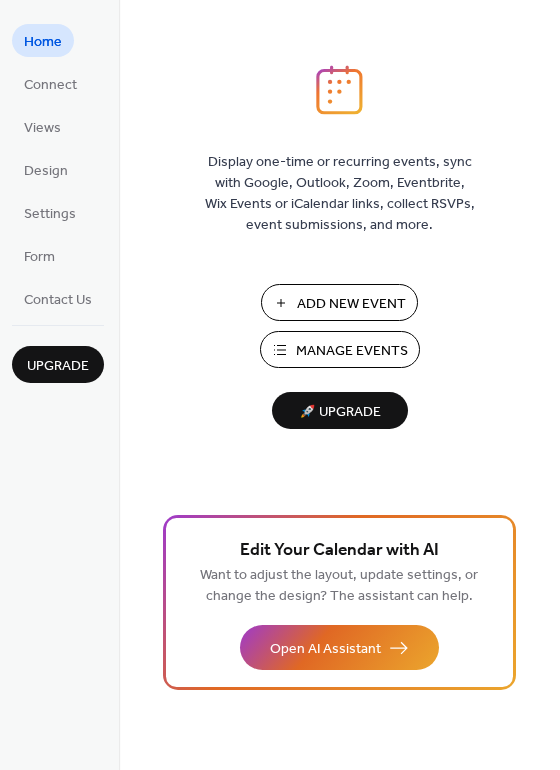 click on "Manage Events" at bounding box center (352, 351) 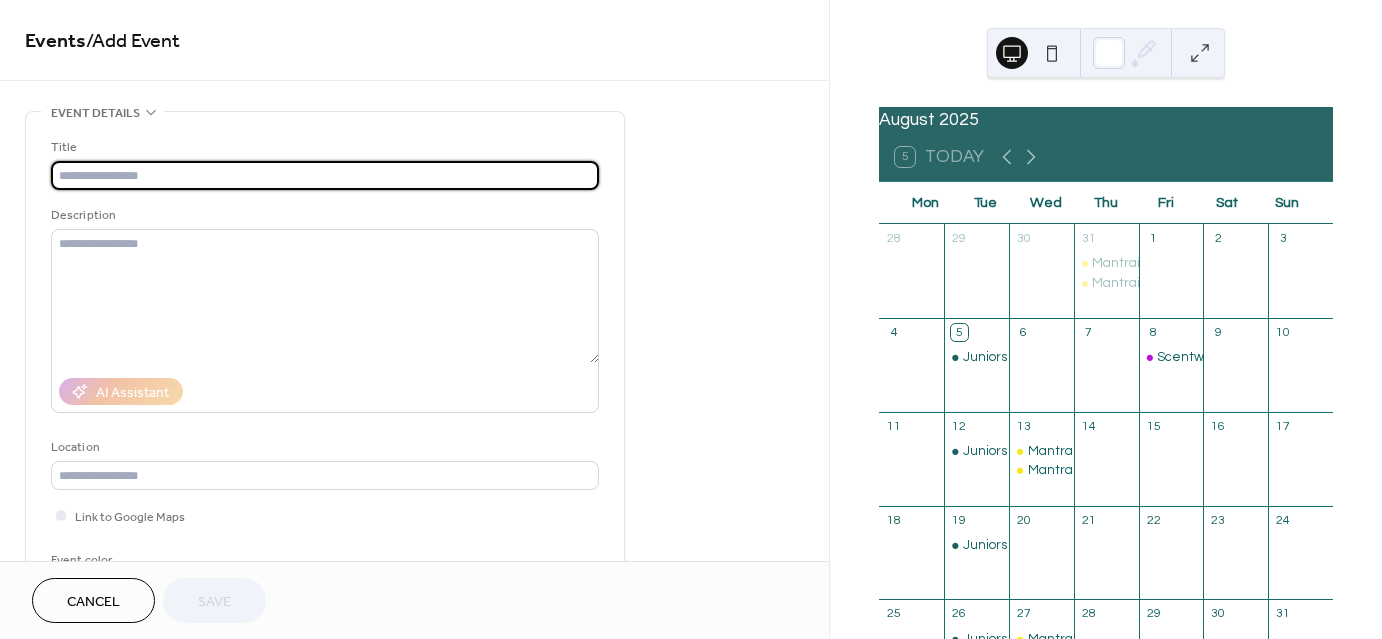 scroll, scrollTop: 0, scrollLeft: 0, axis: both 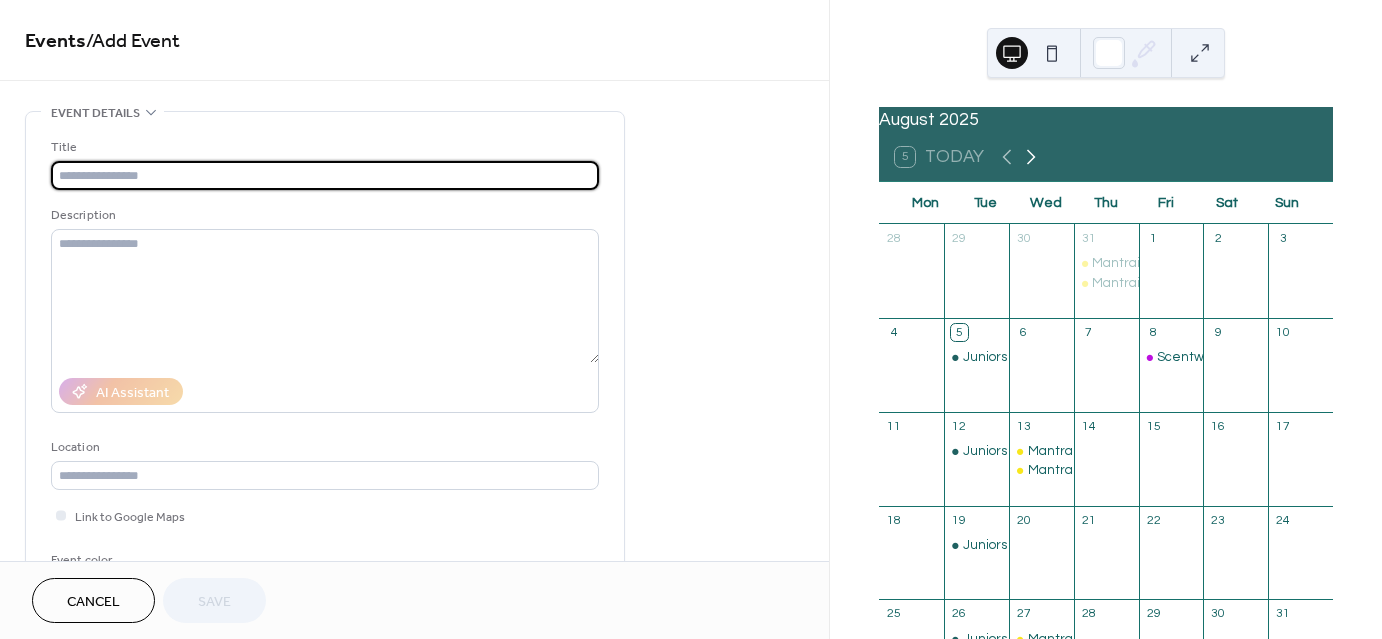 click 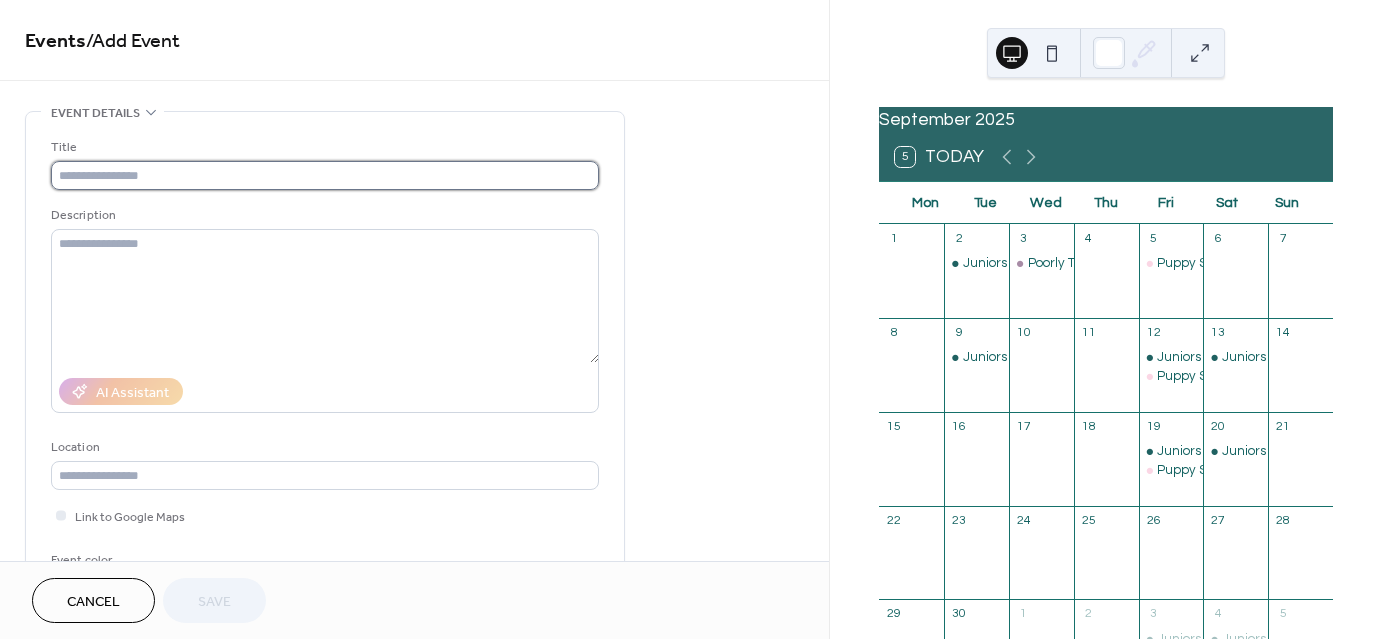 click at bounding box center (325, 175) 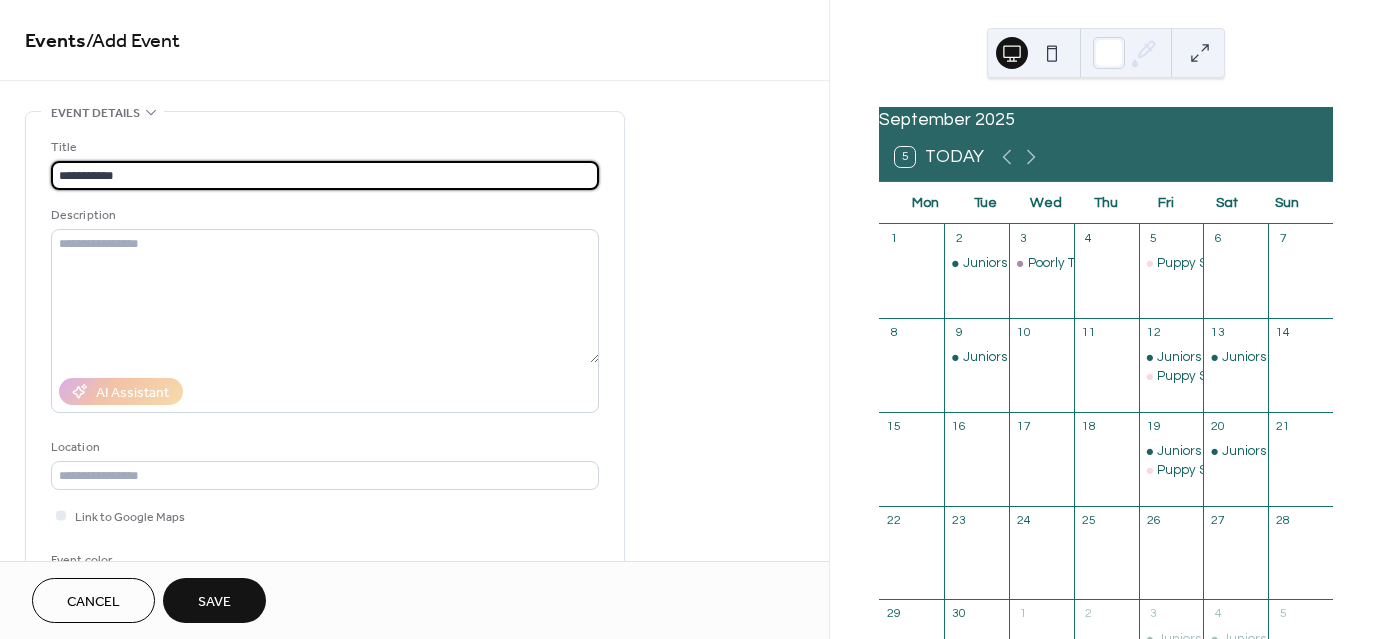 type on "**********" 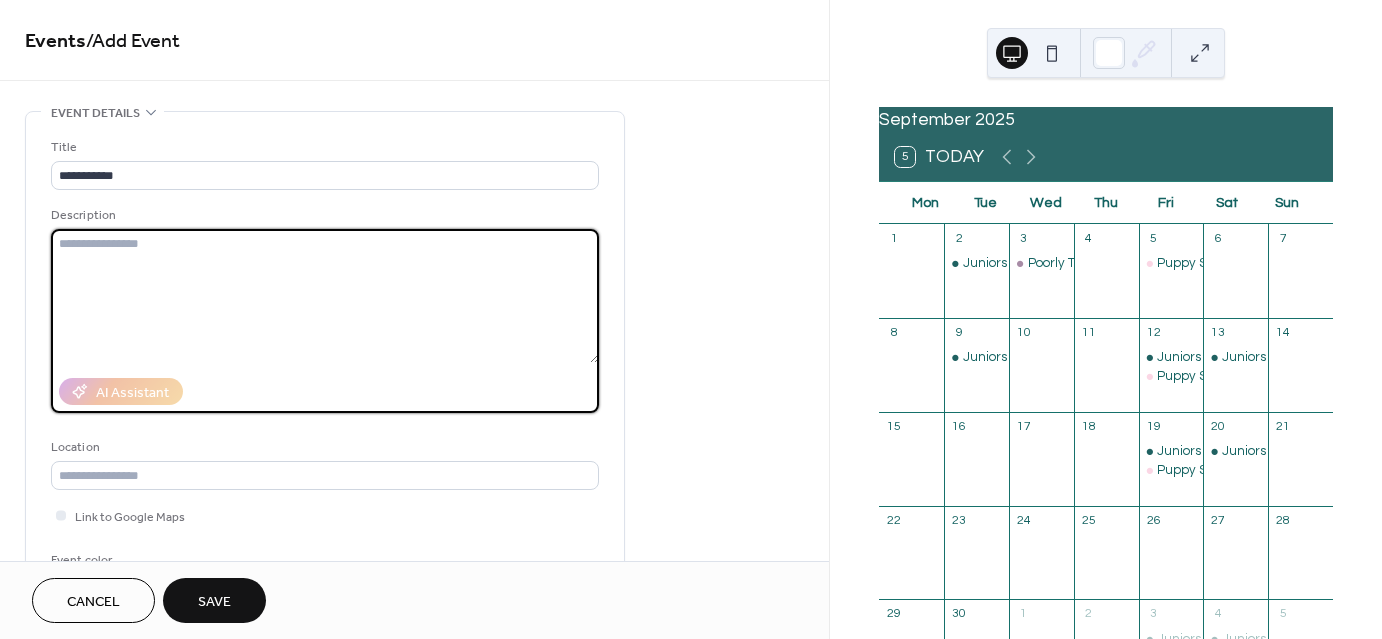 click at bounding box center (325, 296) 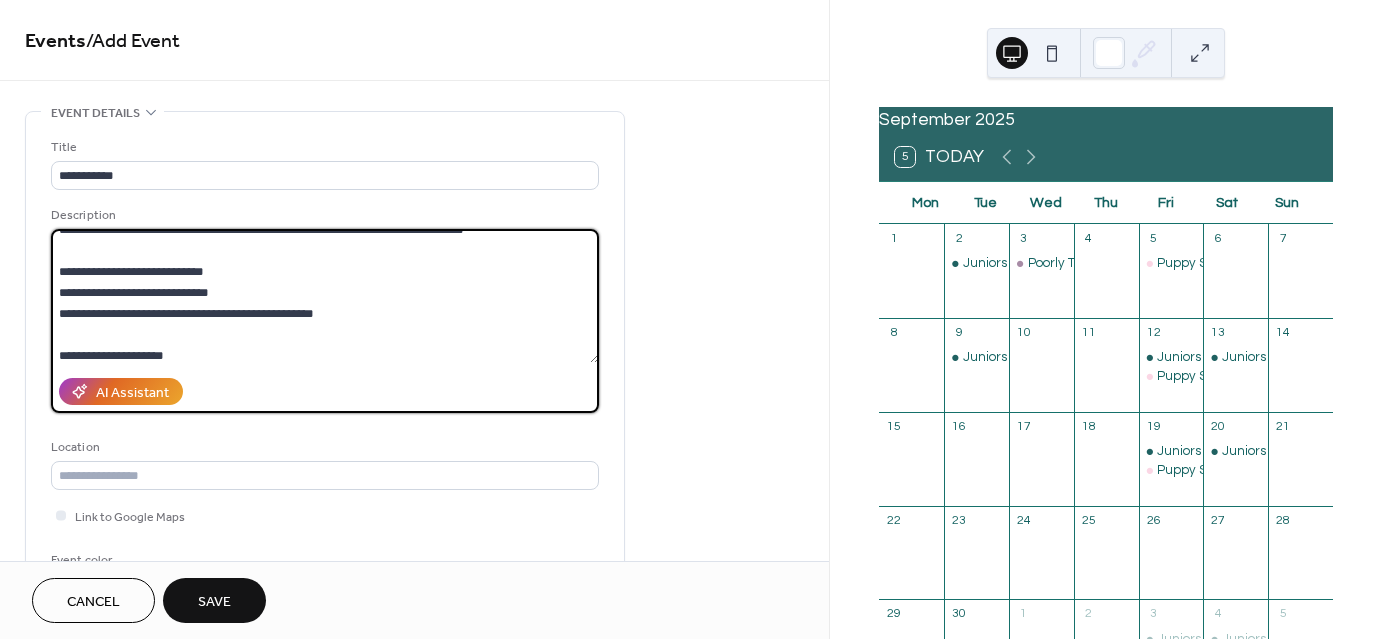 scroll, scrollTop: 0, scrollLeft: 0, axis: both 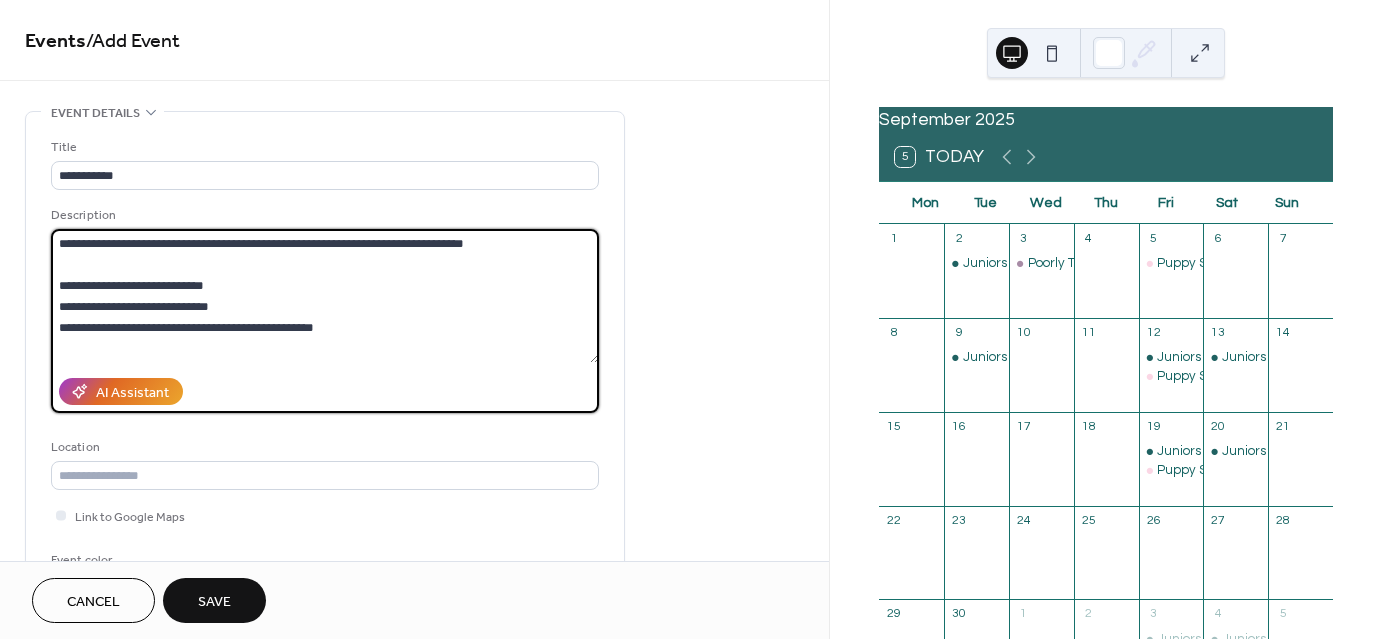 click on "**********" at bounding box center [325, 296] 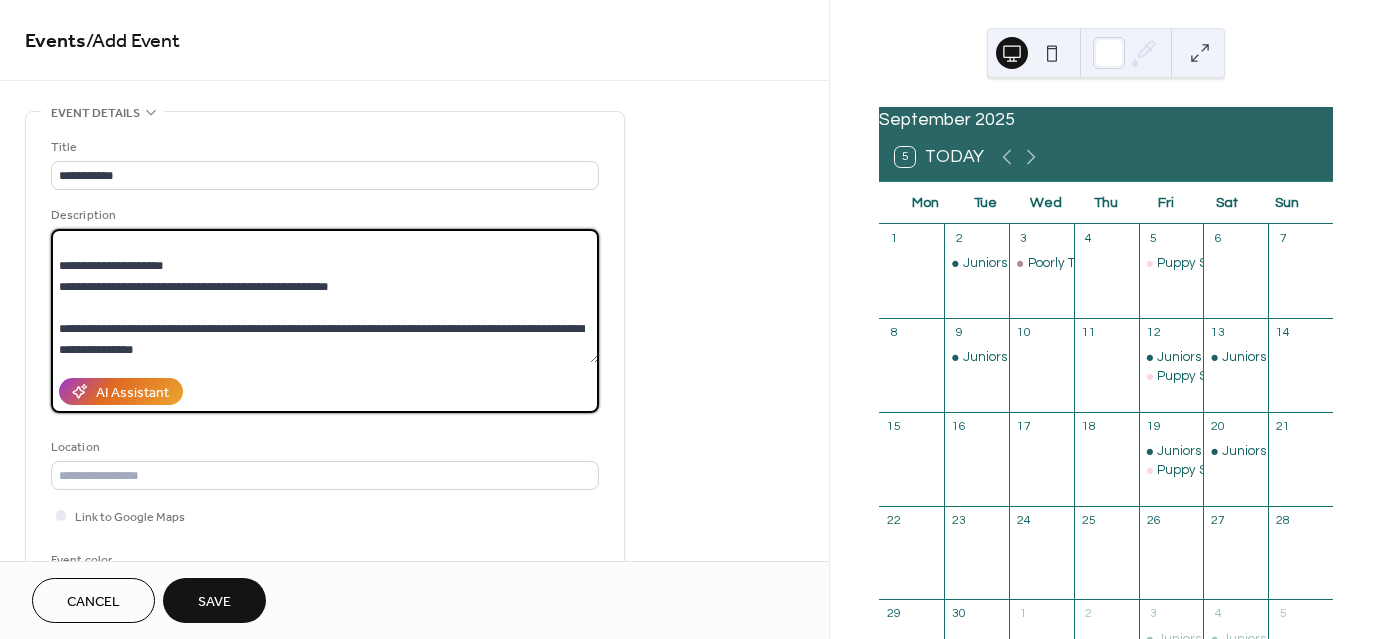 scroll, scrollTop: 0, scrollLeft: 0, axis: both 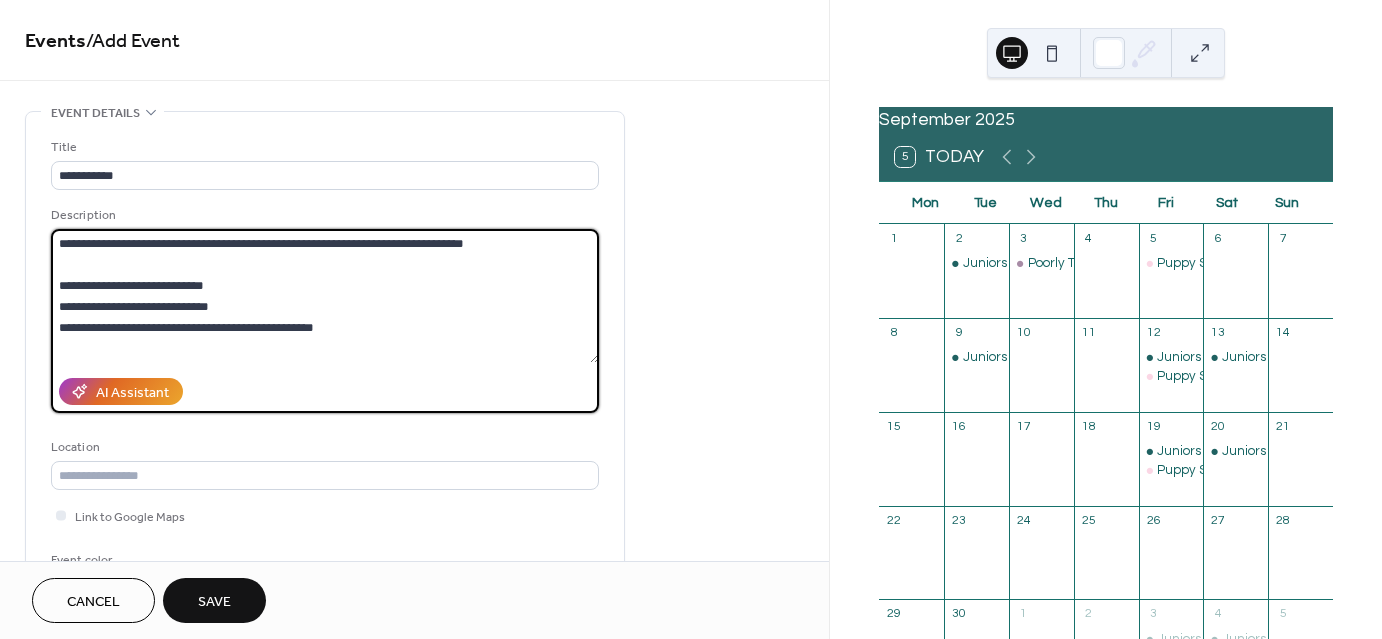 click on "**********" at bounding box center (325, 296) 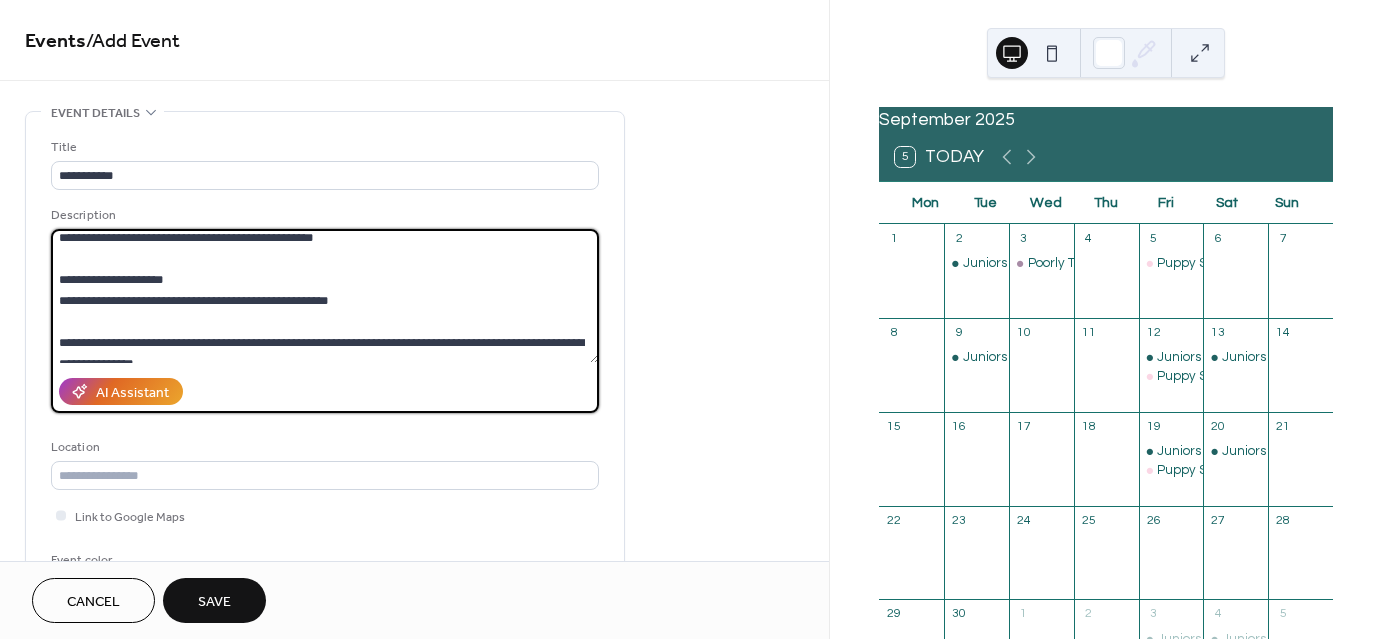 scroll, scrollTop: 104, scrollLeft: 0, axis: vertical 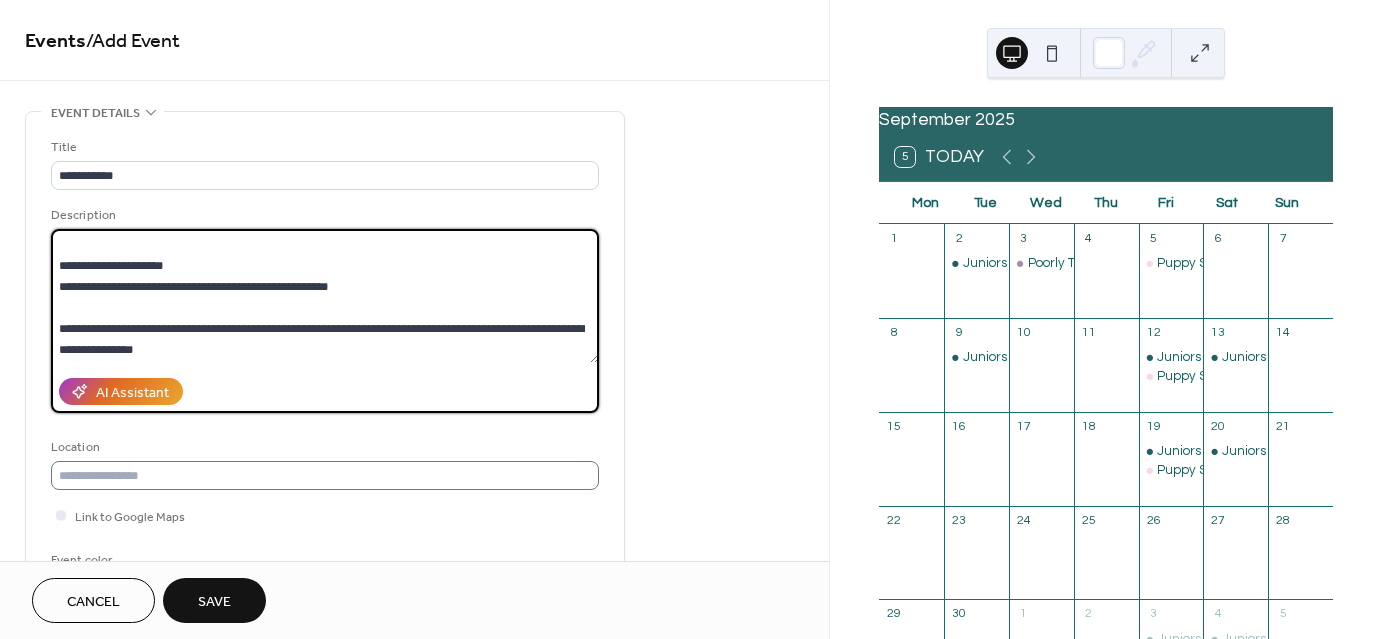 type on "**********" 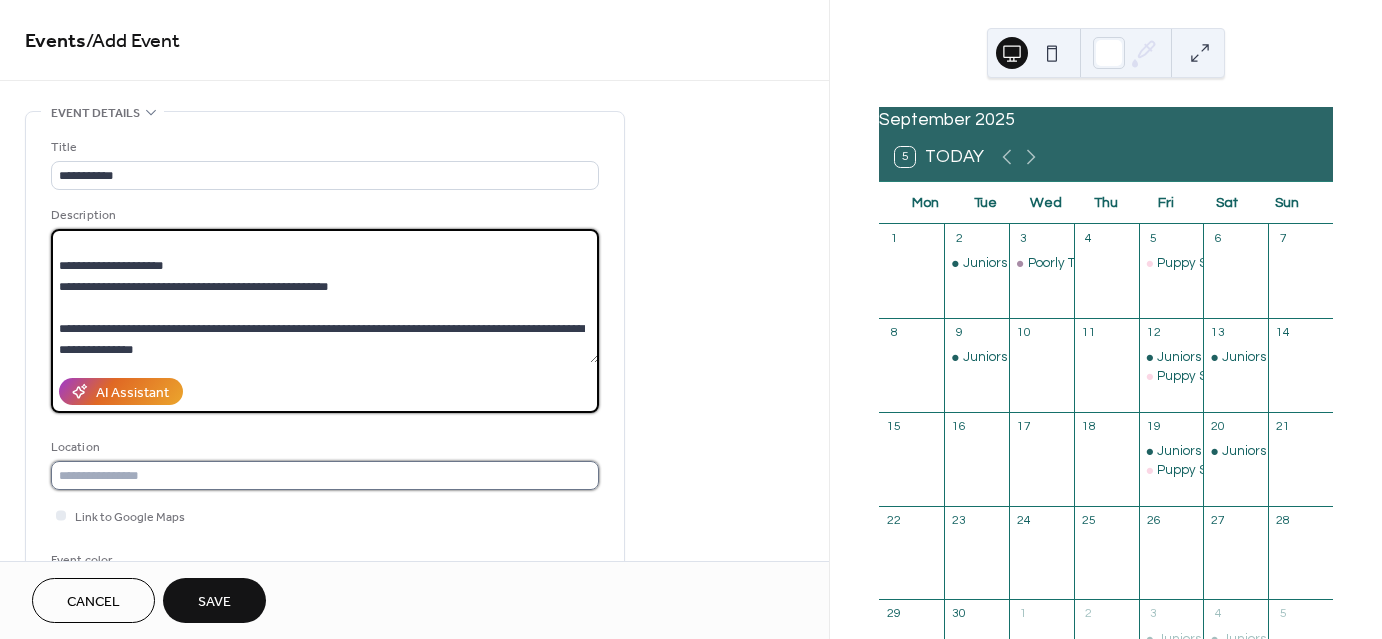 click at bounding box center (325, 475) 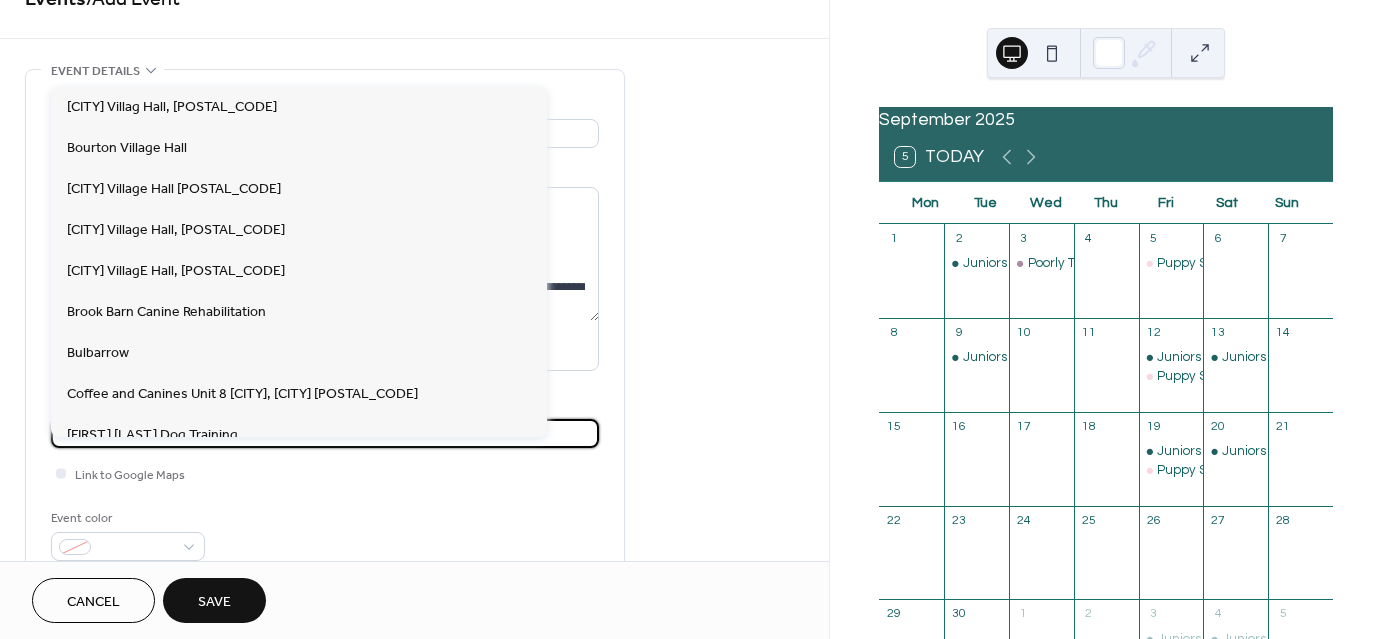 scroll, scrollTop: 0, scrollLeft: 0, axis: both 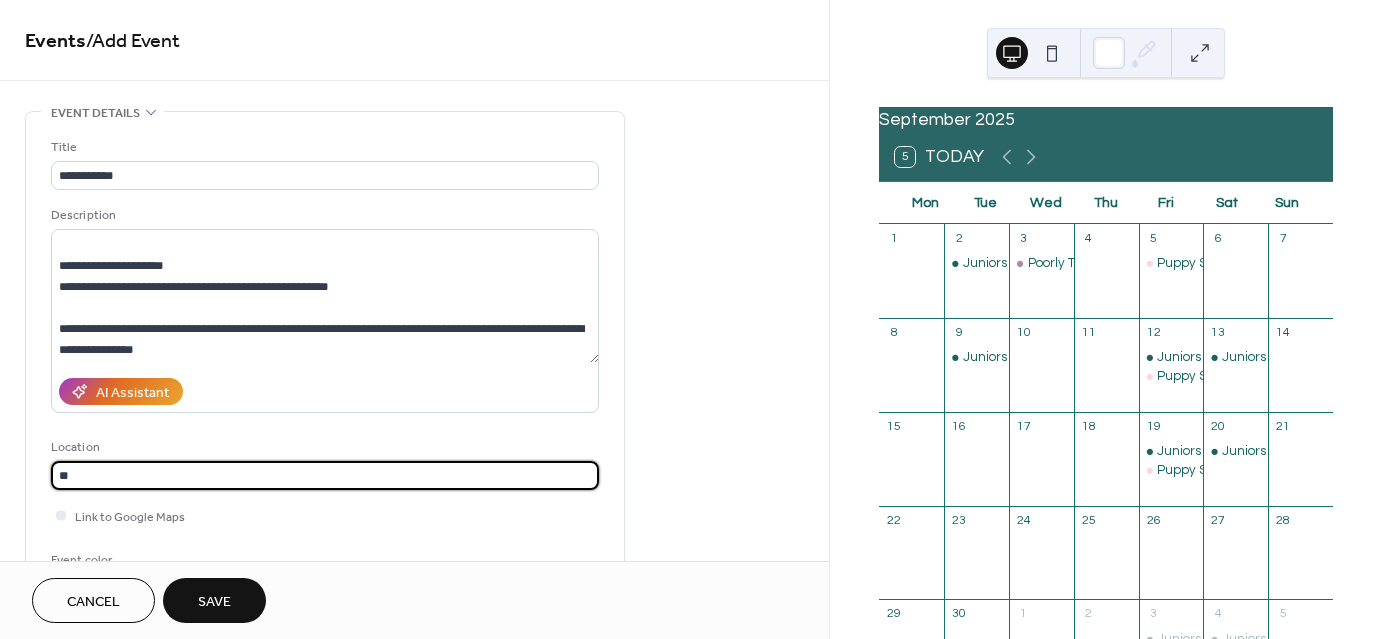 type on "*" 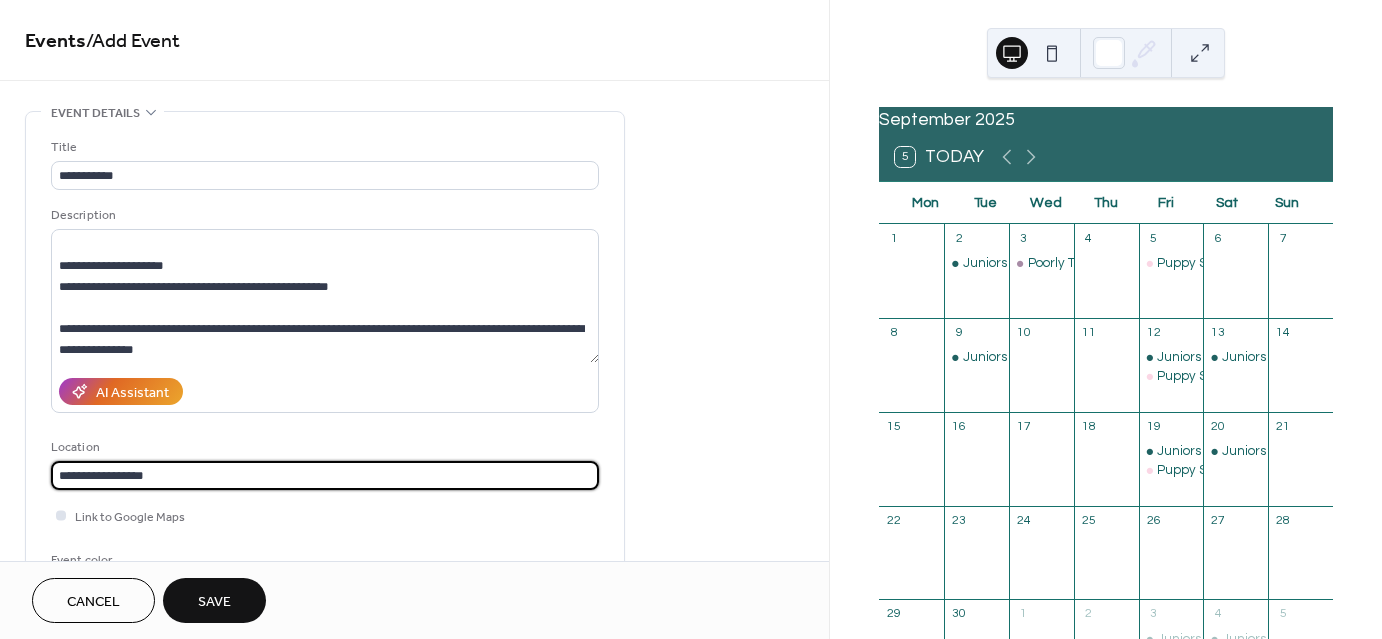 type on "**********" 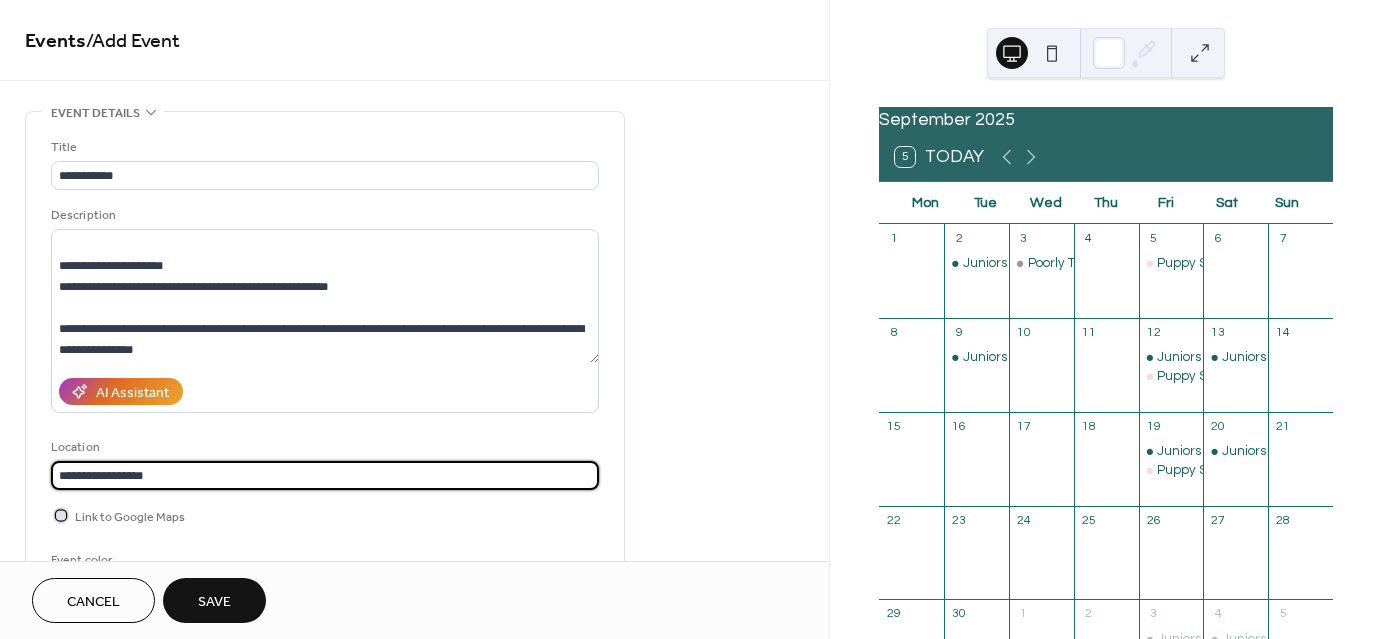 click at bounding box center (61, 515) 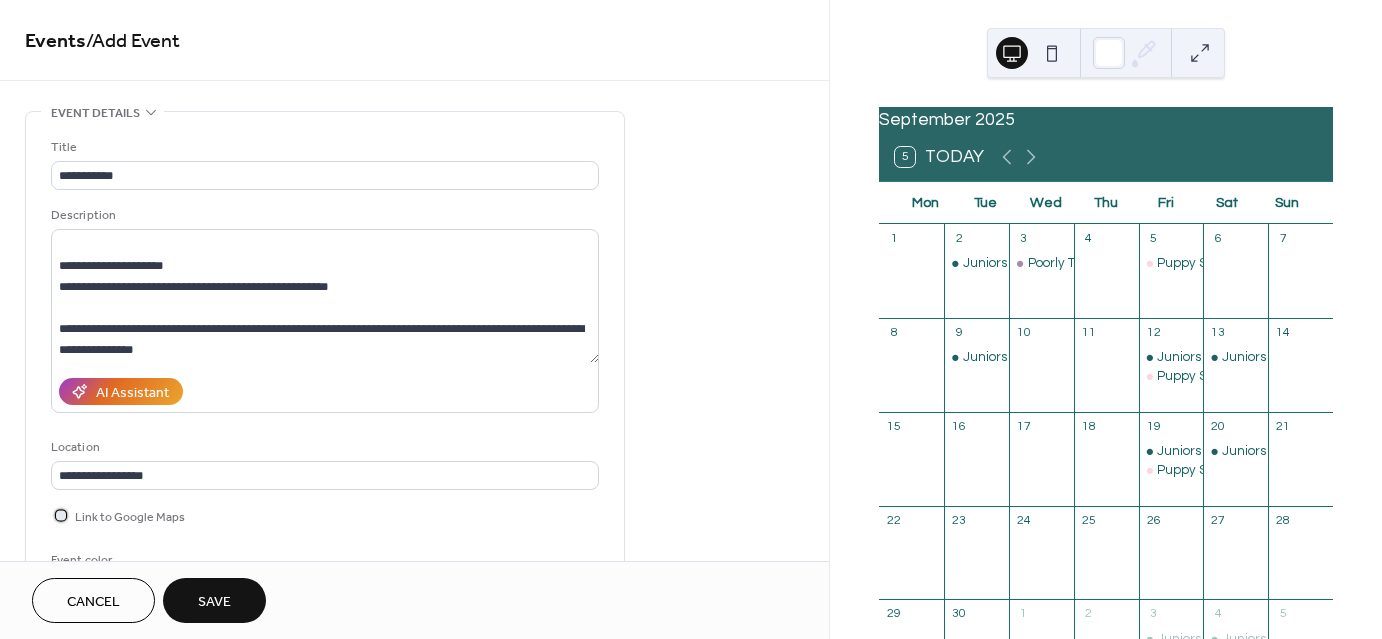 scroll, scrollTop: 106, scrollLeft: 0, axis: vertical 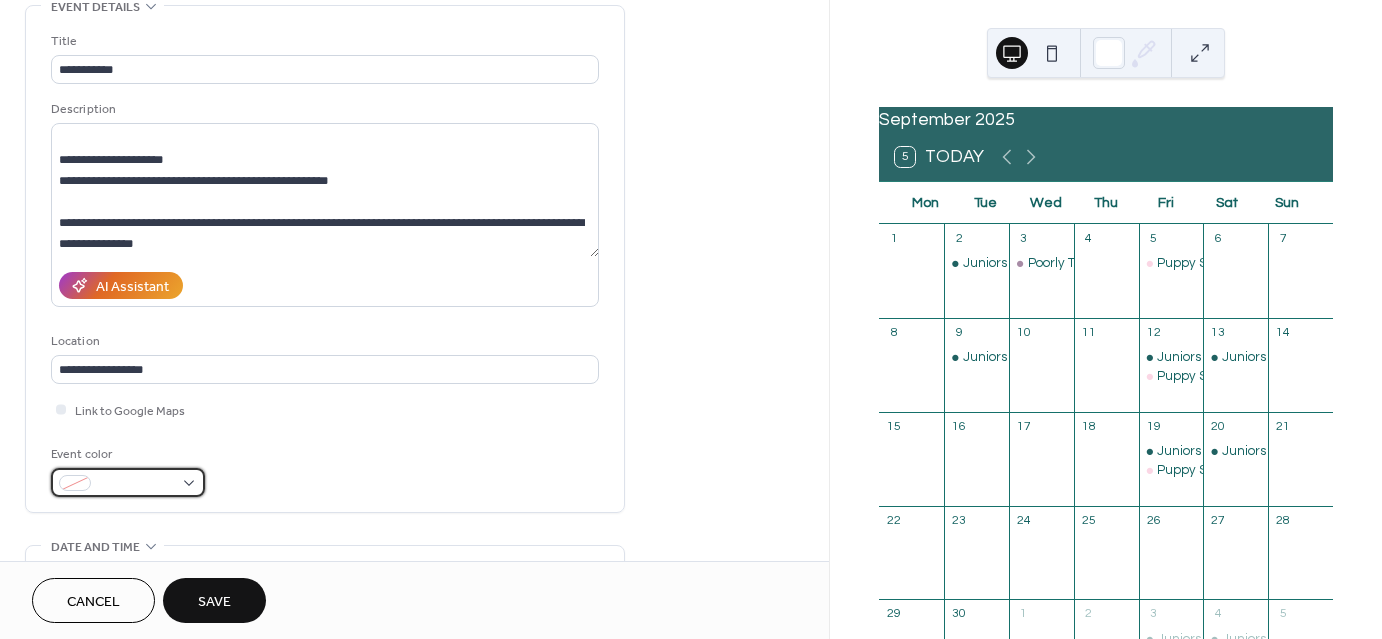 click at bounding box center (136, 484) 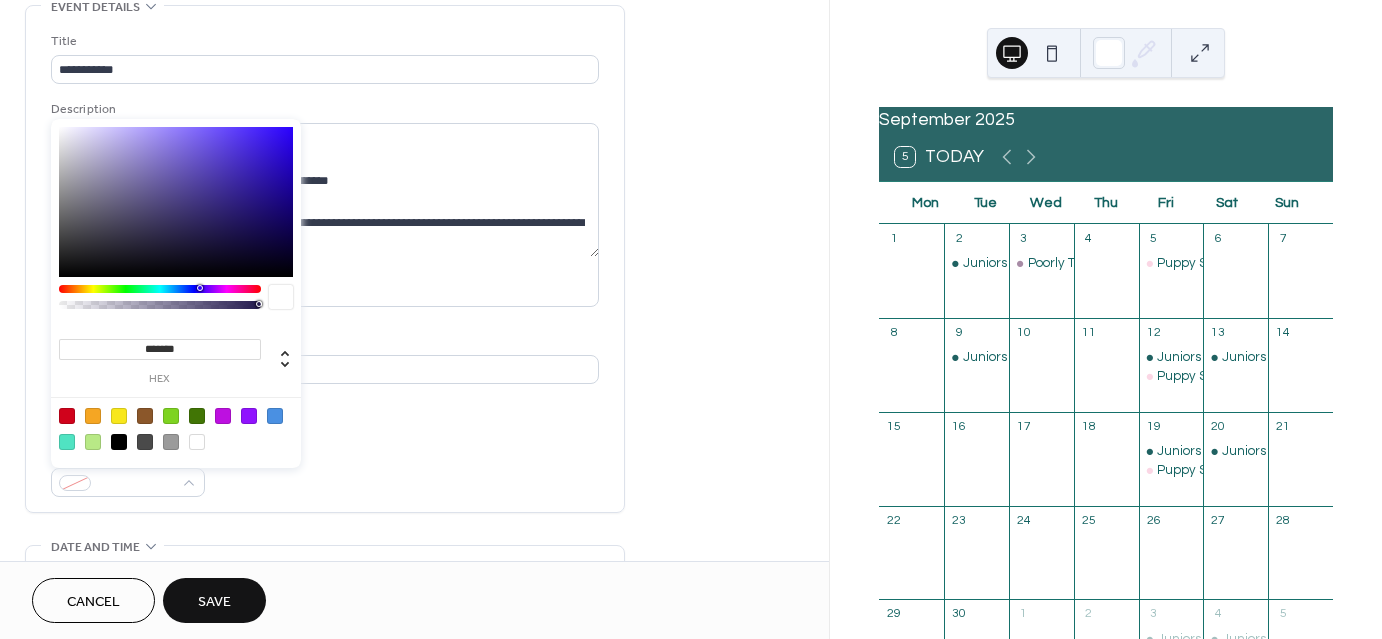 click on "*******" at bounding box center [160, 349] 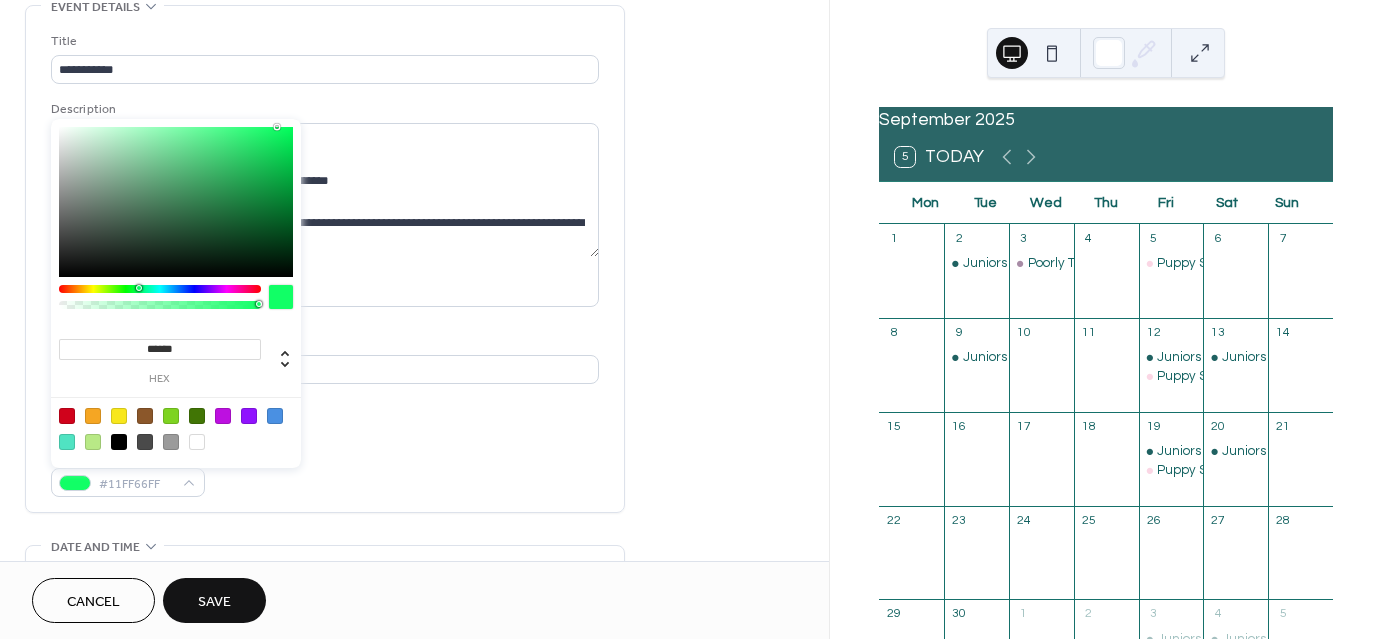 type on "*******" 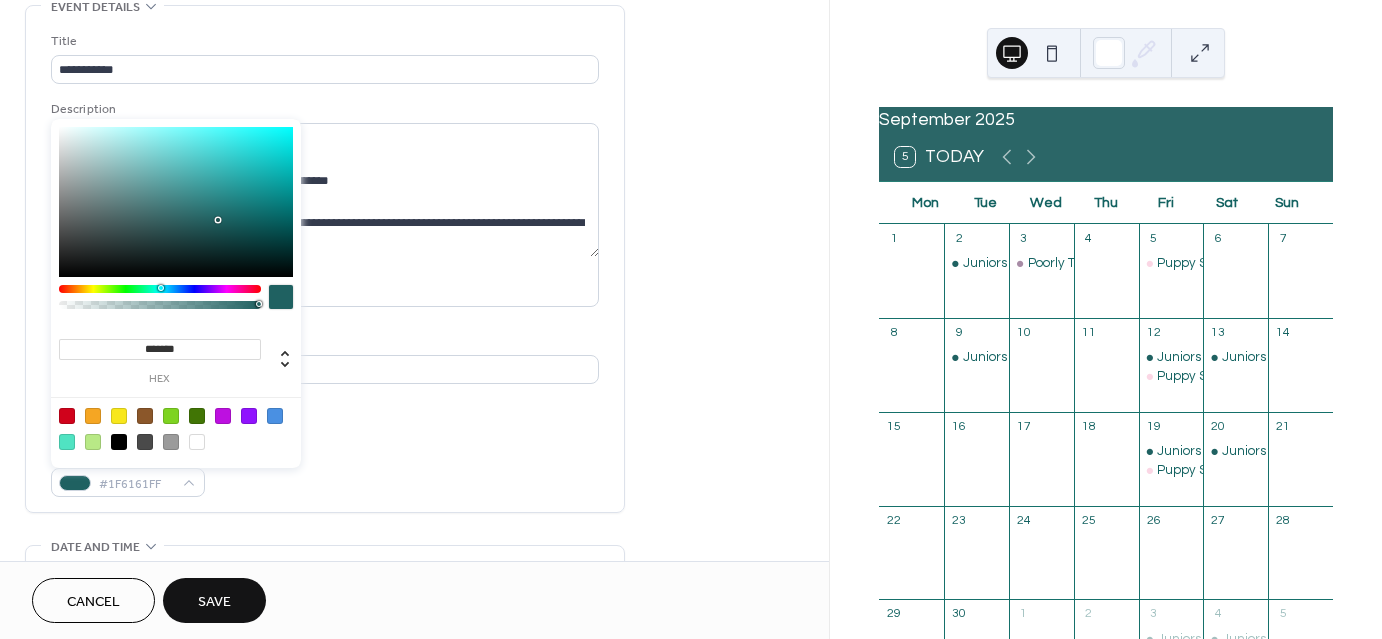 click on "Event color #1F6161FF" at bounding box center [325, 470] 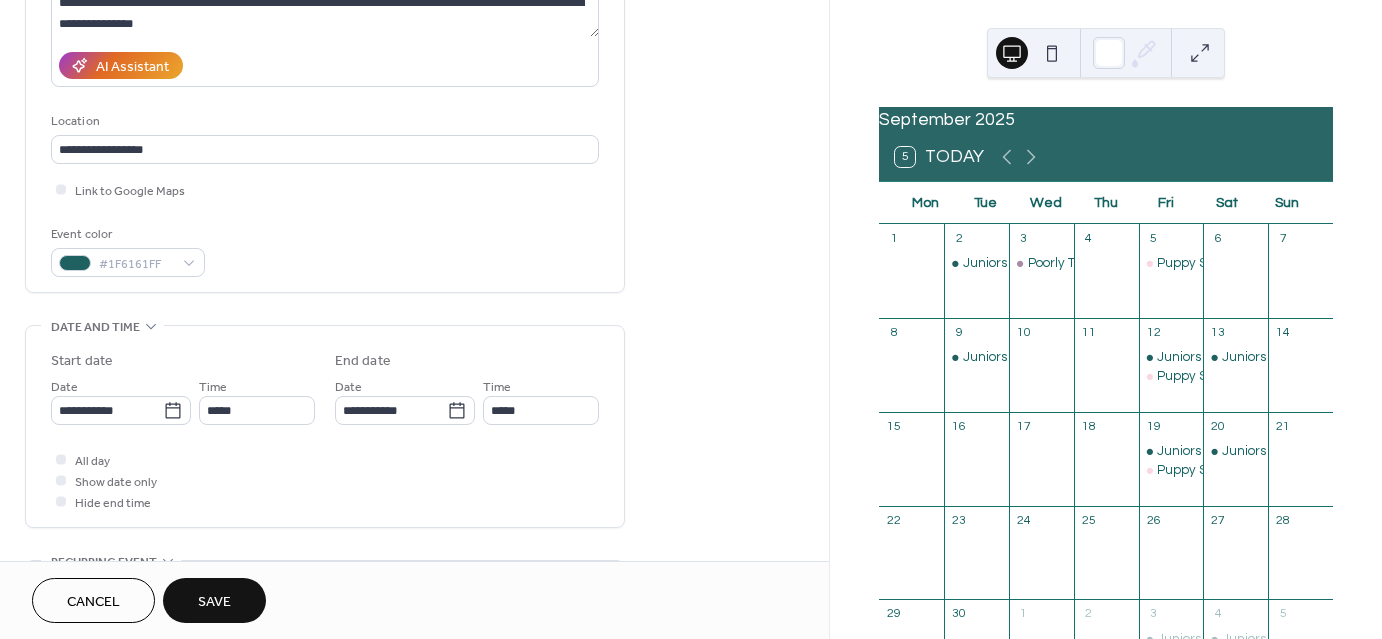 scroll, scrollTop: 378, scrollLeft: 0, axis: vertical 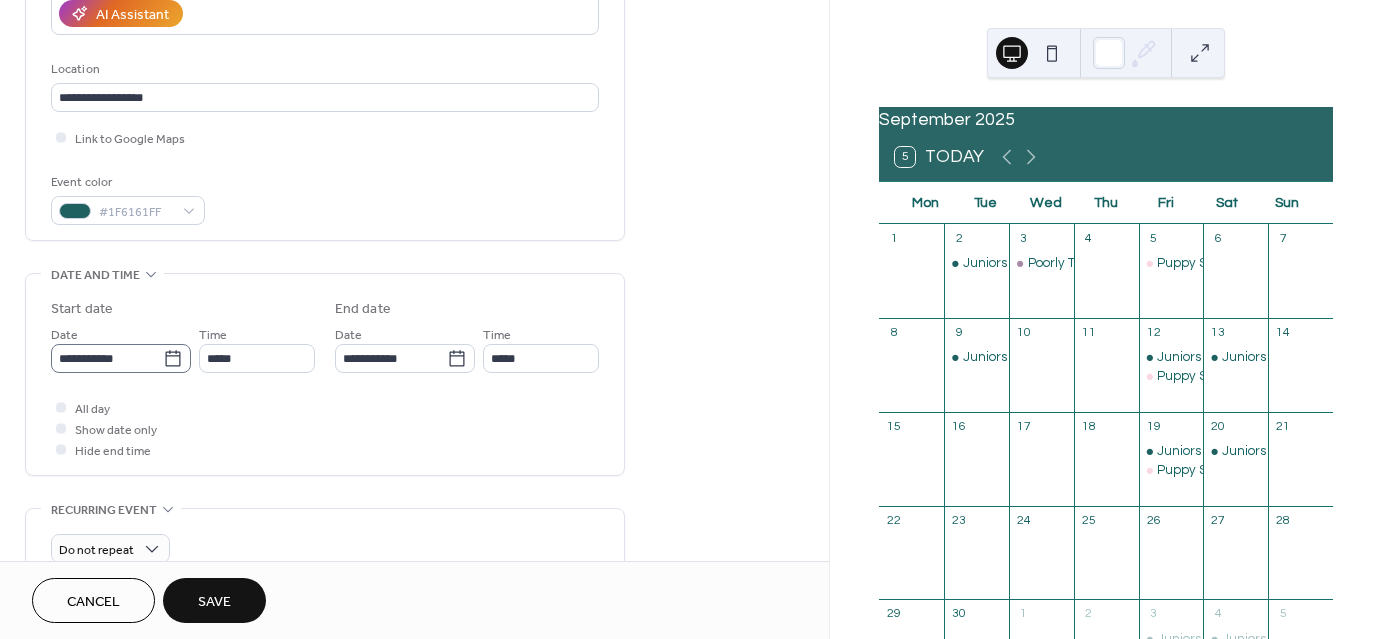 click 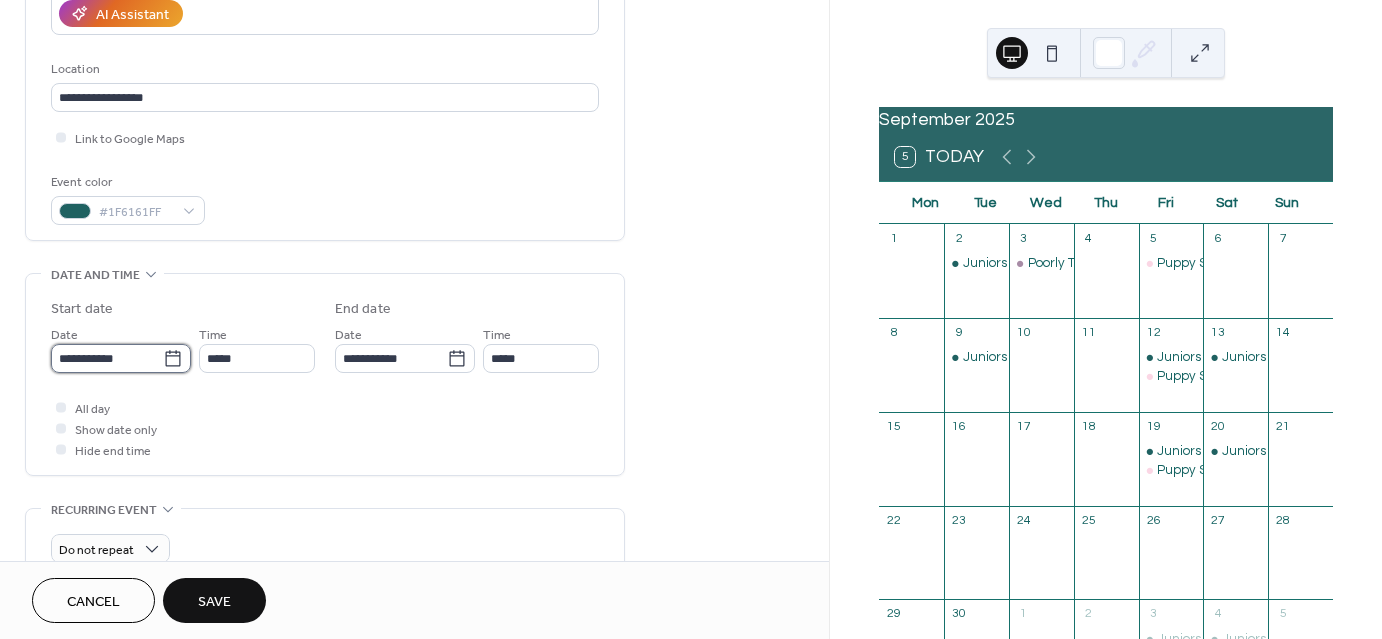 click on "**********" at bounding box center [107, 358] 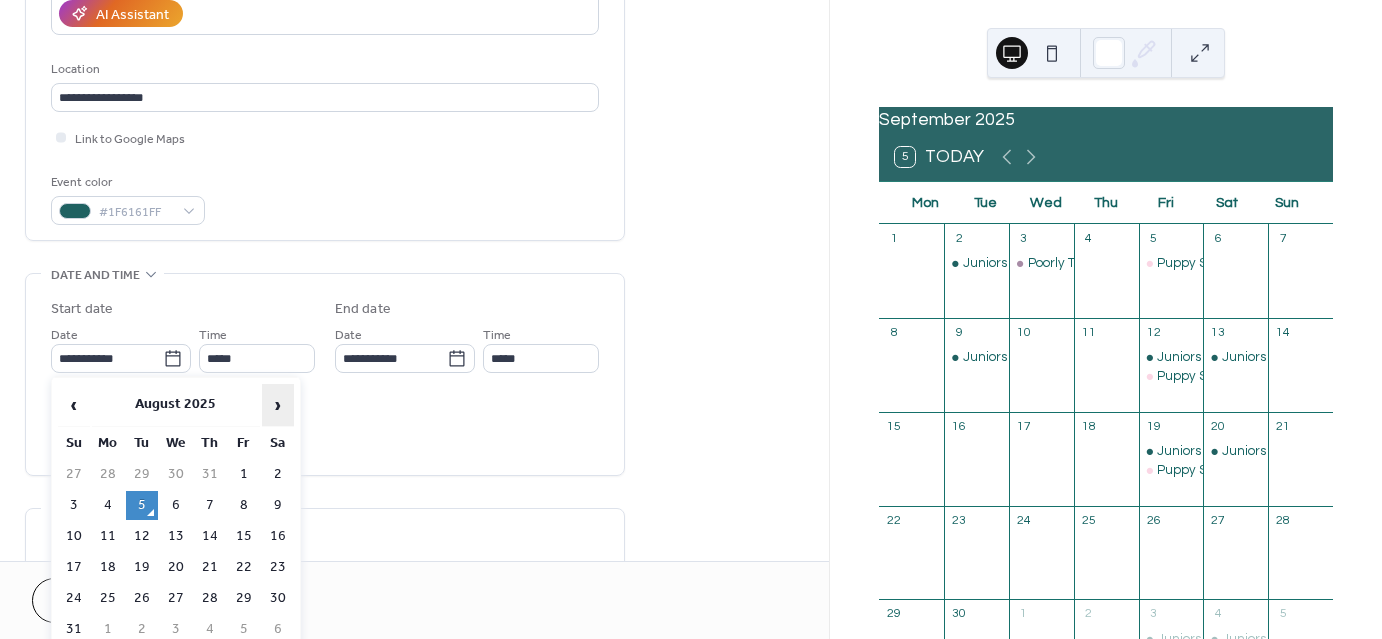 click on "›" at bounding box center (278, 405) 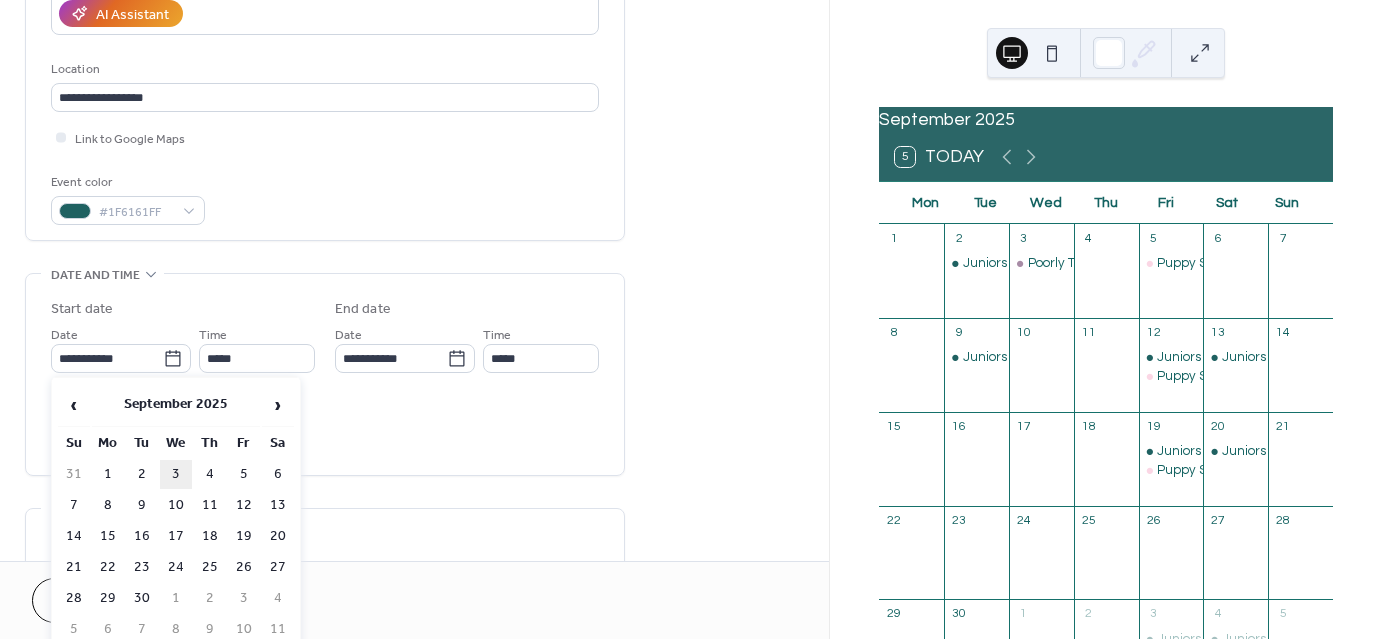 click on "3" at bounding box center (176, 474) 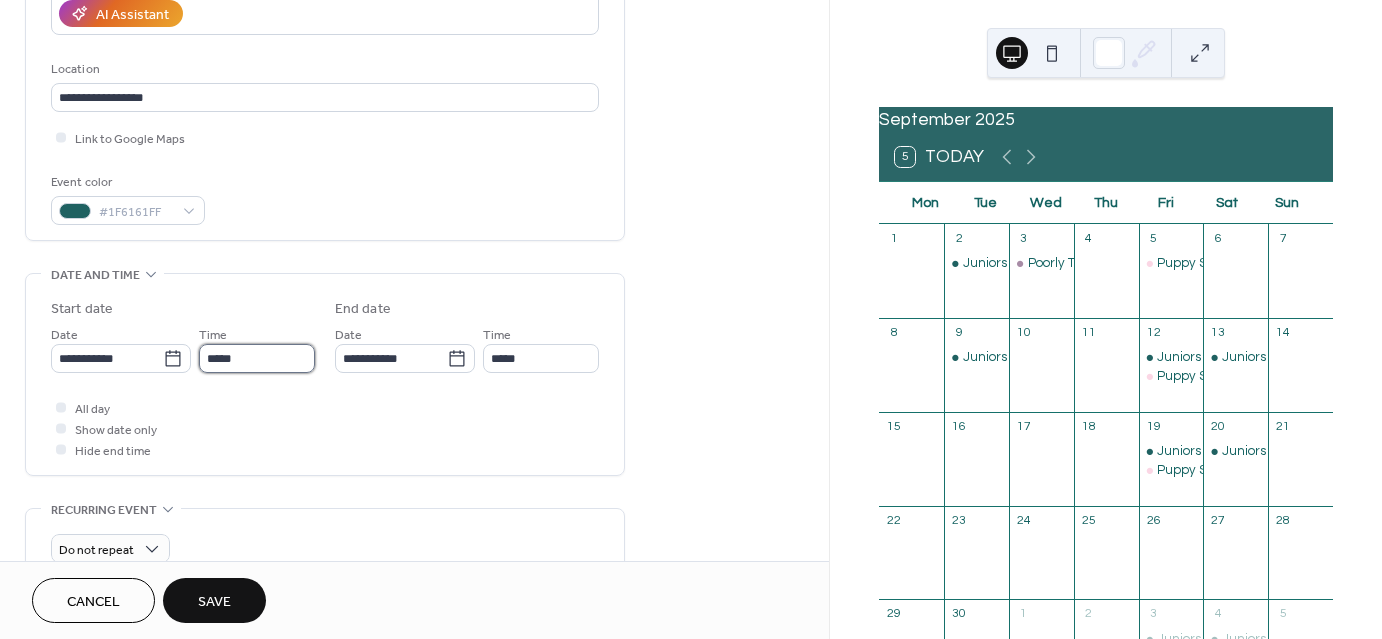 click on "*****" at bounding box center [257, 358] 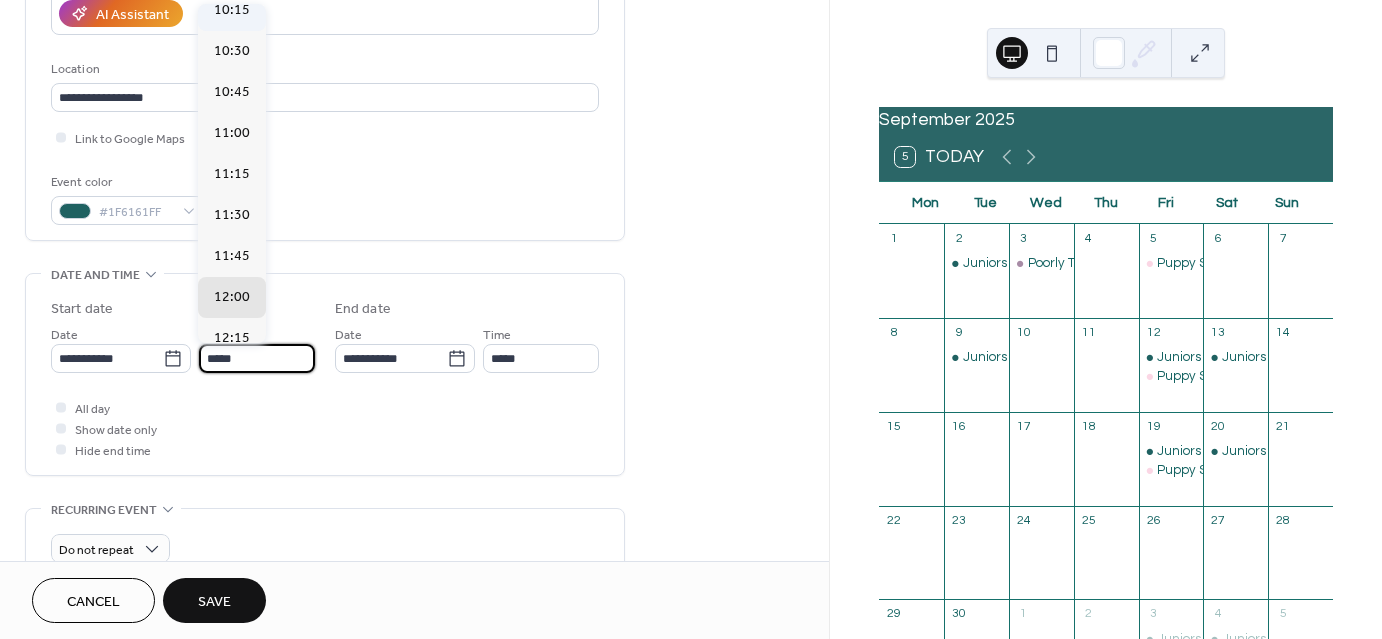 scroll, scrollTop: 1630, scrollLeft: 0, axis: vertical 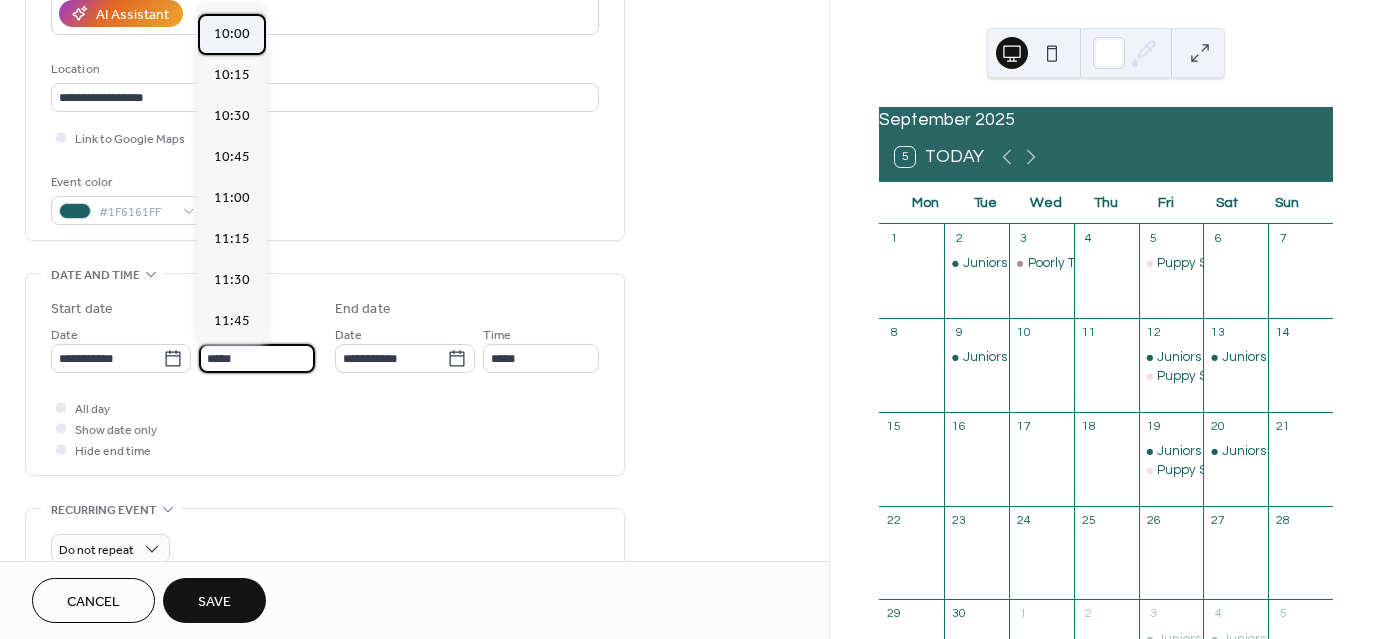click on "10:00" at bounding box center (232, 34) 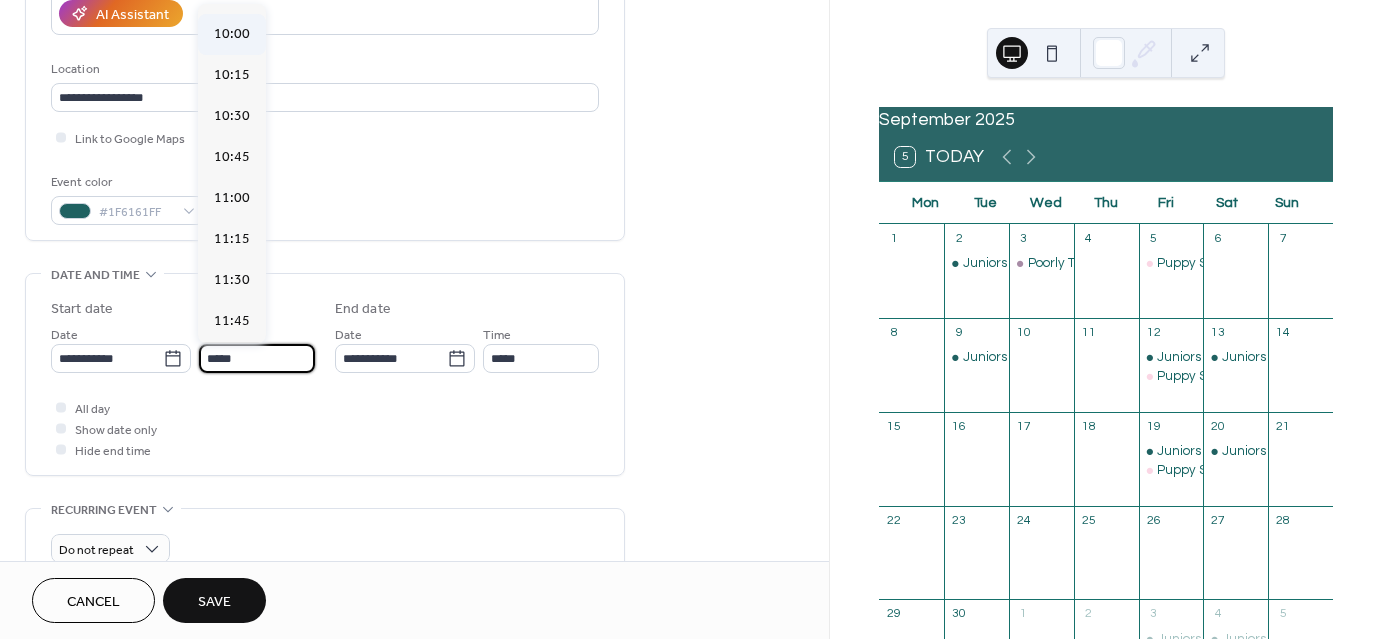 type on "*****" 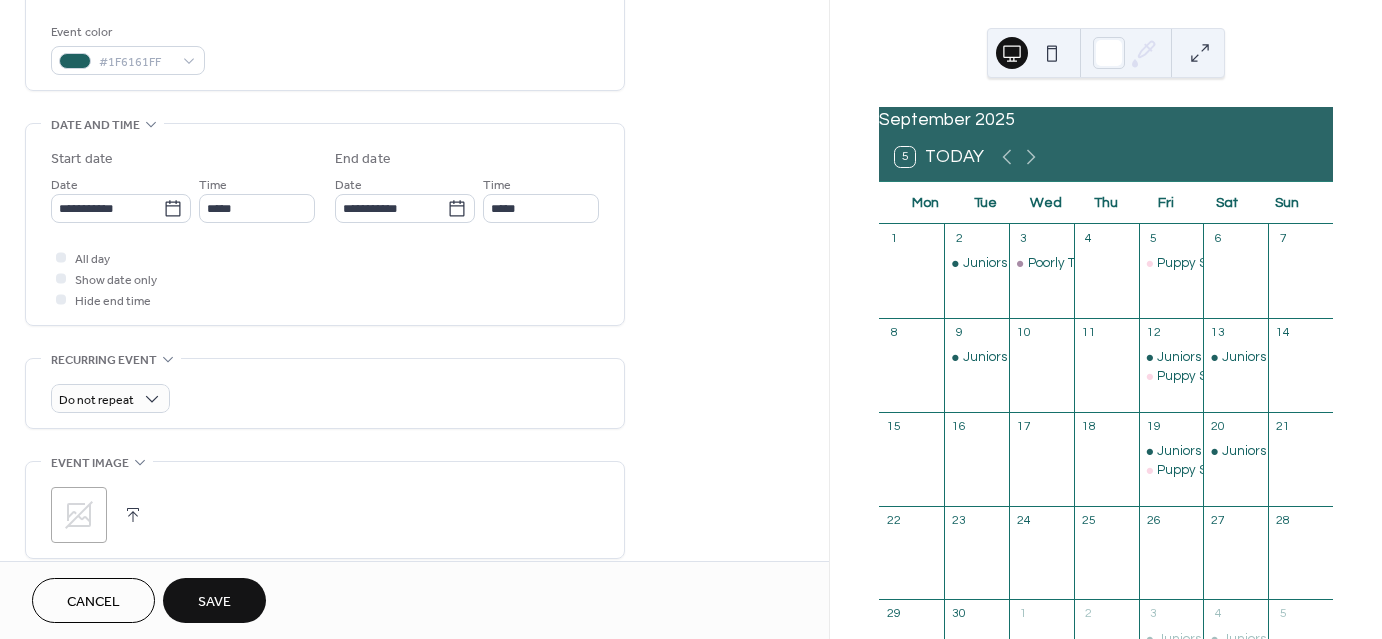 scroll, scrollTop: 663, scrollLeft: 0, axis: vertical 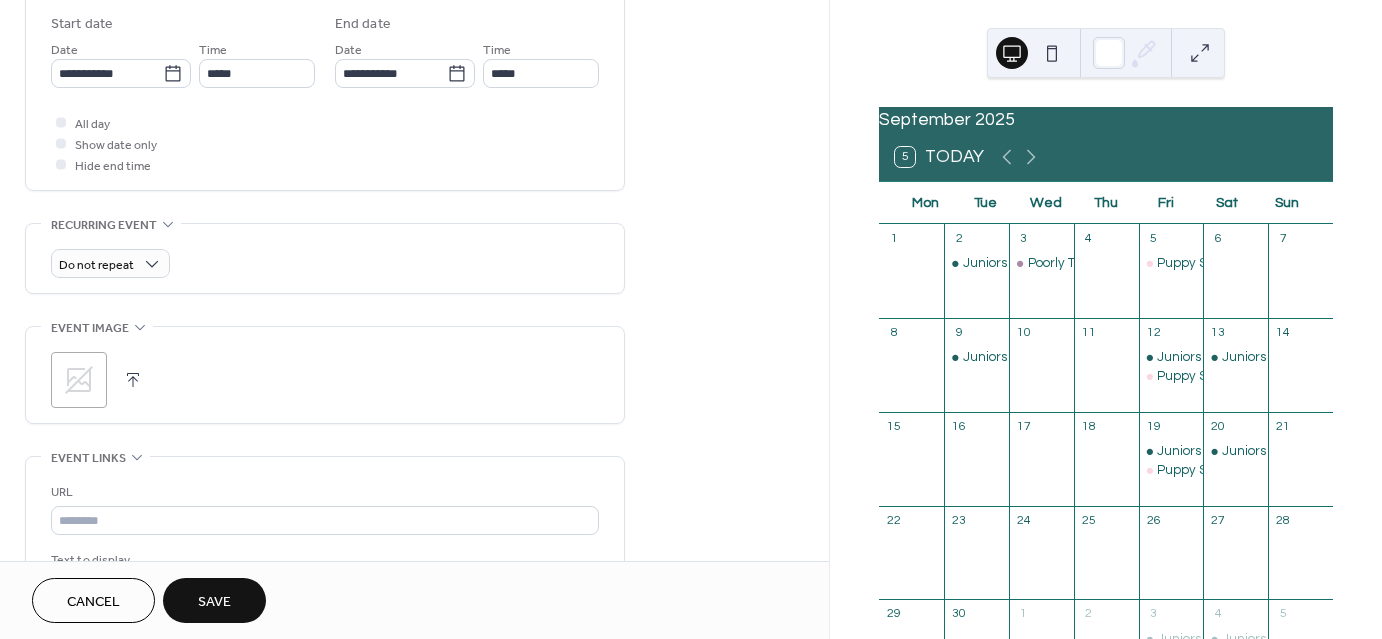 click 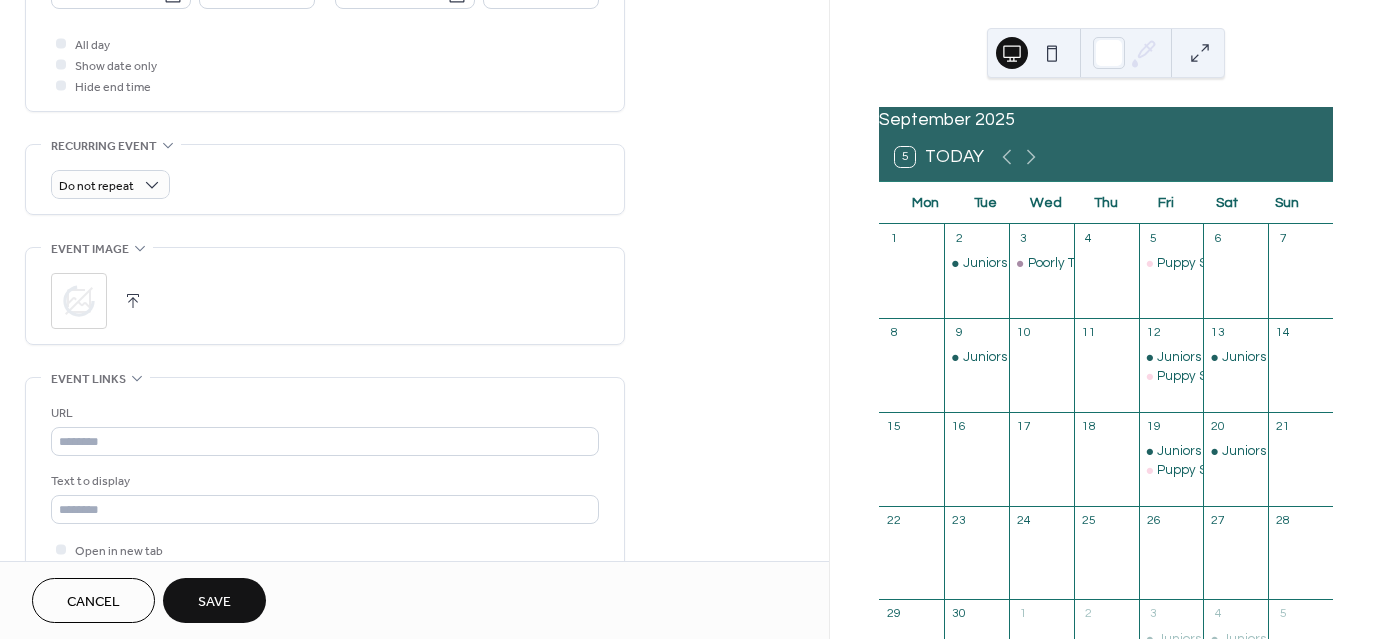 scroll, scrollTop: 744, scrollLeft: 0, axis: vertical 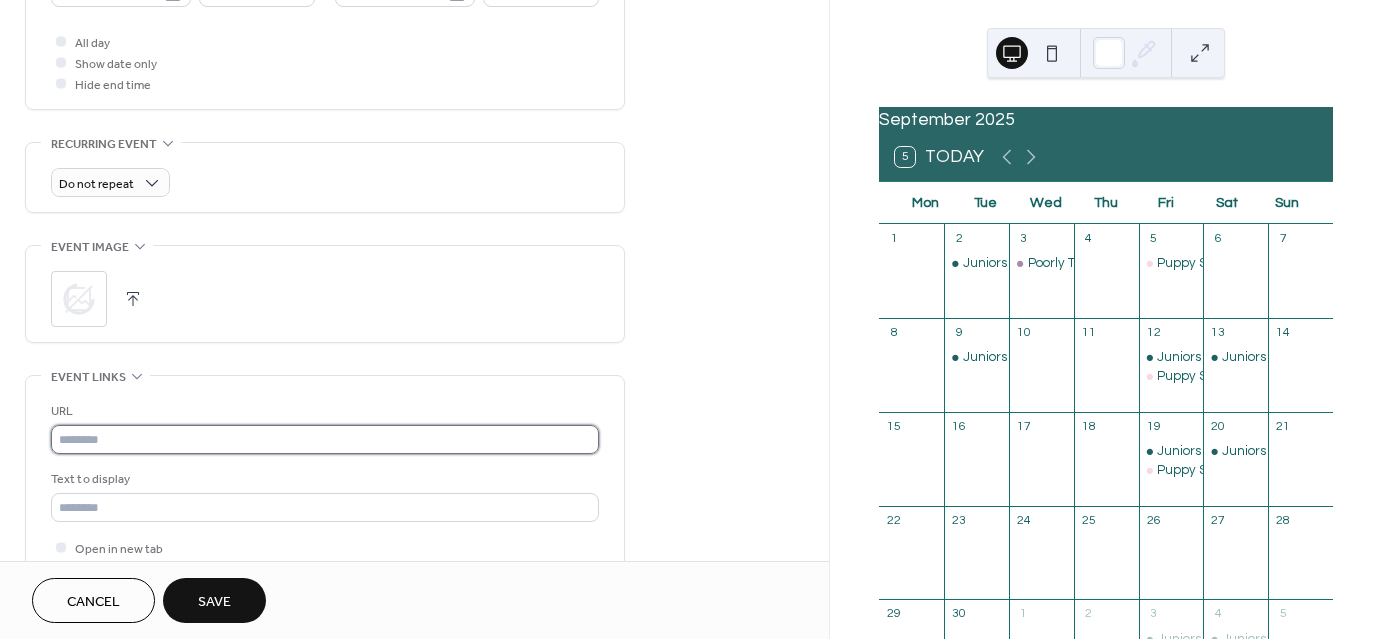 click at bounding box center [325, 439] 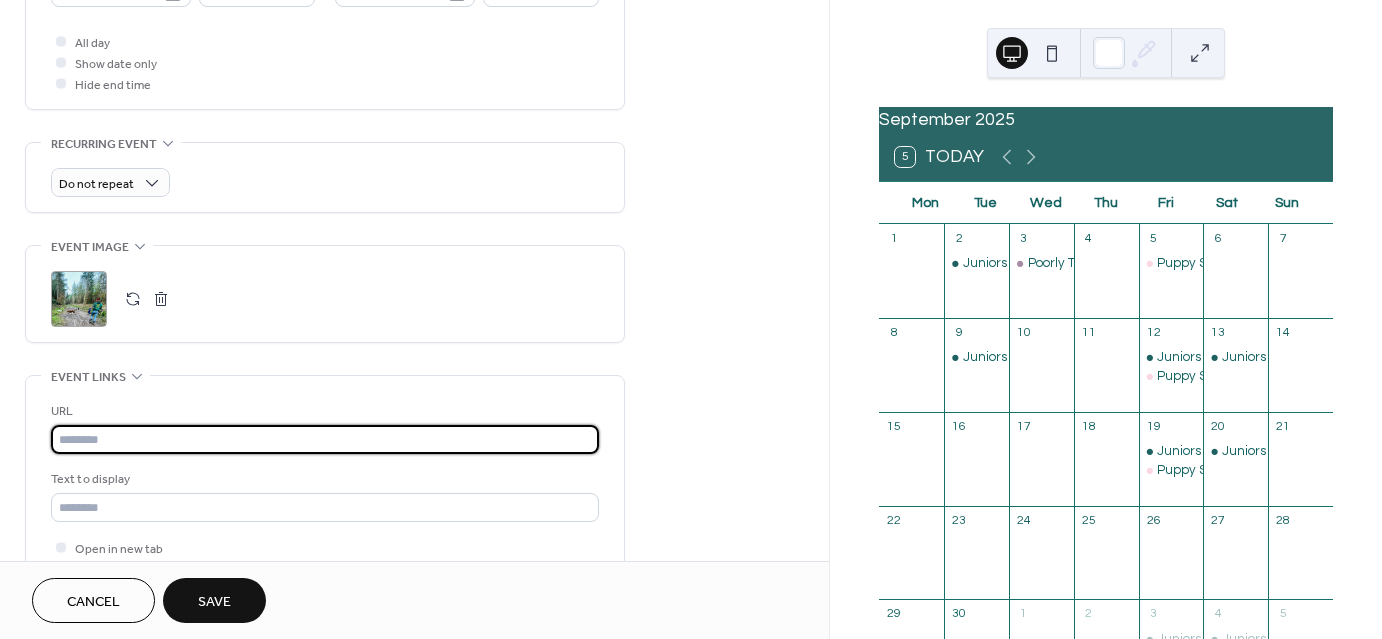 paste on "**********" 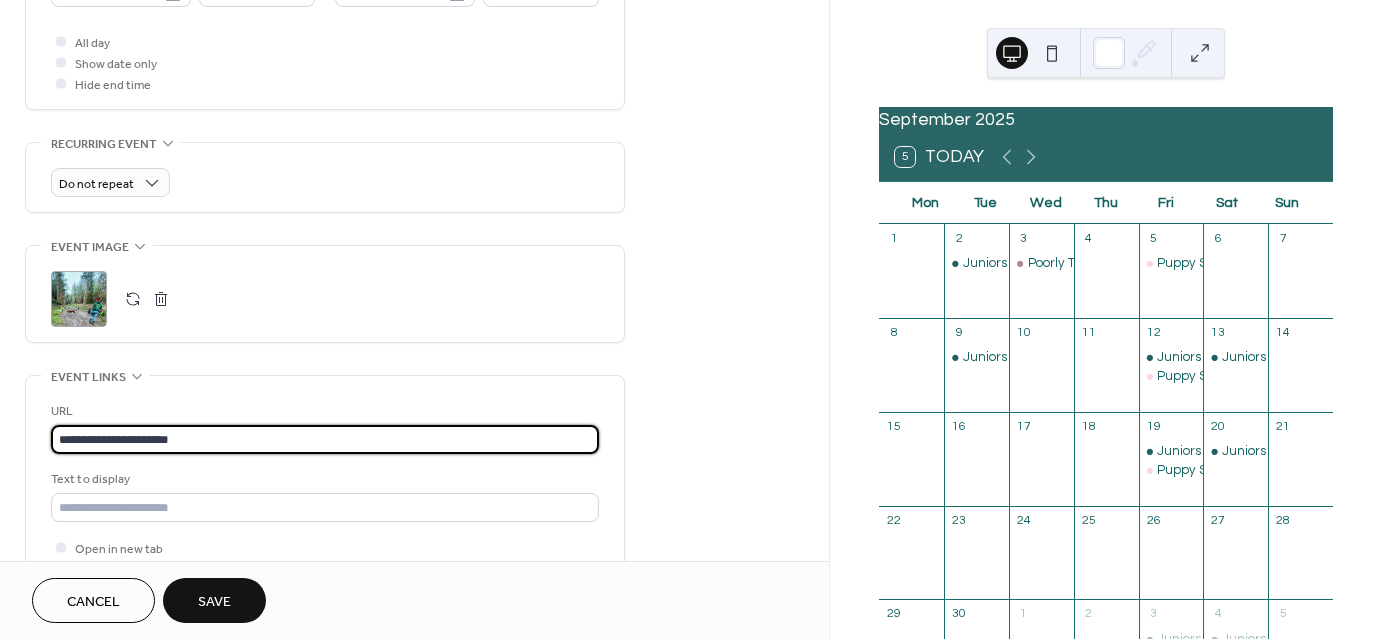type on "**********" 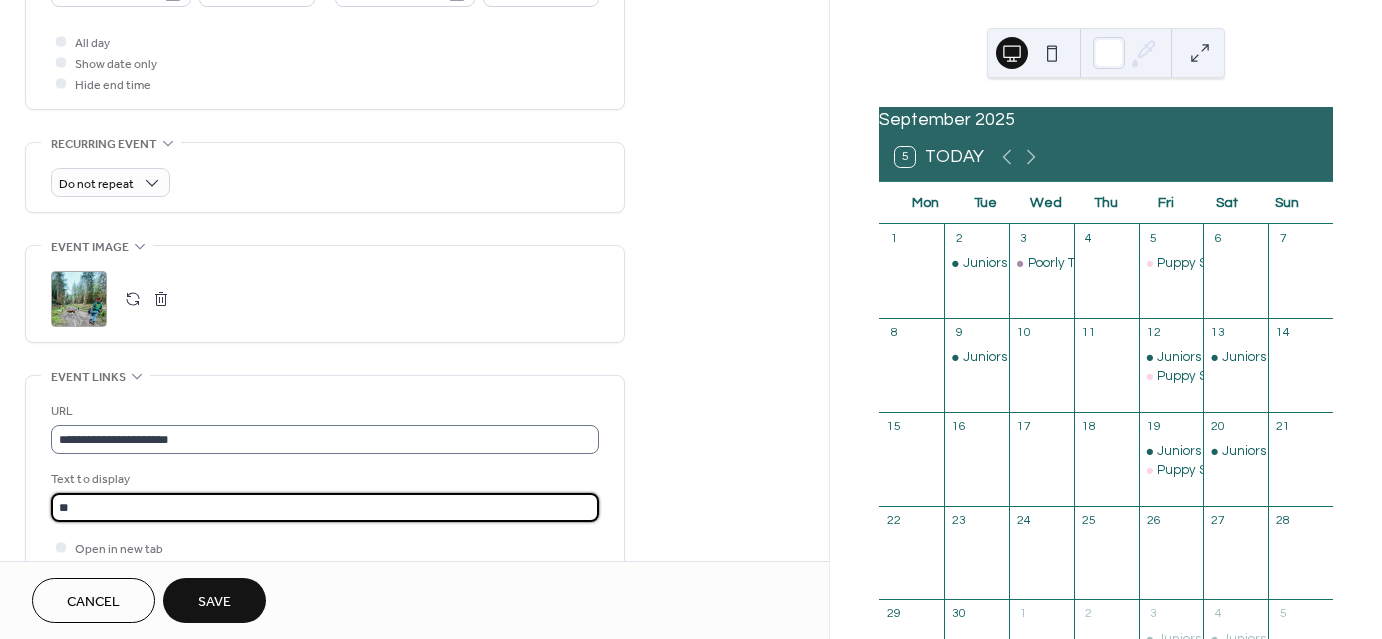 type on "*" 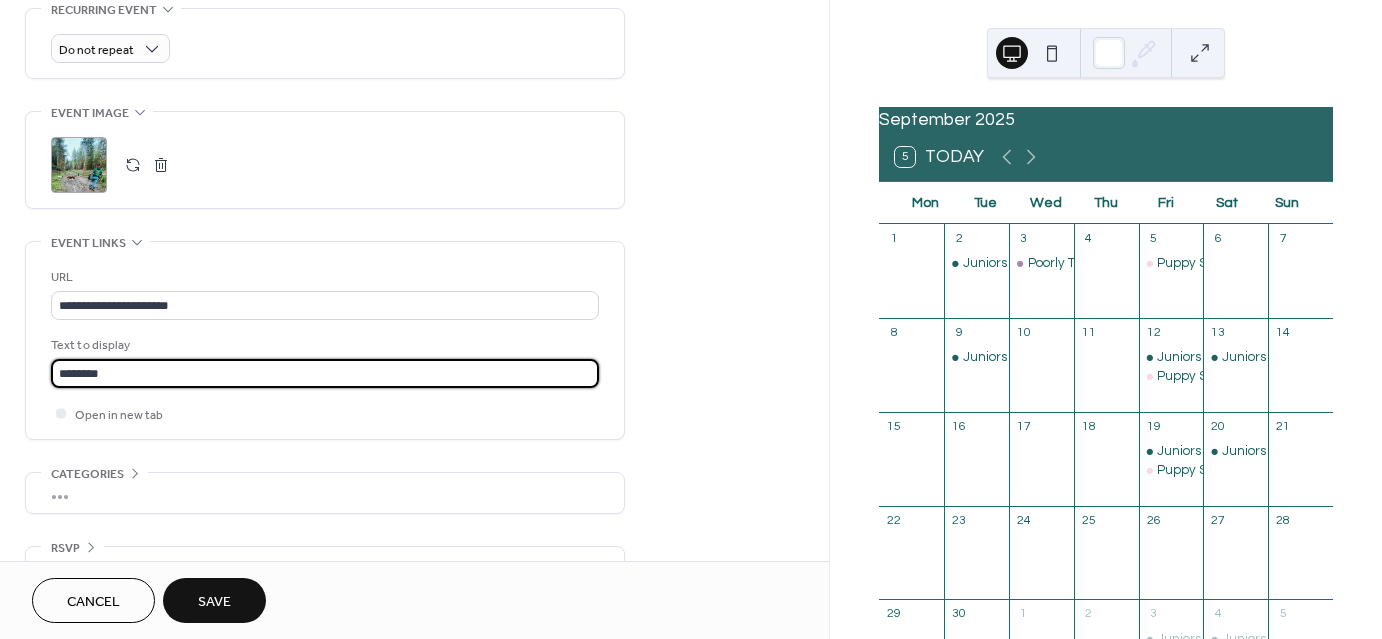 scroll, scrollTop: 922, scrollLeft: 0, axis: vertical 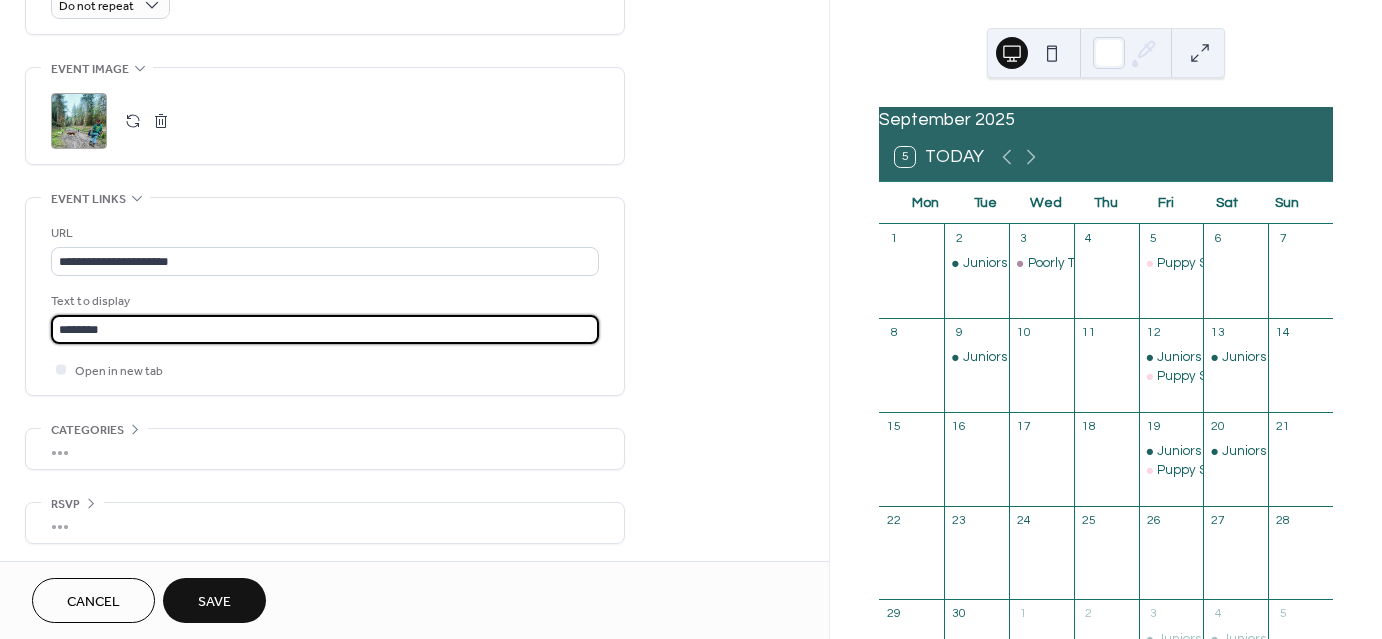 type on "********" 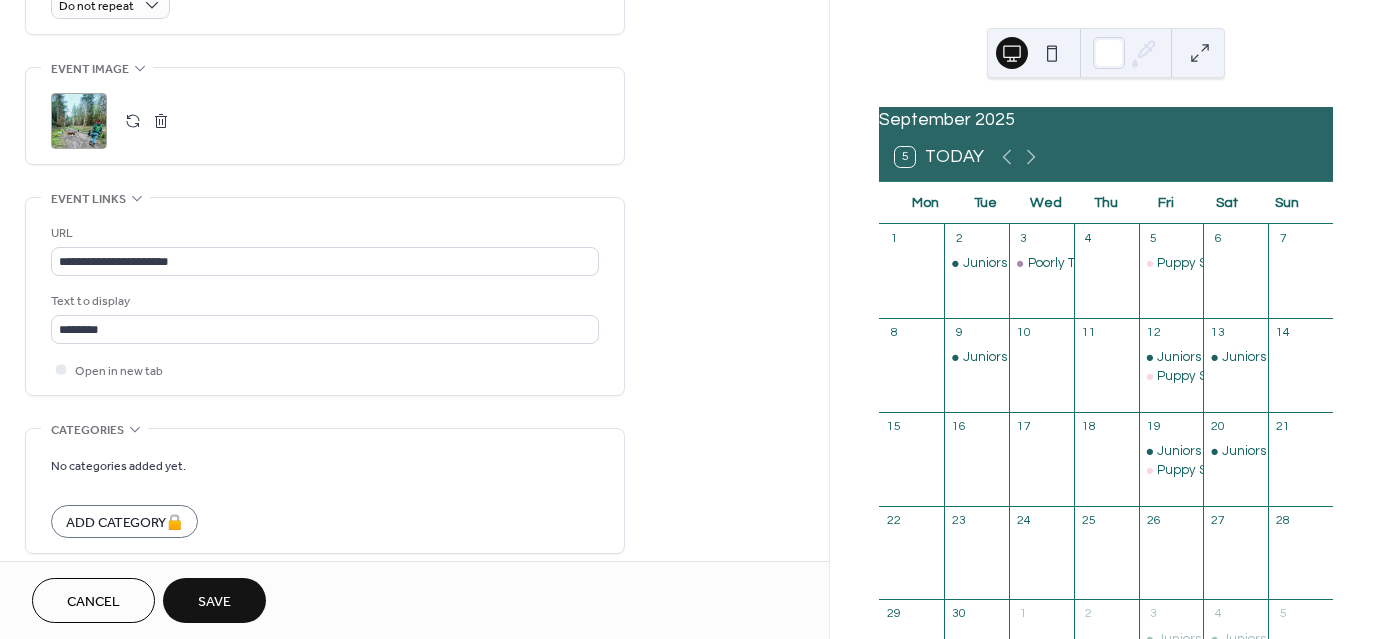 scroll, scrollTop: 922, scrollLeft: 0, axis: vertical 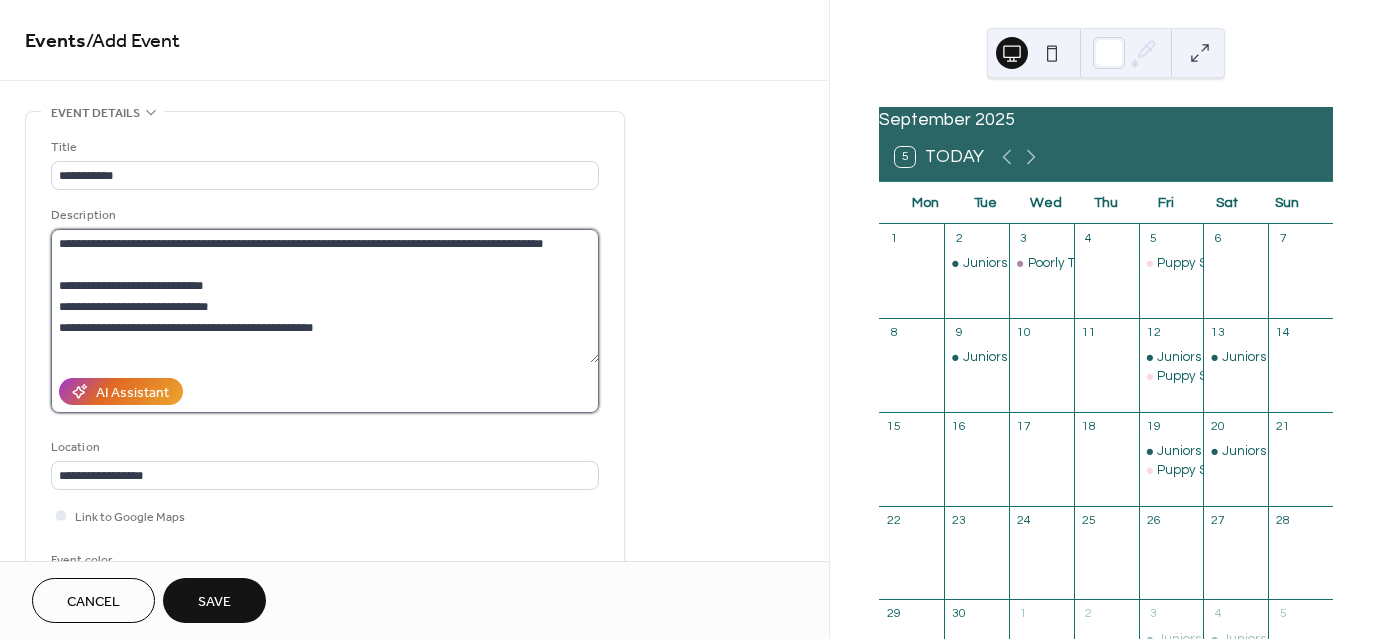 click on "**********" at bounding box center (325, 296) 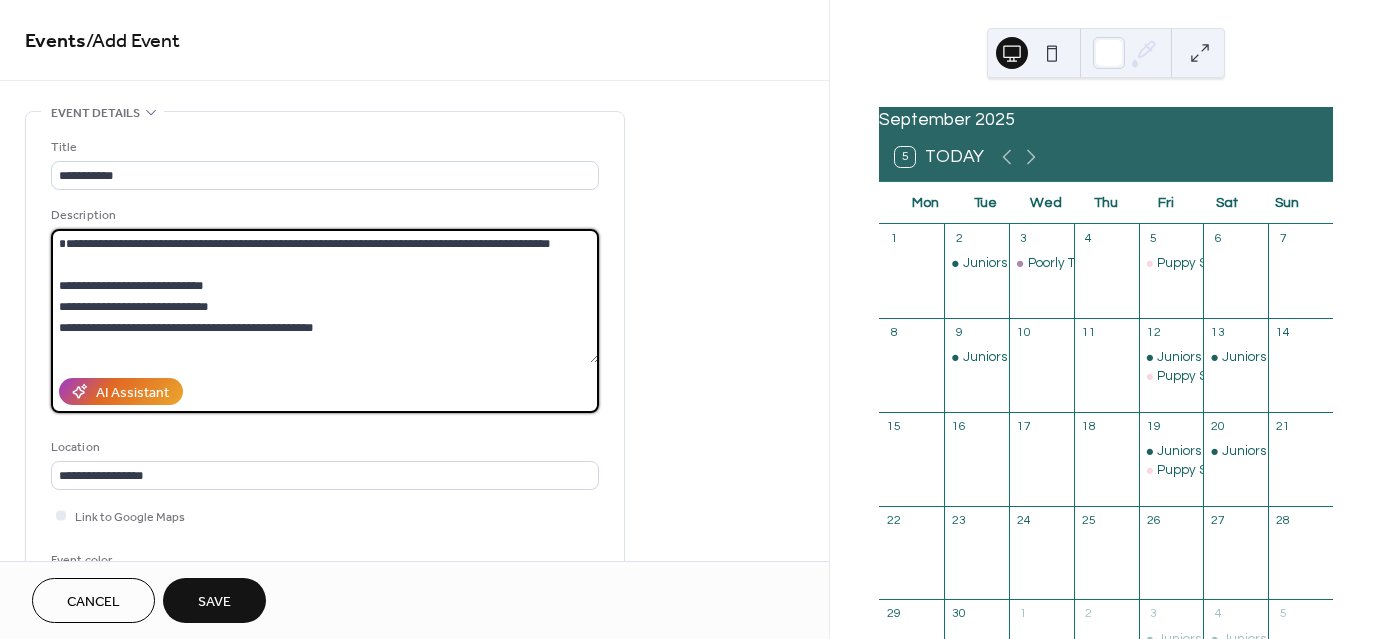 type on "**********" 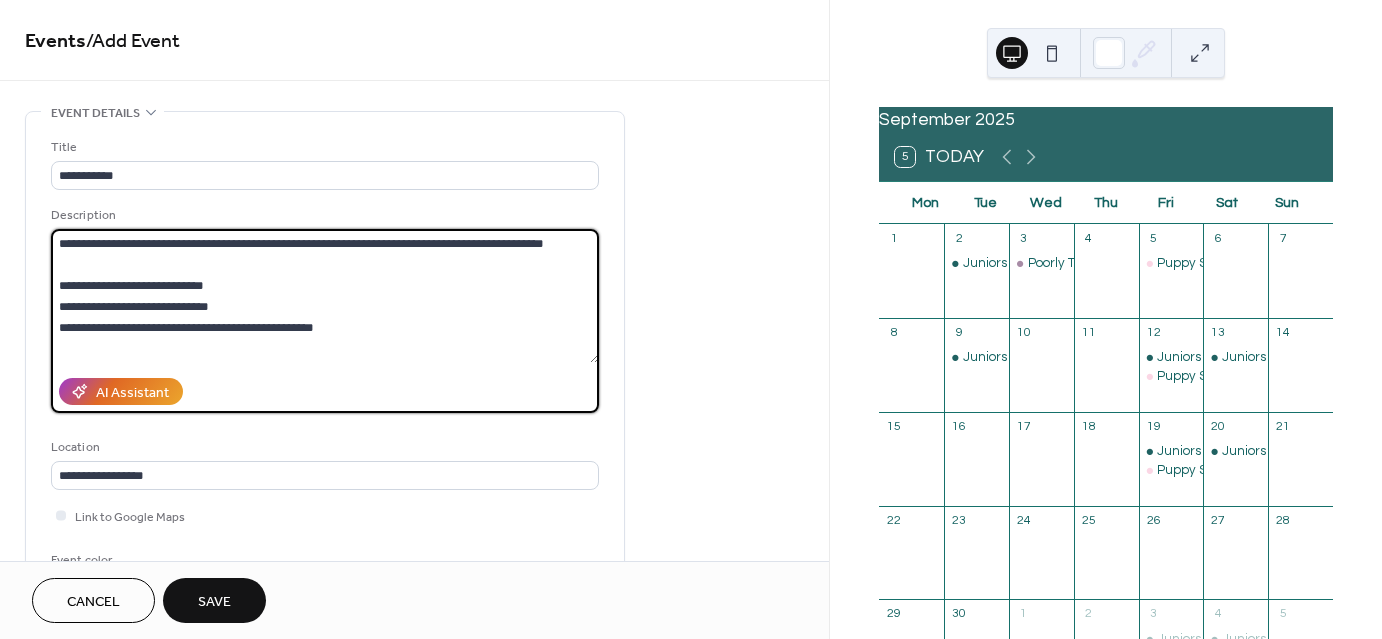 click on "Save" at bounding box center [214, 600] 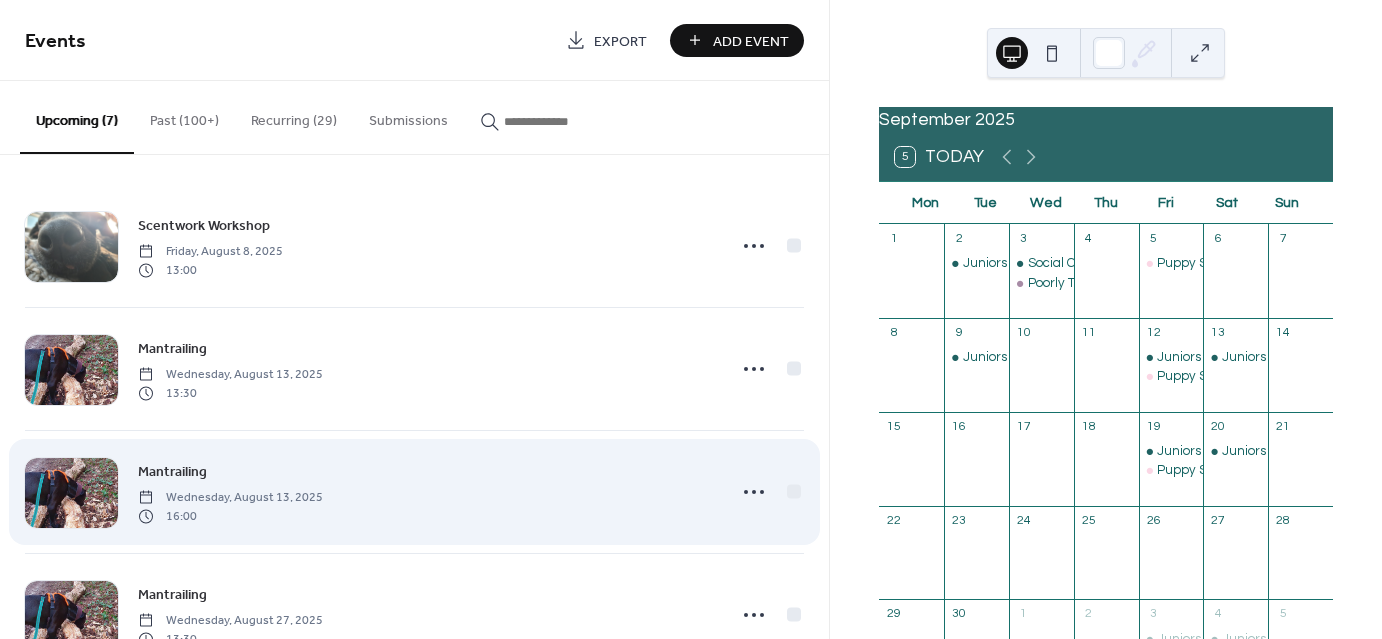 scroll, scrollTop: 433, scrollLeft: 0, axis: vertical 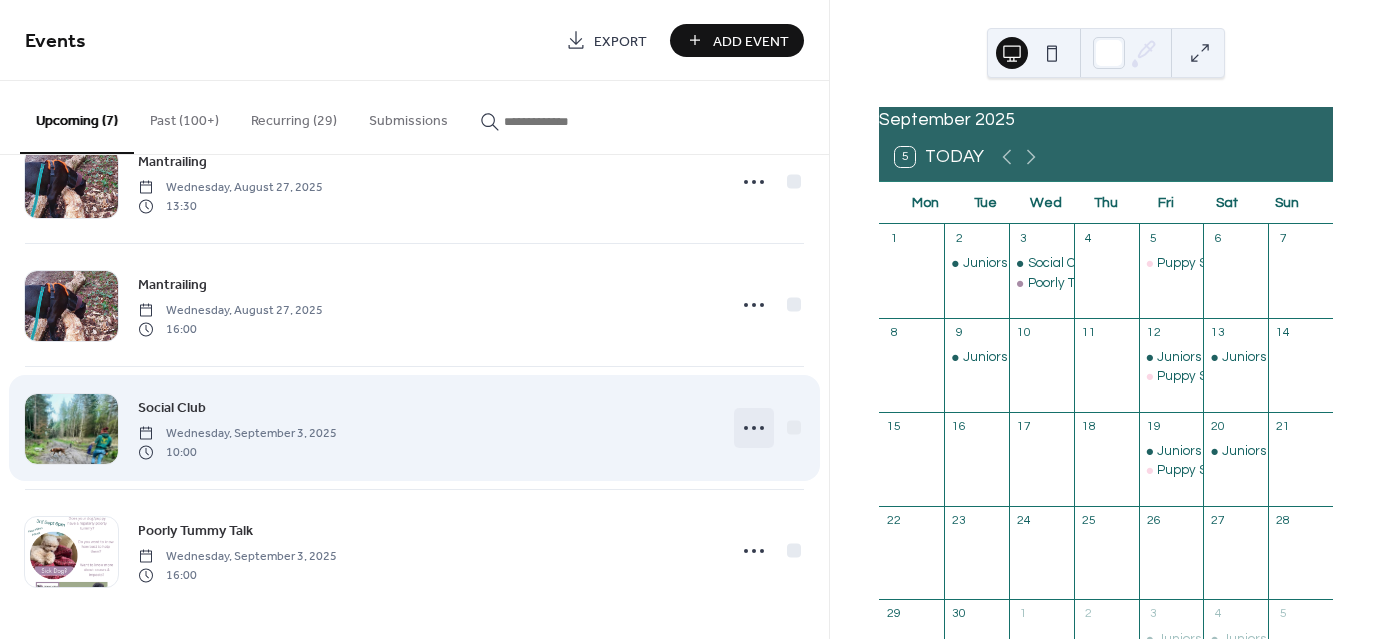 click 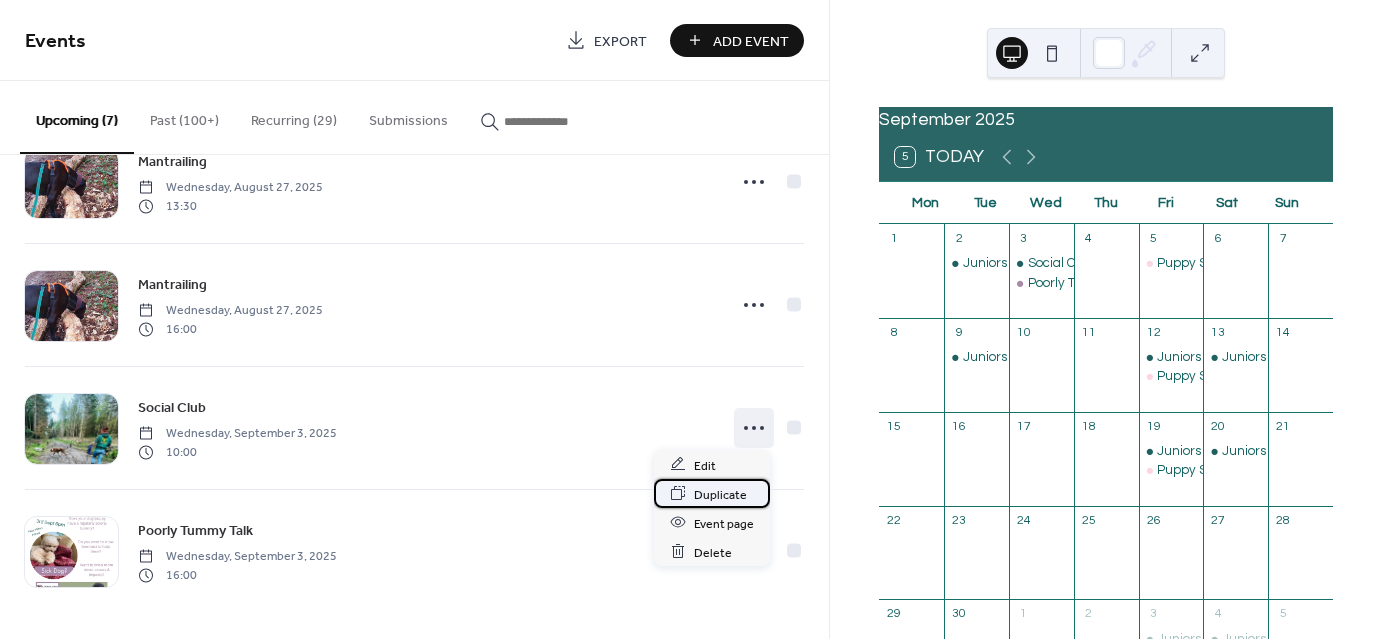 click on "Duplicate" at bounding box center [712, 493] 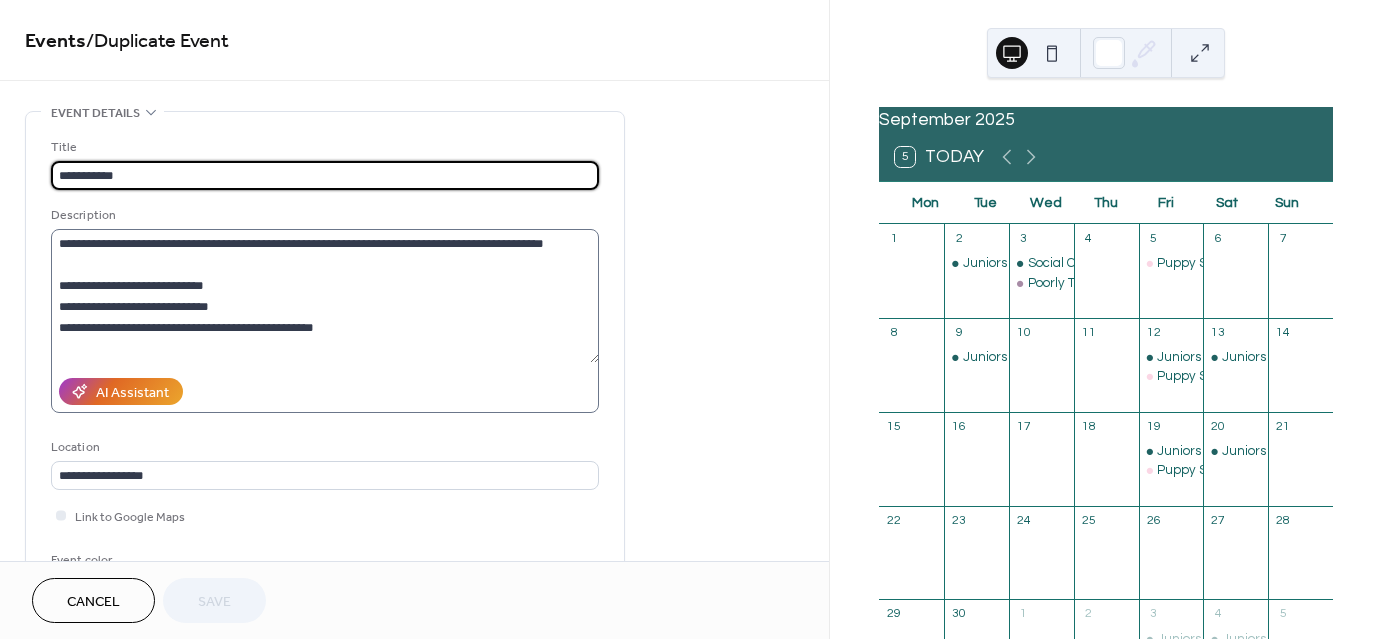 scroll, scrollTop: 104, scrollLeft: 0, axis: vertical 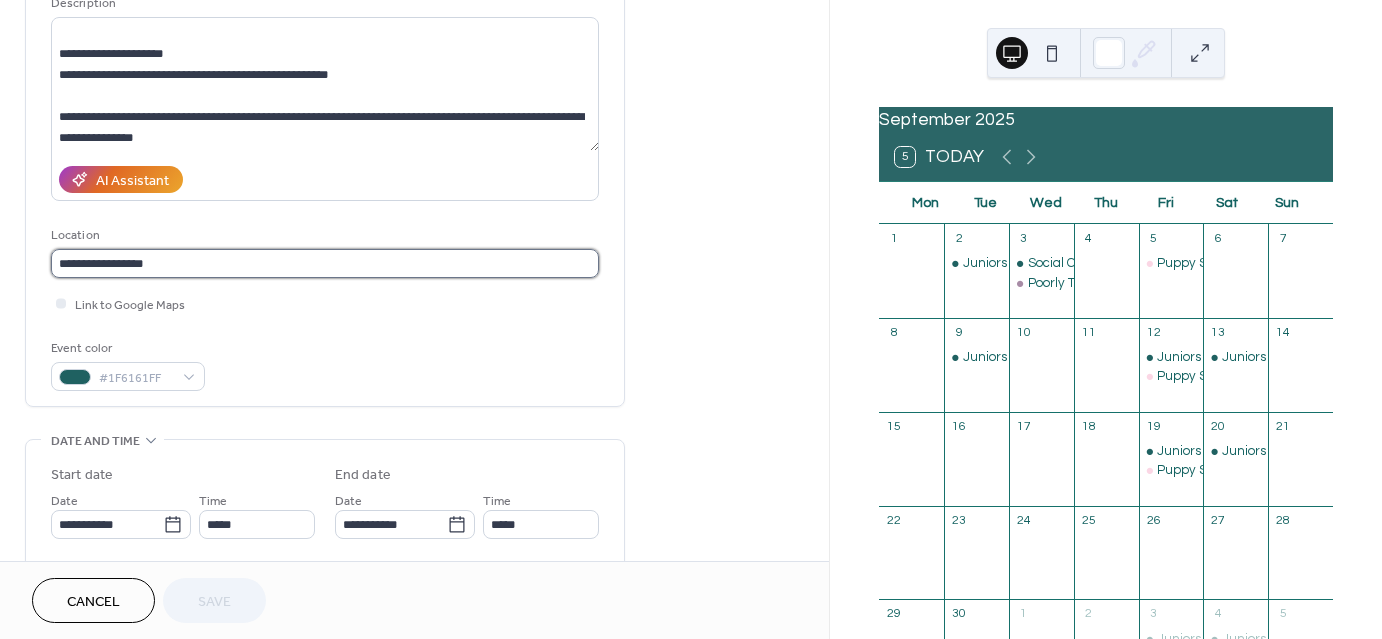 click on "**********" at bounding box center (325, 263) 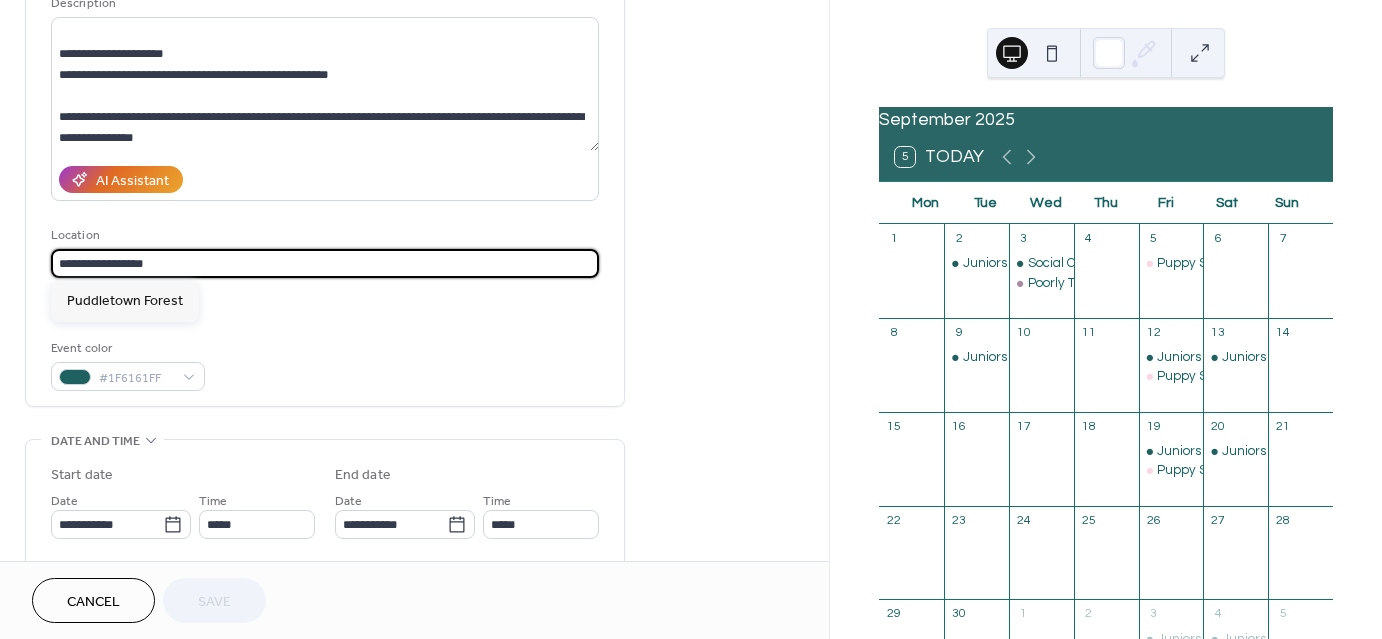 click on "**********" at bounding box center [325, 263] 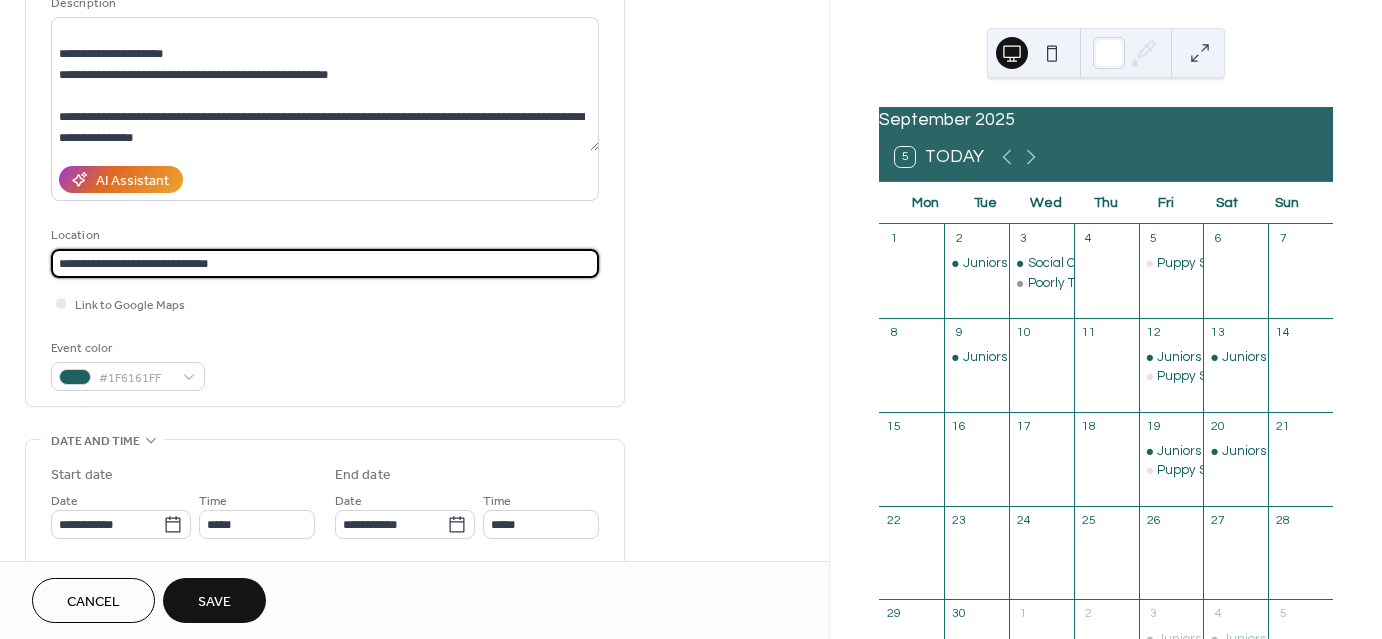 type on "**********" 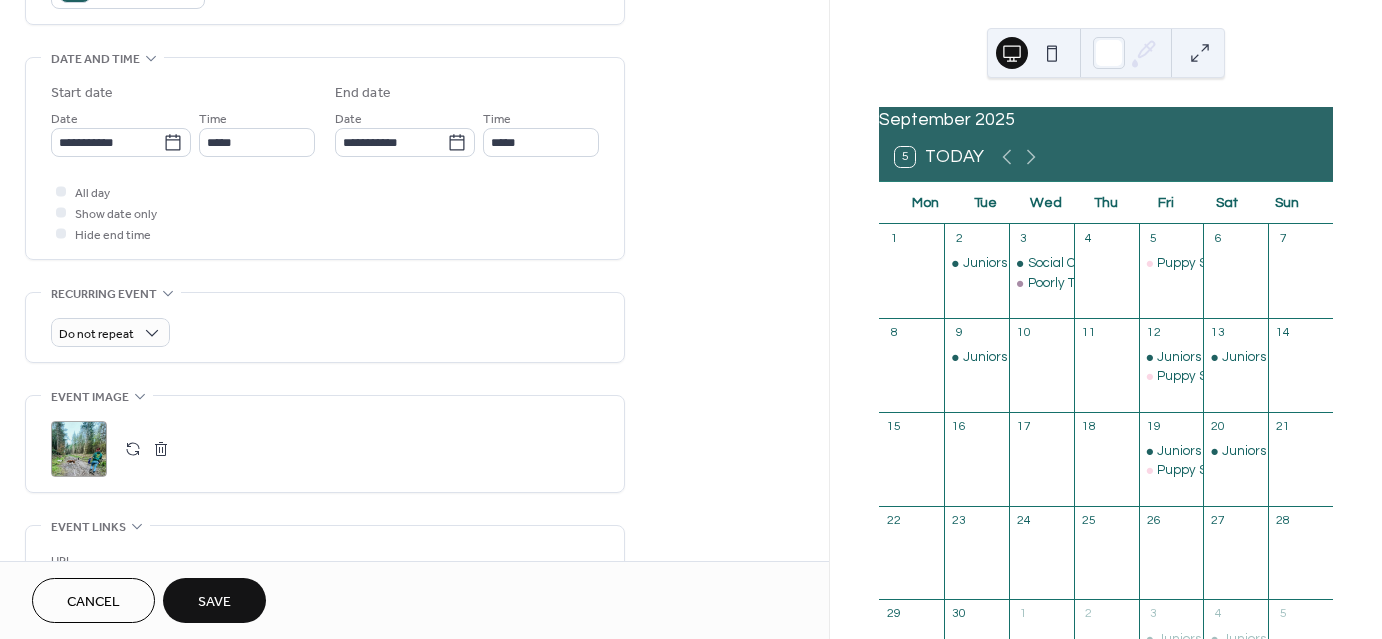 scroll, scrollTop: 592, scrollLeft: 0, axis: vertical 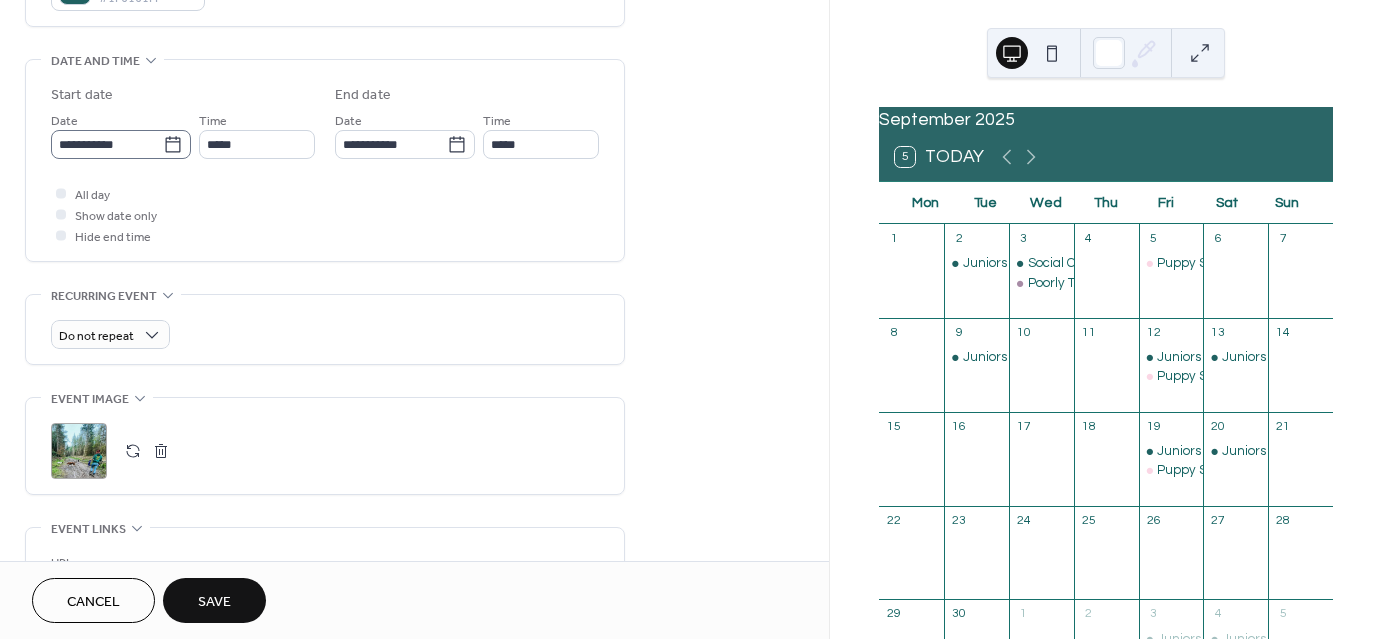 click 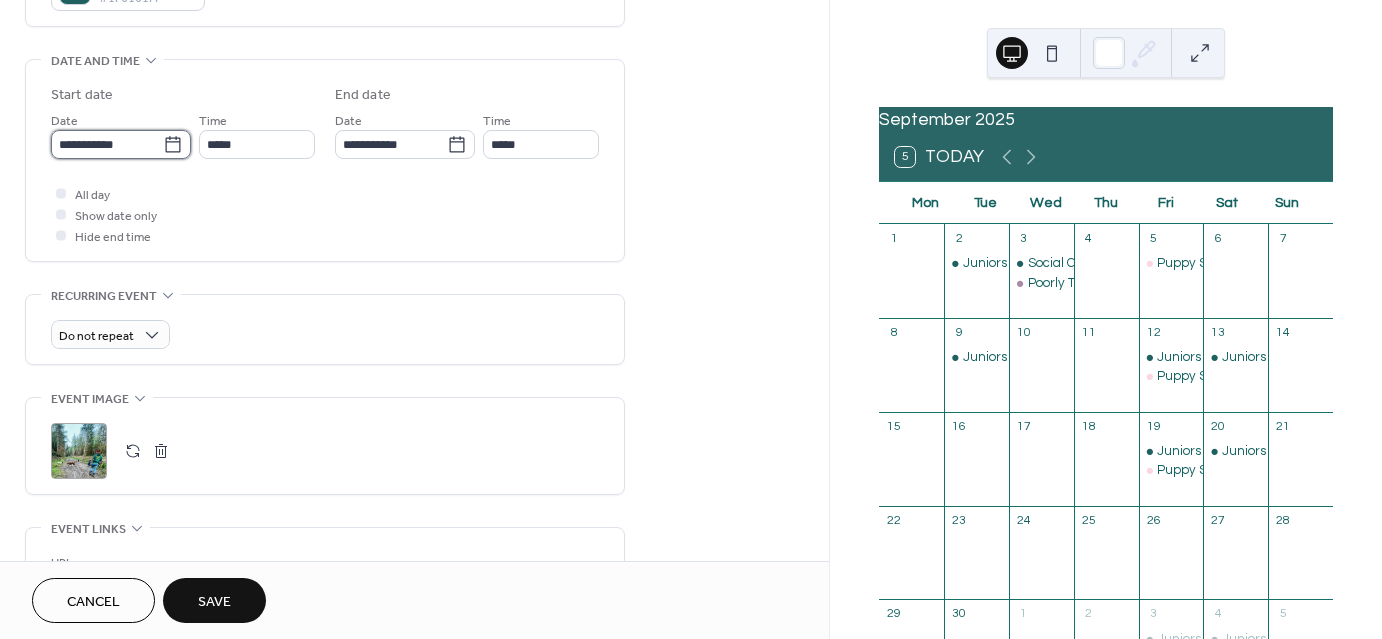 click on "**********" at bounding box center [107, 144] 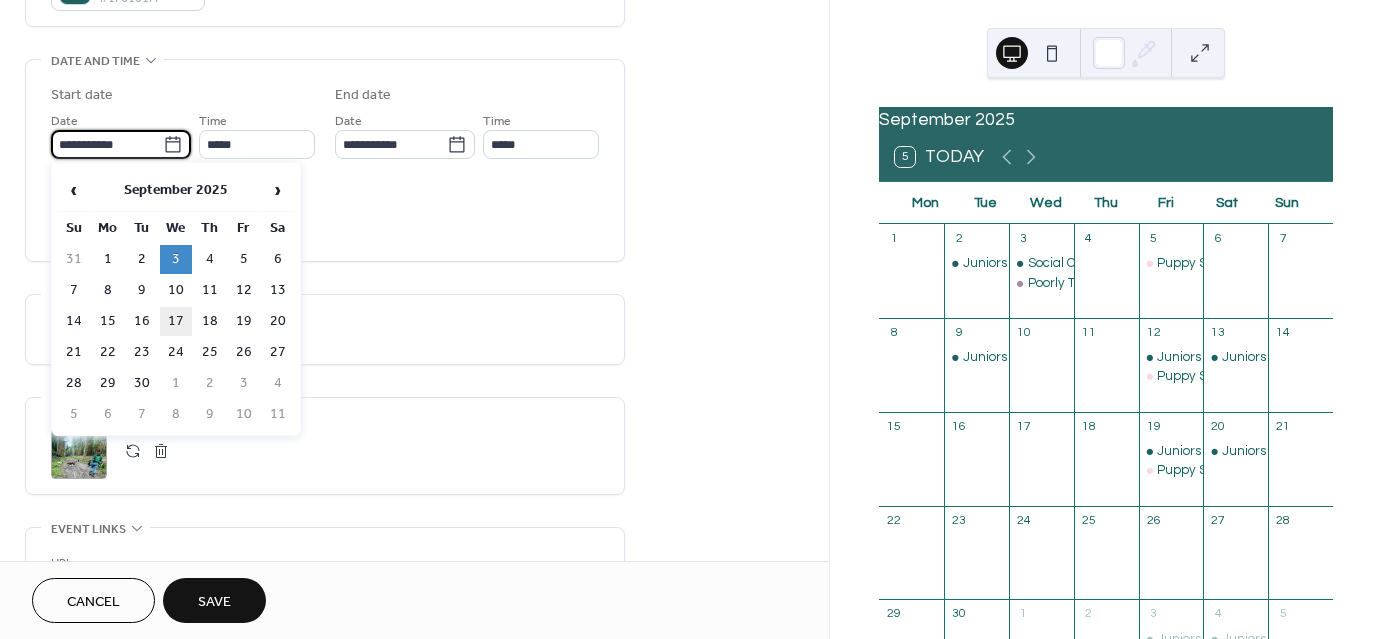 click on "17" at bounding box center [176, 321] 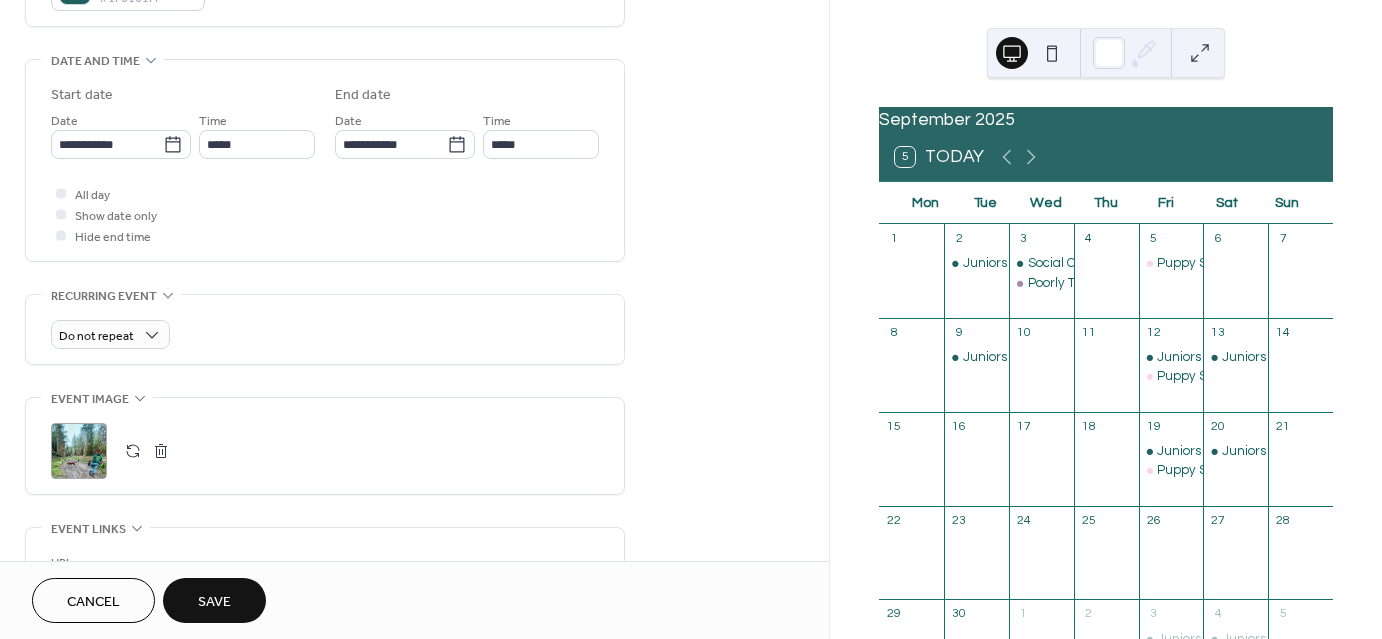 click on "Save" at bounding box center [214, 600] 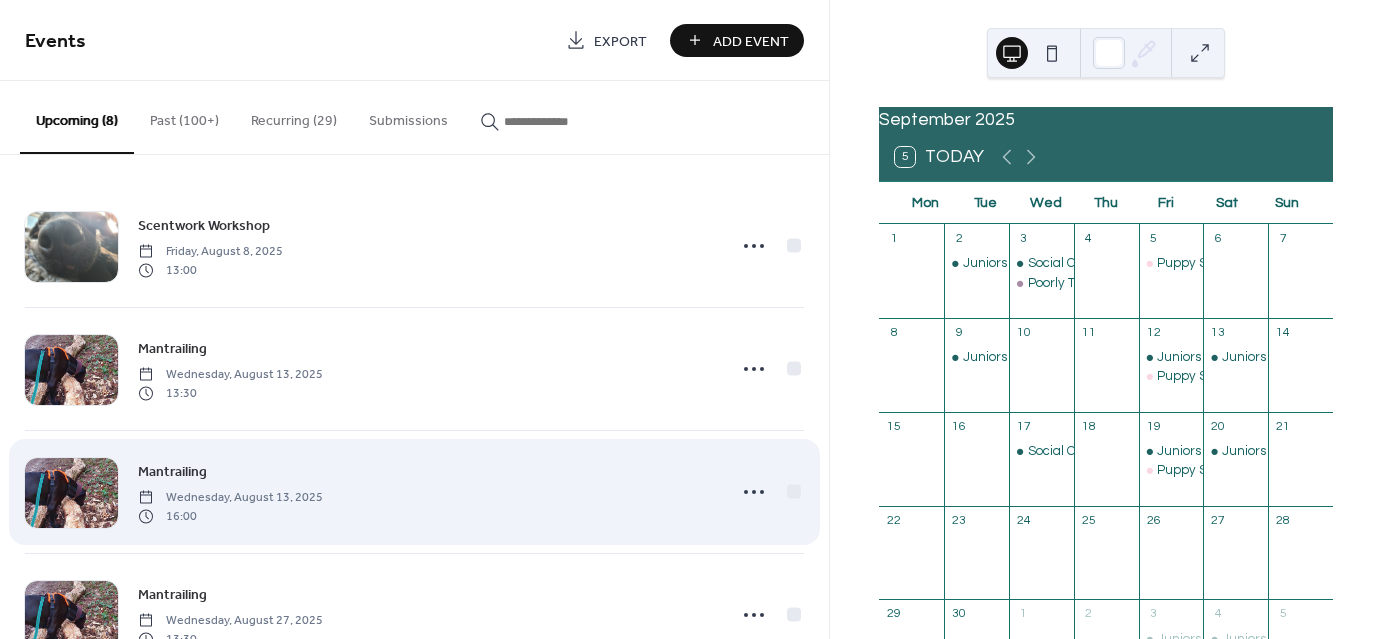 scroll, scrollTop: 556, scrollLeft: 0, axis: vertical 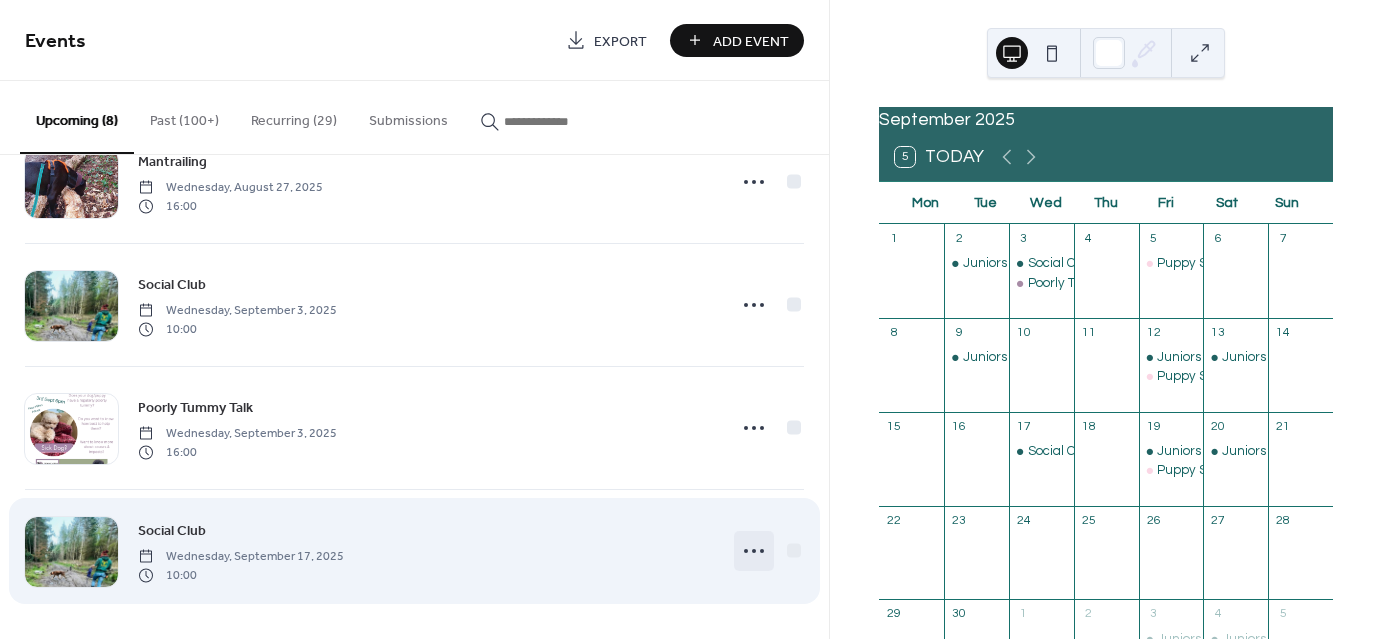 click 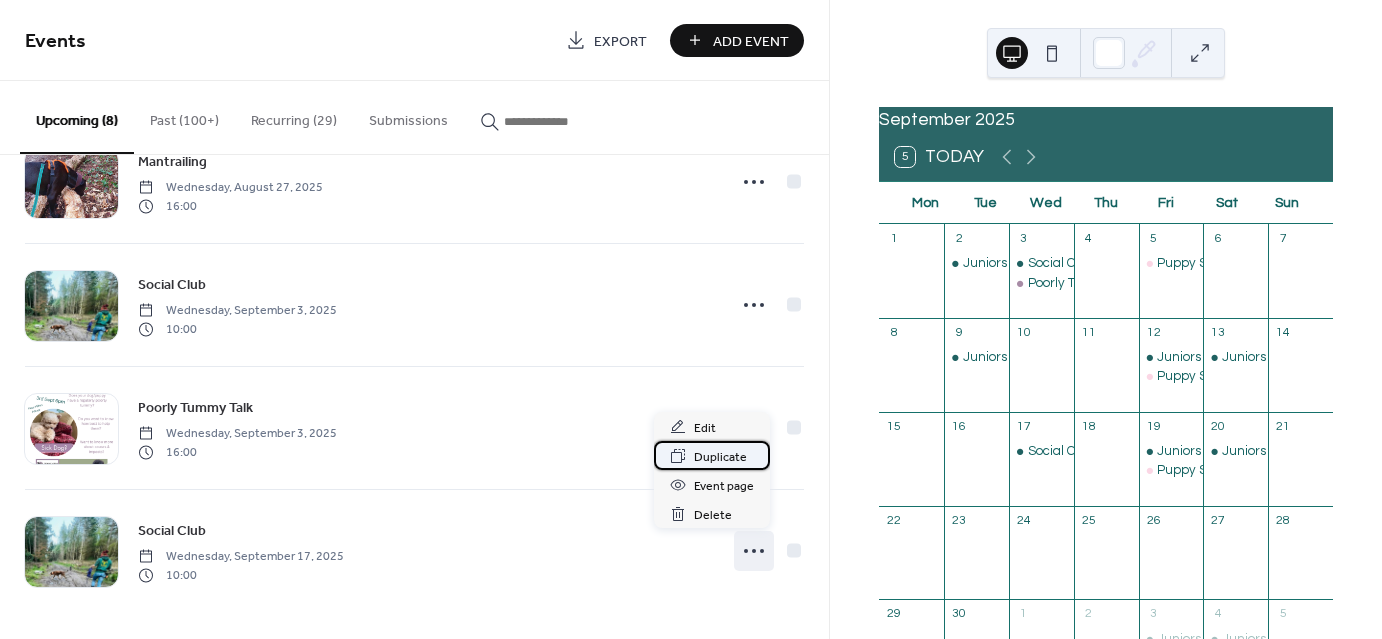 click on "Duplicate" at bounding box center (720, 457) 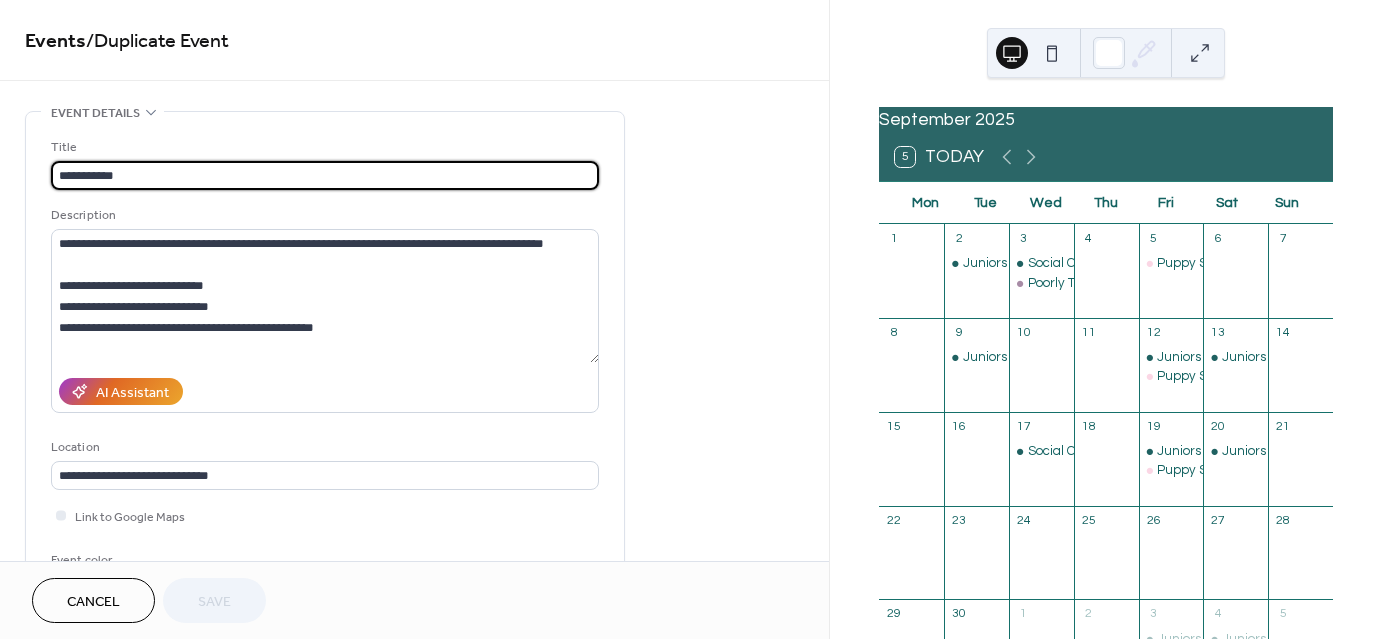 scroll, scrollTop: 38, scrollLeft: 0, axis: vertical 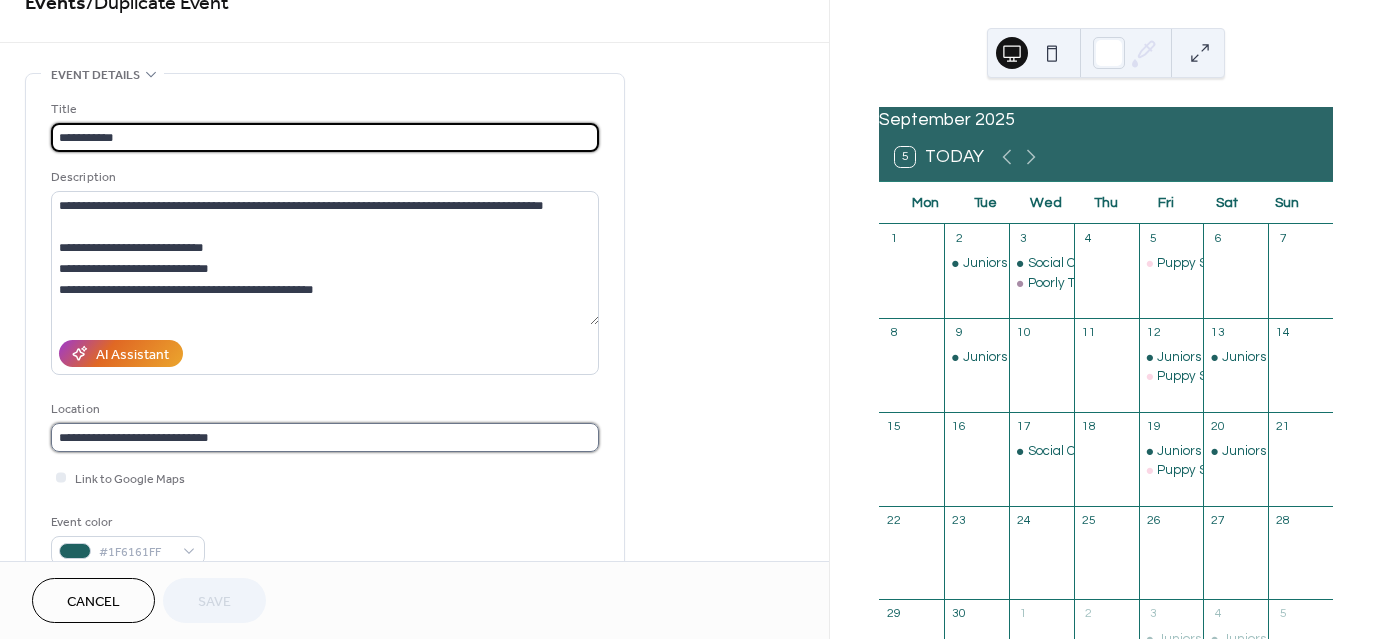 click on "**********" at bounding box center [325, 437] 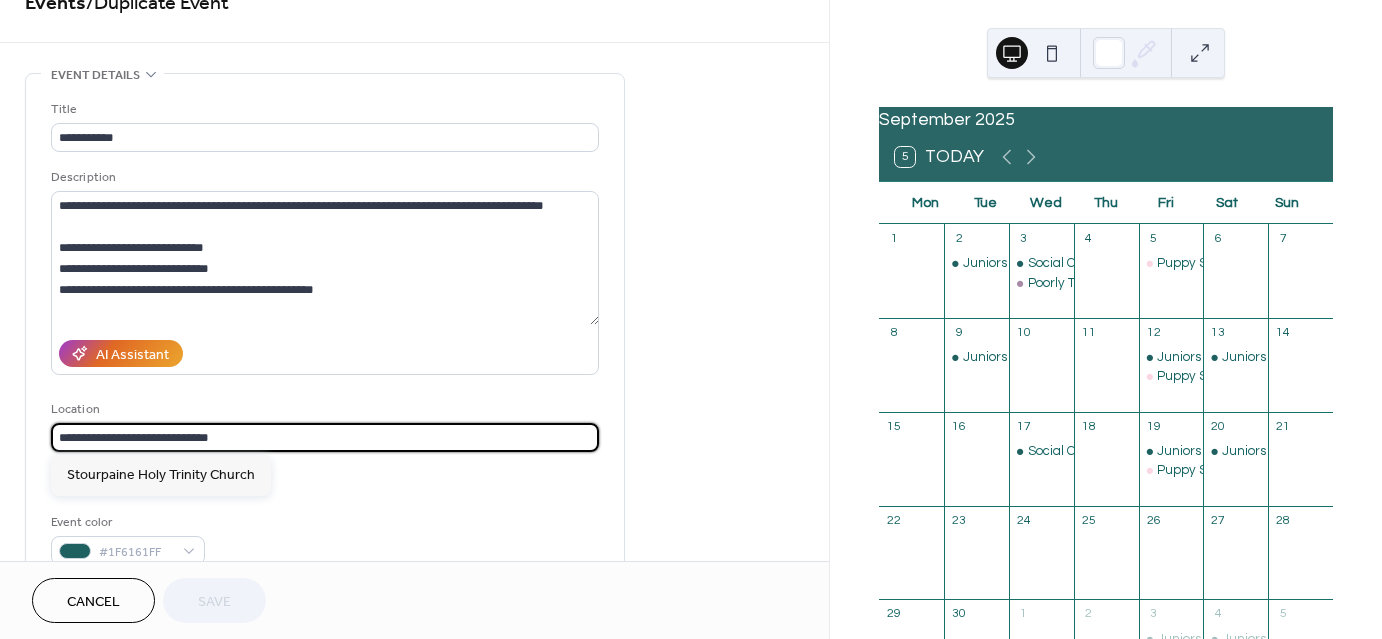 click on "**********" at bounding box center [325, 437] 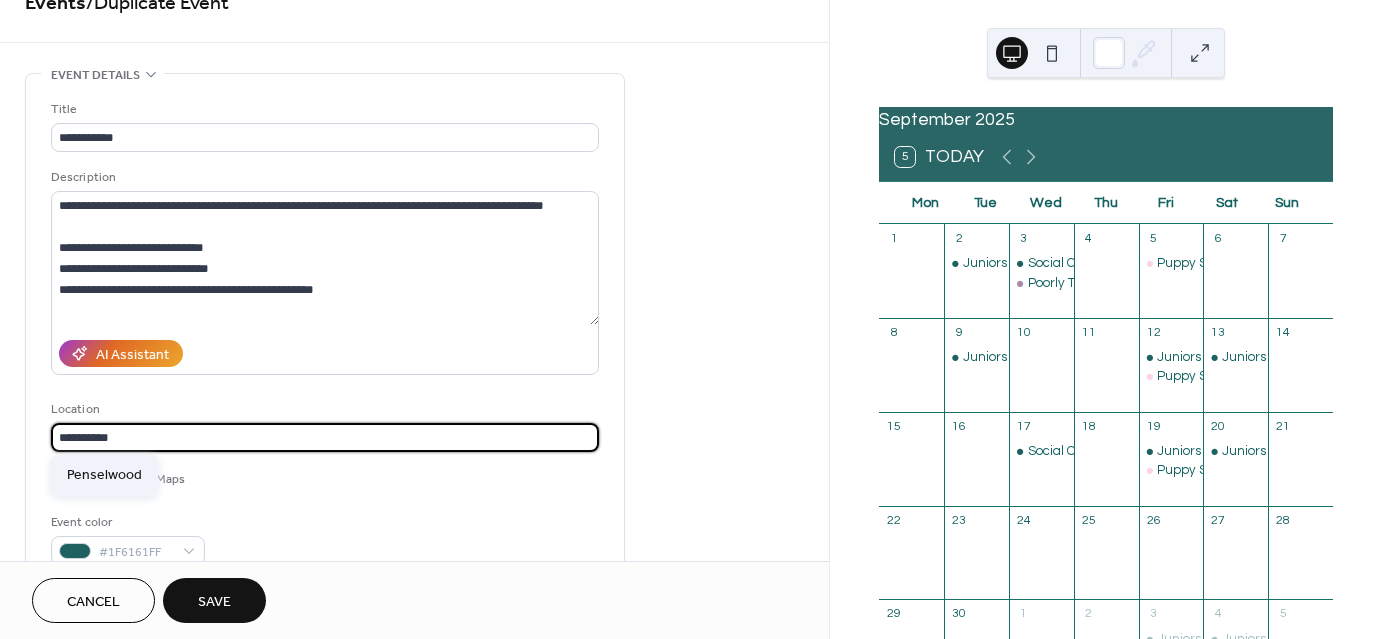 type on "**********" 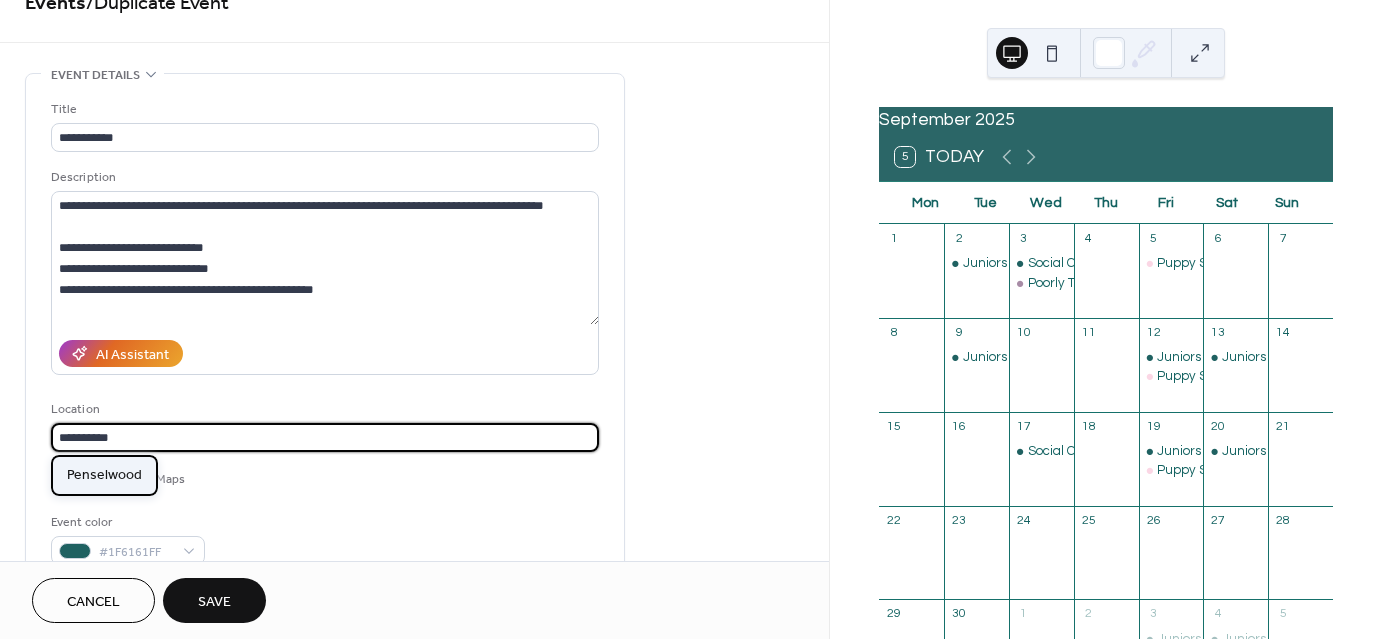 click on "Penselwood" at bounding box center [104, 475] 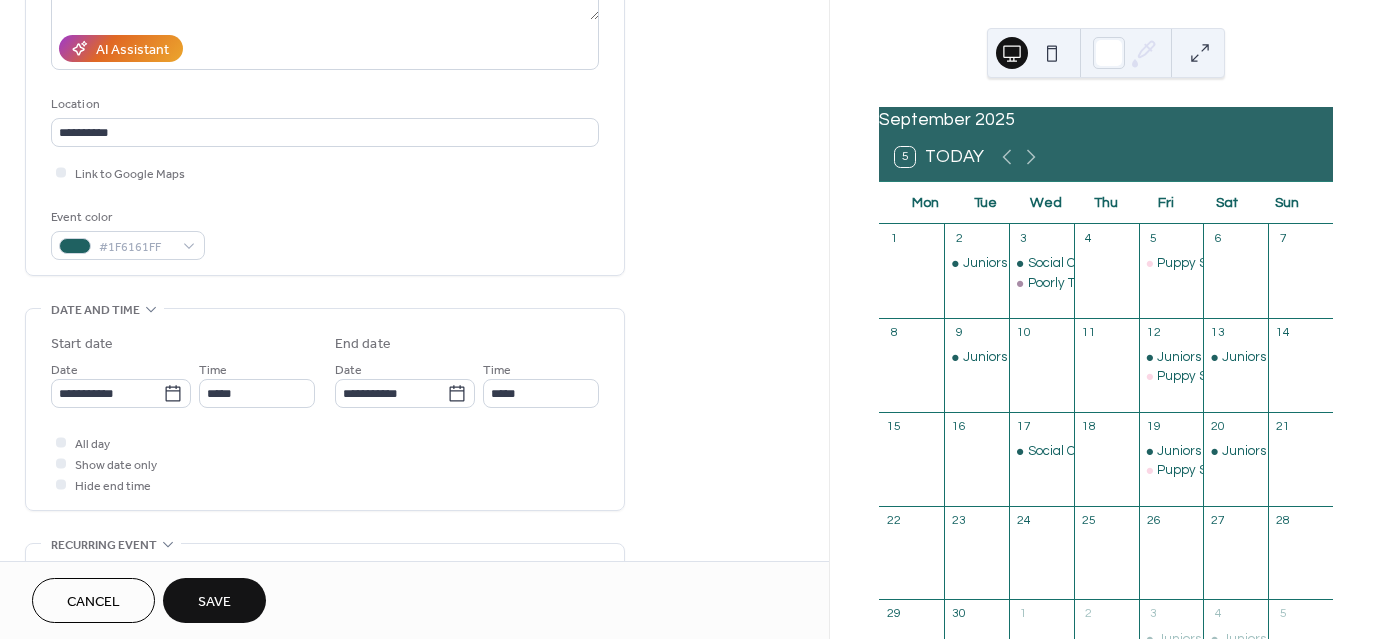 scroll, scrollTop: 360, scrollLeft: 0, axis: vertical 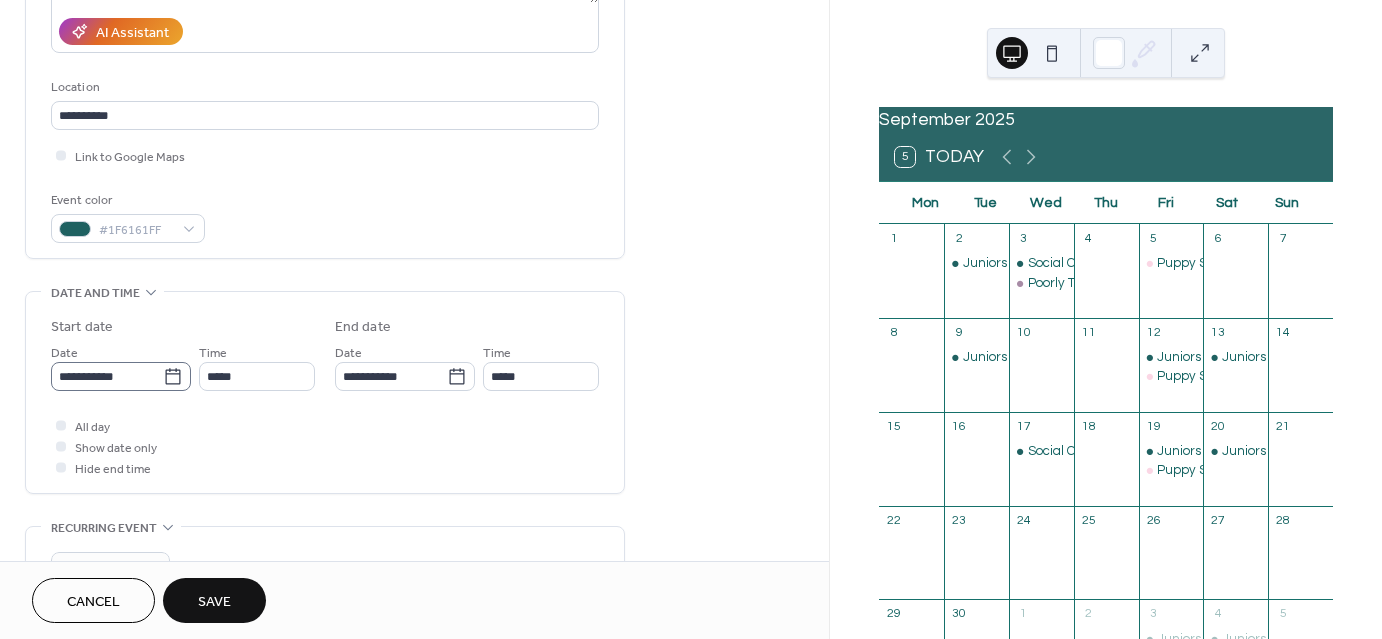 click 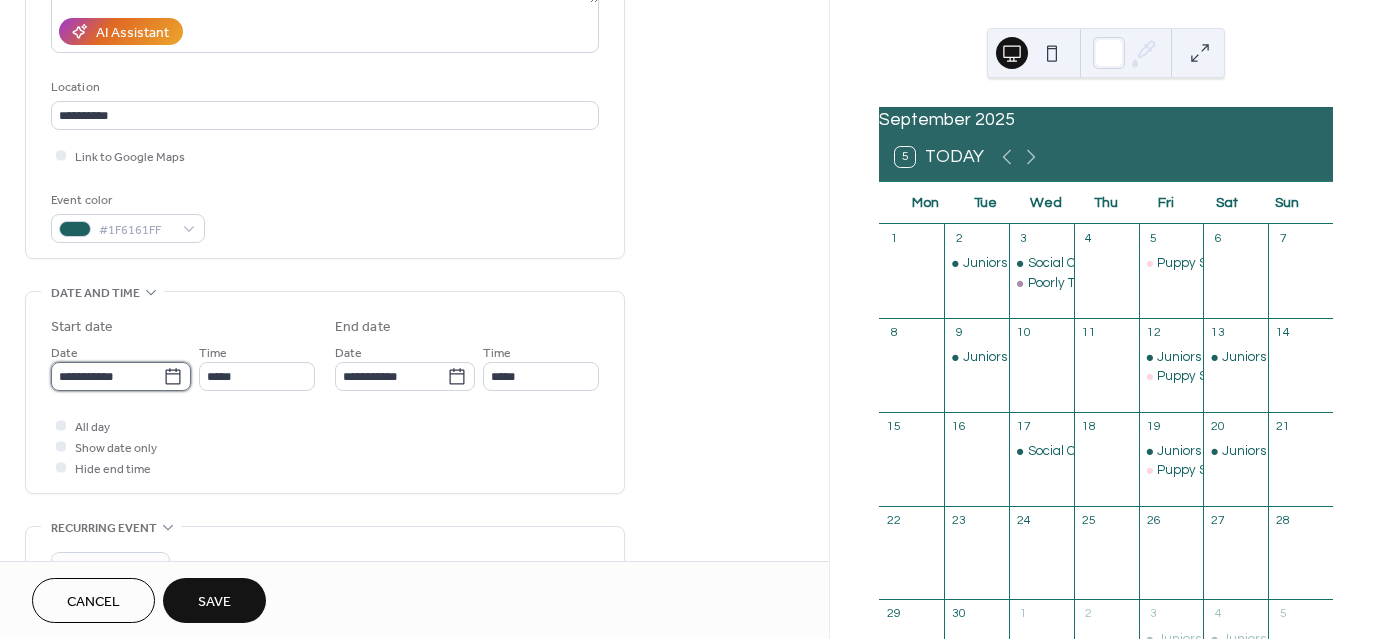 click on "**********" at bounding box center (107, 376) 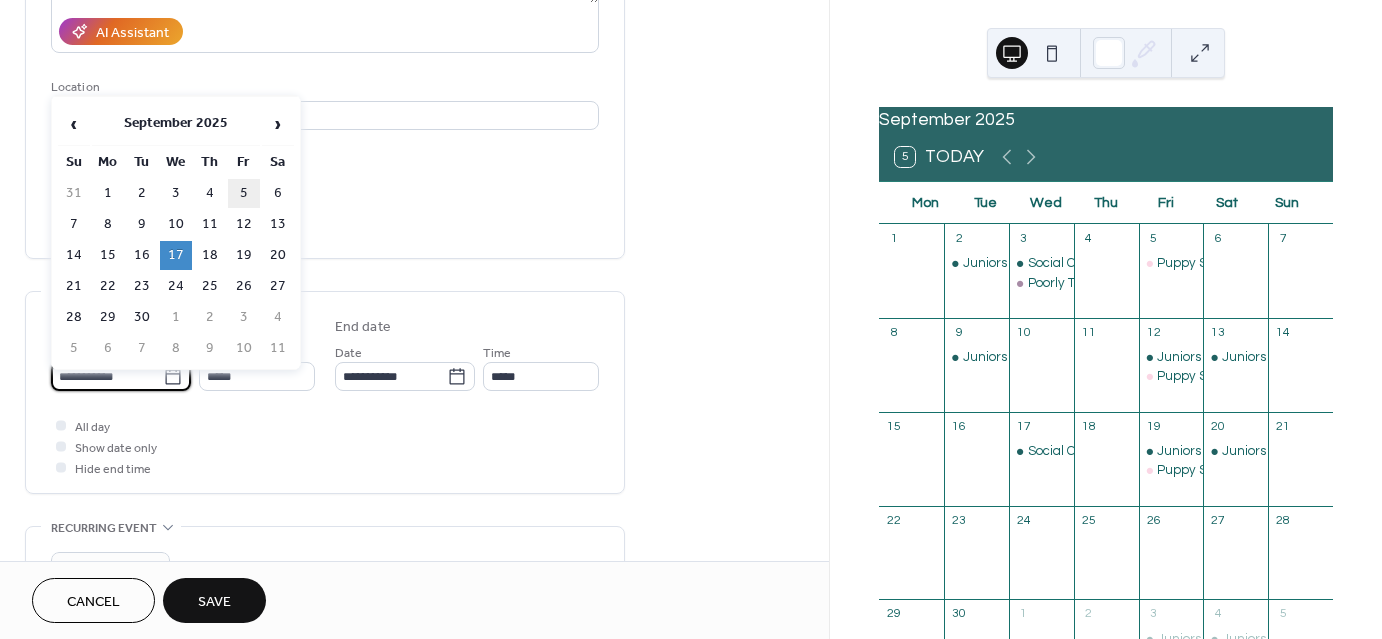 click on "5" at bounding box center (244, 193) 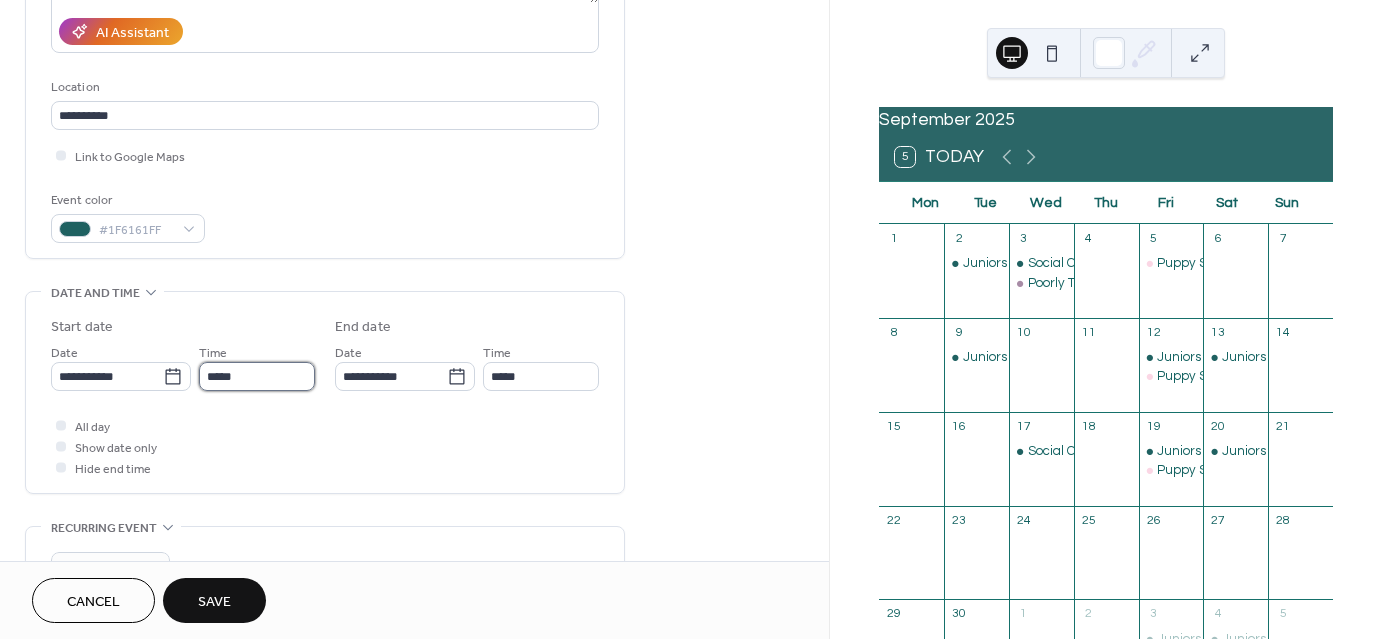 click on "*****" at bounding box center [257, 376] 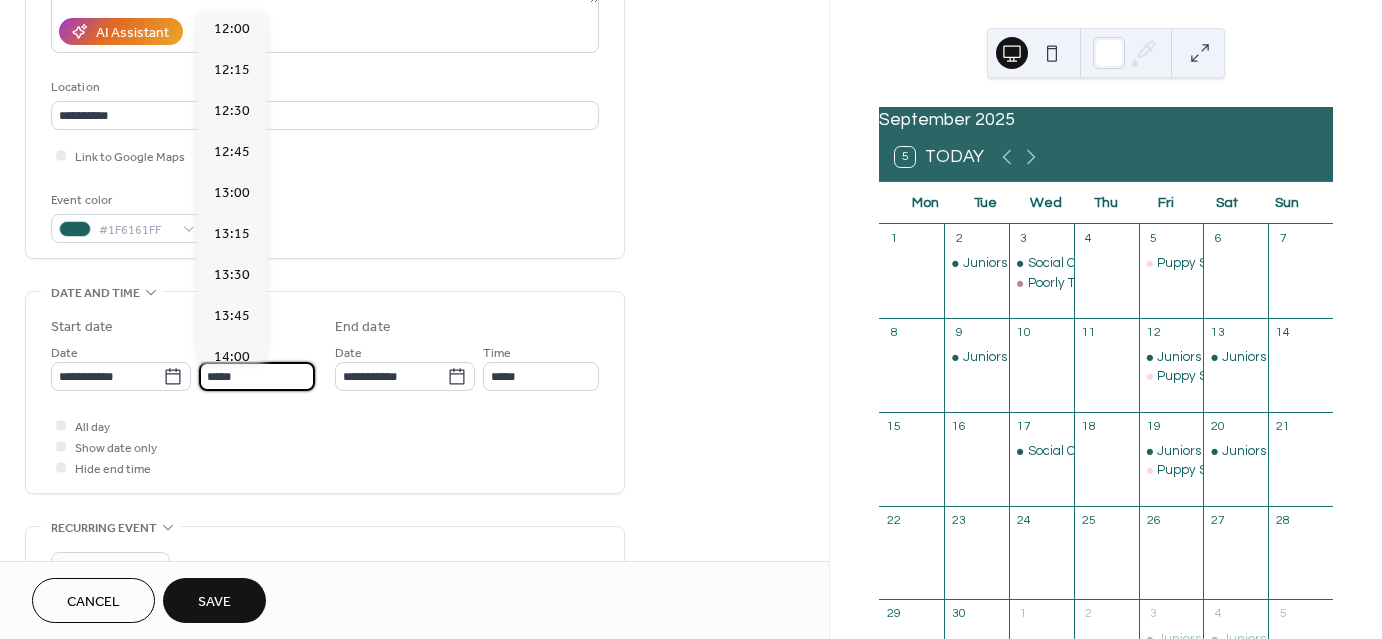 scroll, scrollTop: 1976, scrollLeft: 0, axis: vertical 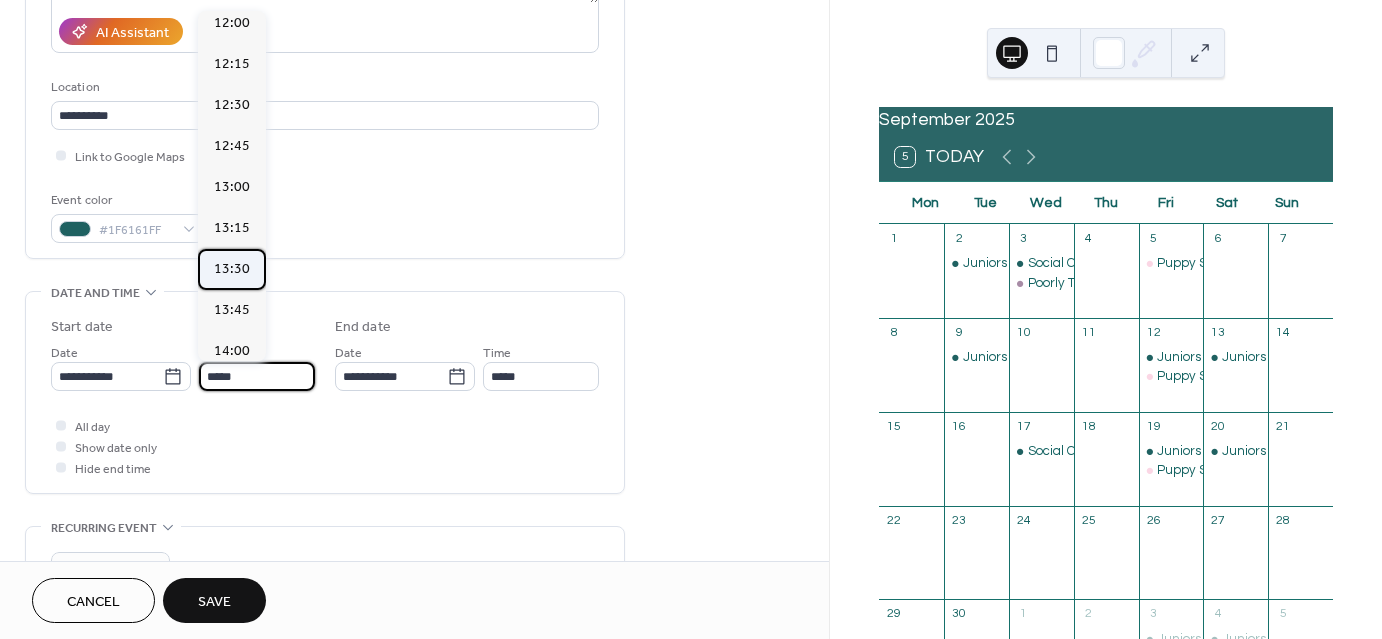 click on "13:30" at bounding box center (232, 269) 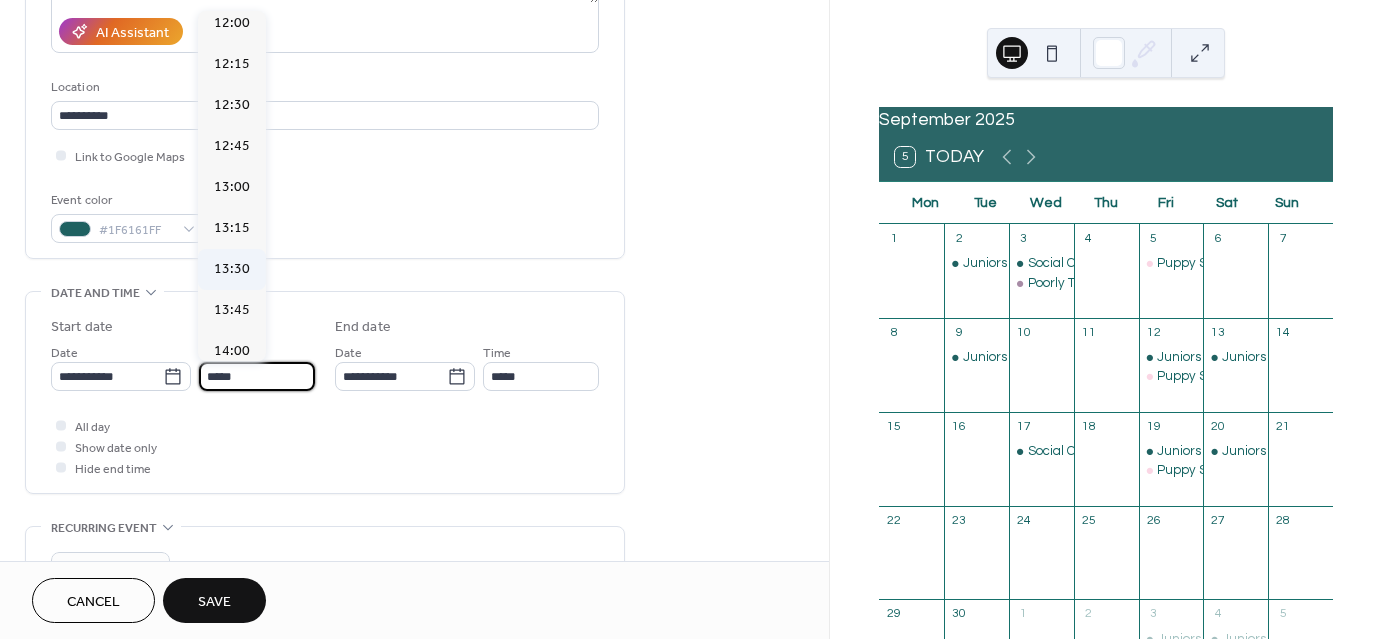 type on "*****" 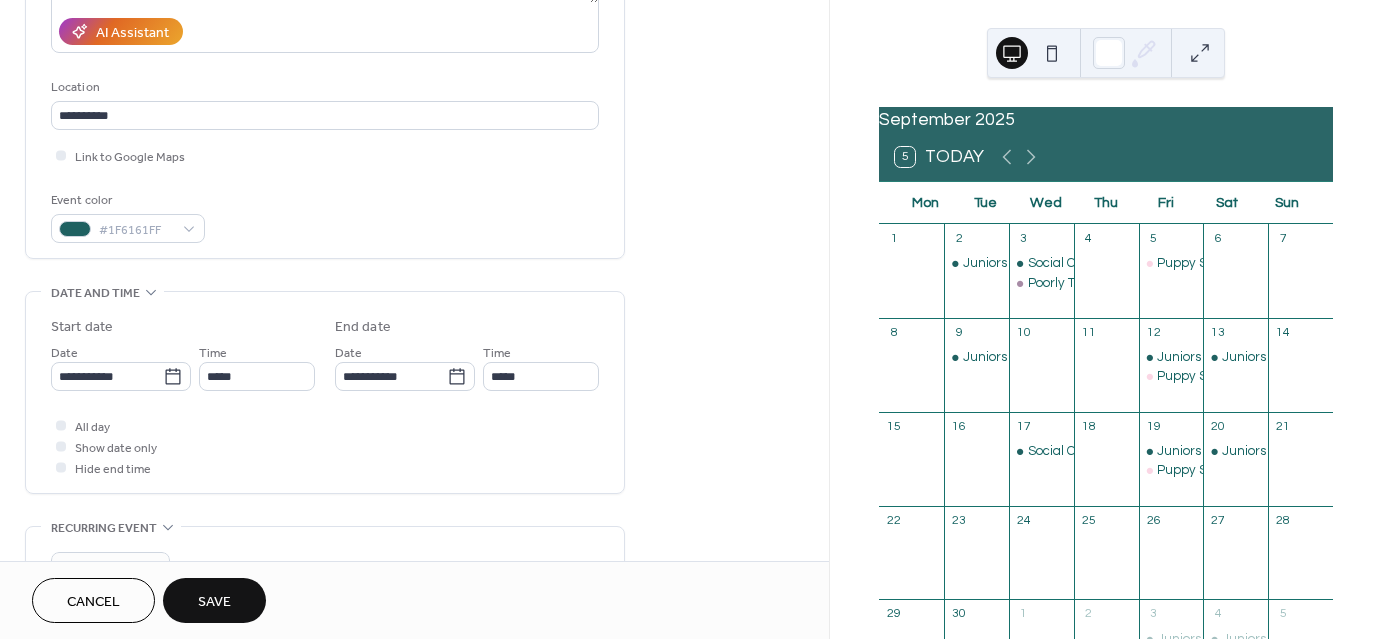 click on "Save" at bounding box center [214, 600] 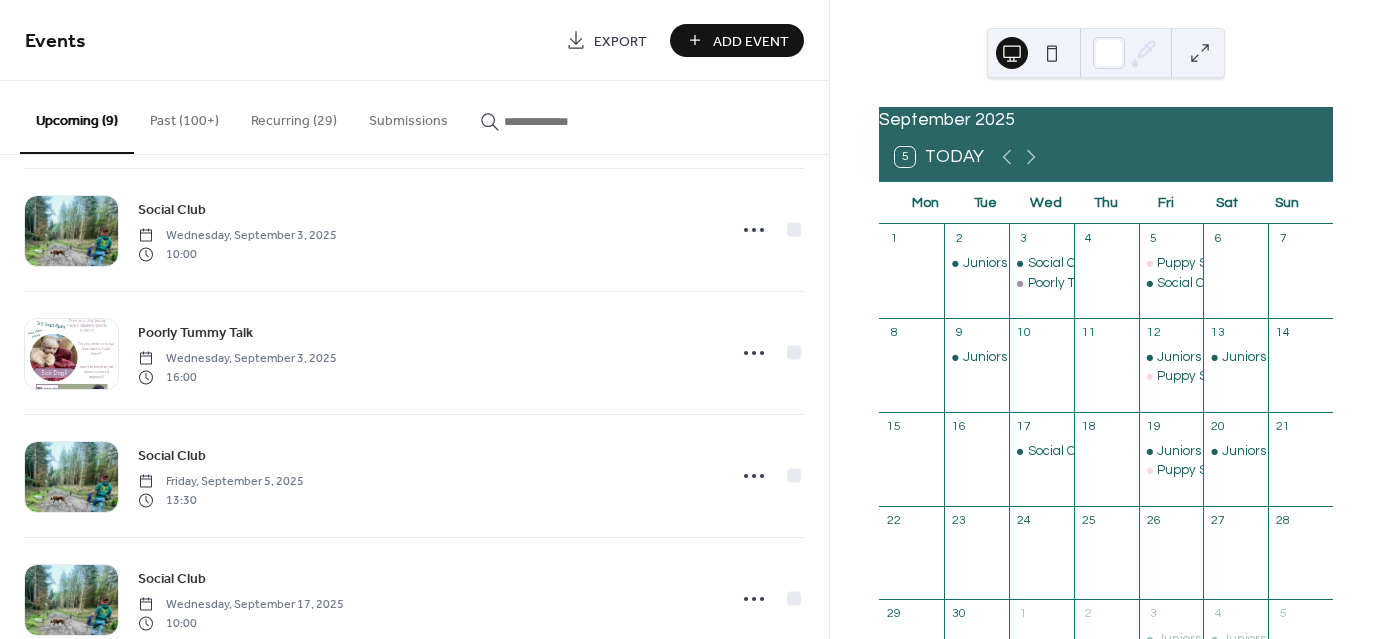 scroll, scrollTop: 679, scrollLeft: 0, axis: vertical 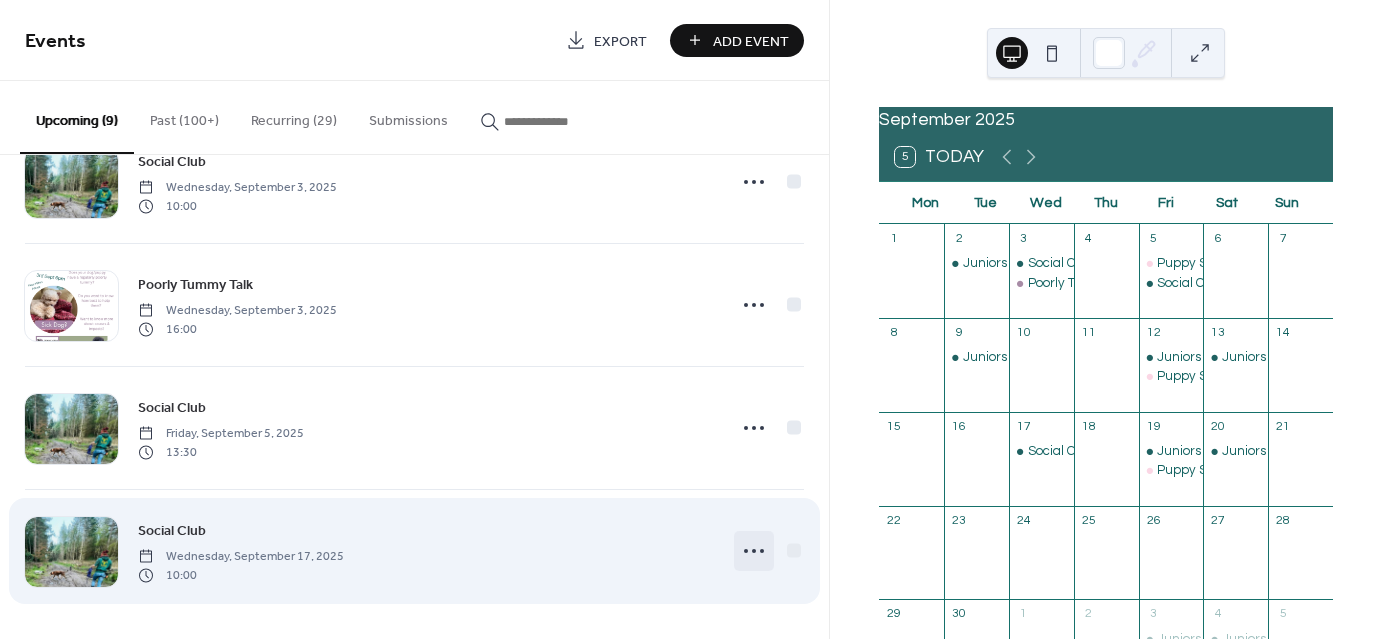 click 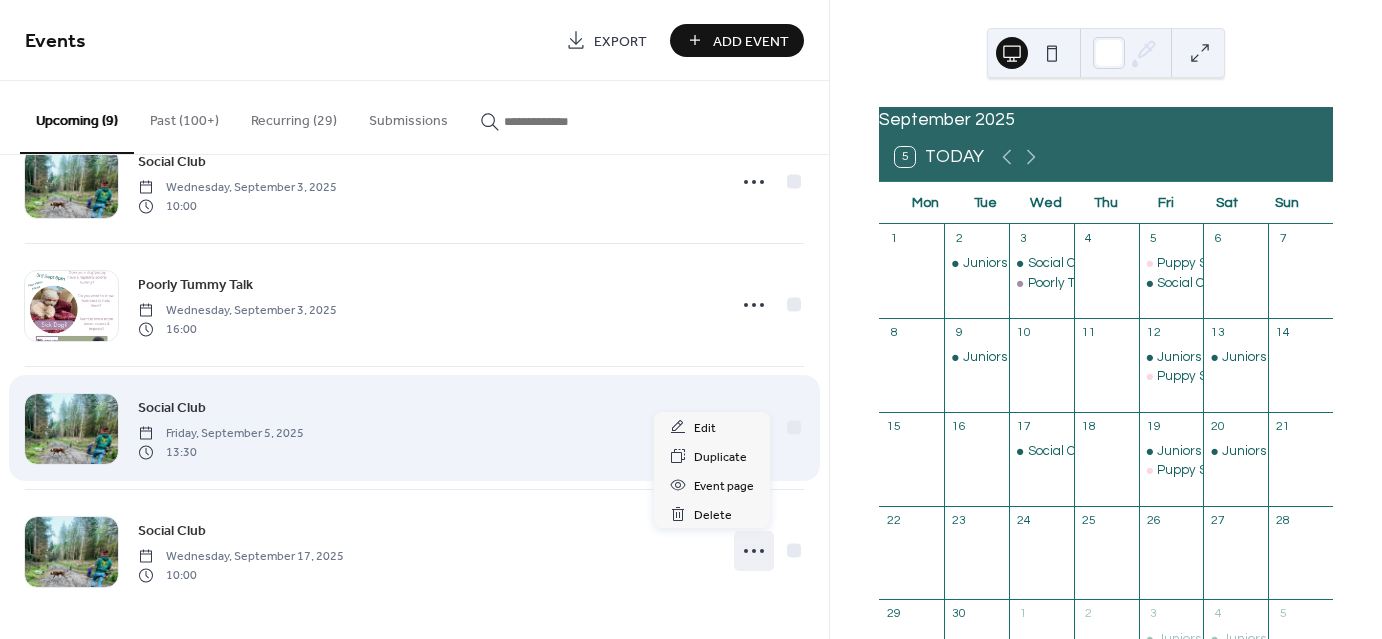 click on "Social Club Friday, [DATE] [TIME]" at bounding box center [426, 428] 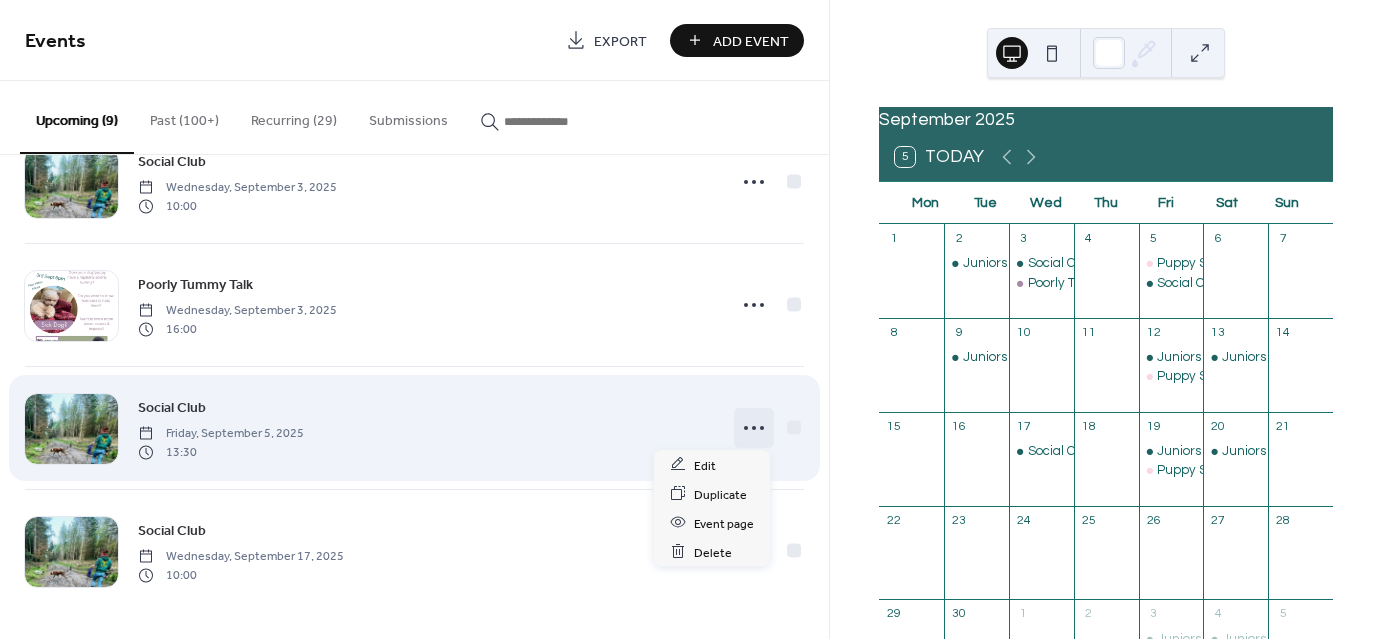 click at bounding box center (754, 428) 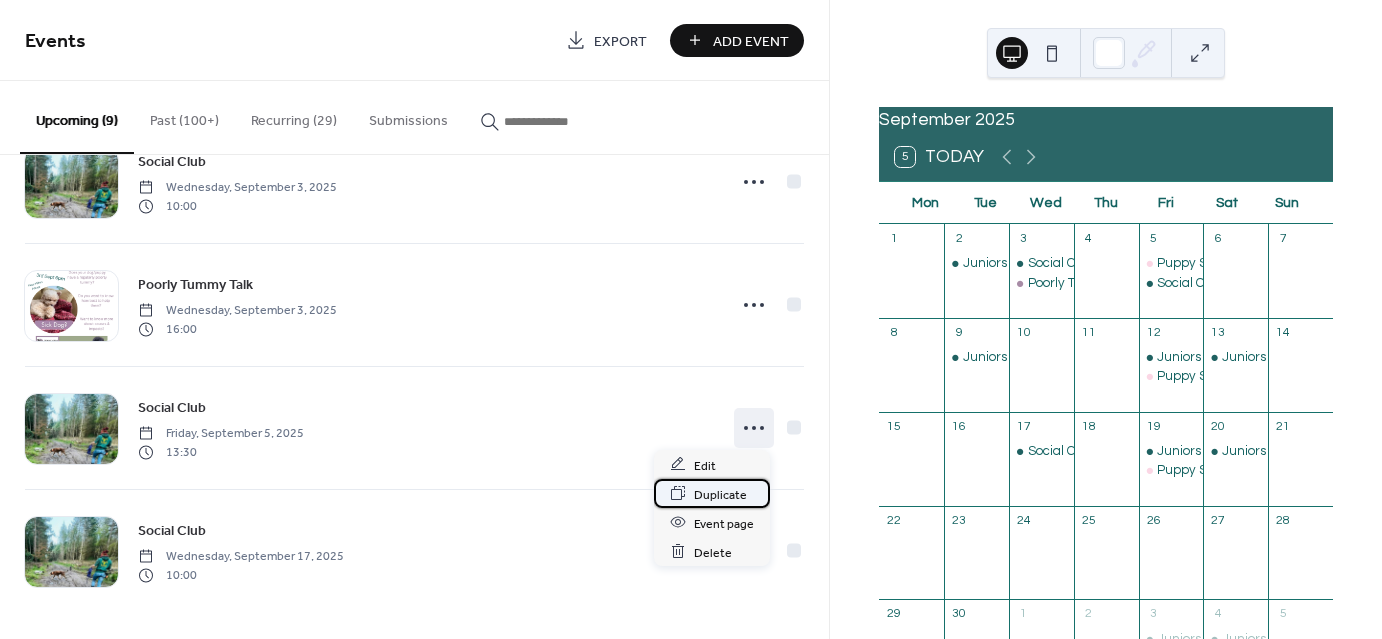 click on "Duplicate" at bounding box center [720, 494] 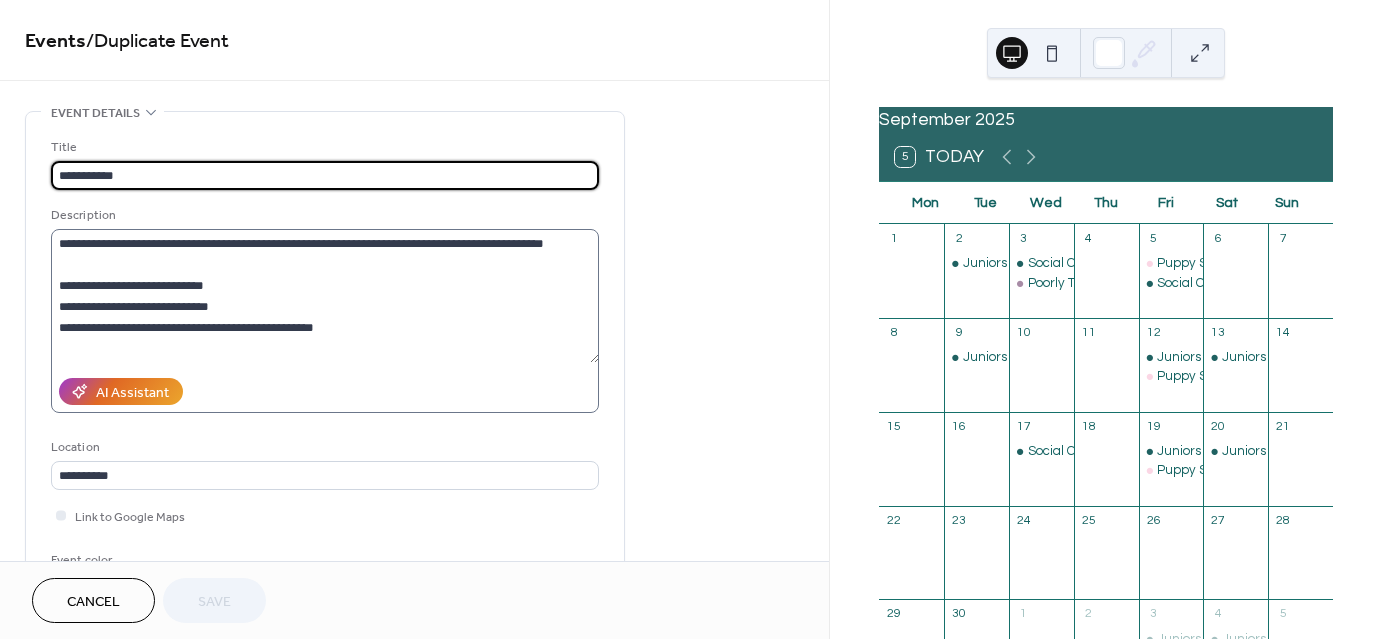 scroll, scrollTop: 104, scrollLeft: 0, axis: vertical 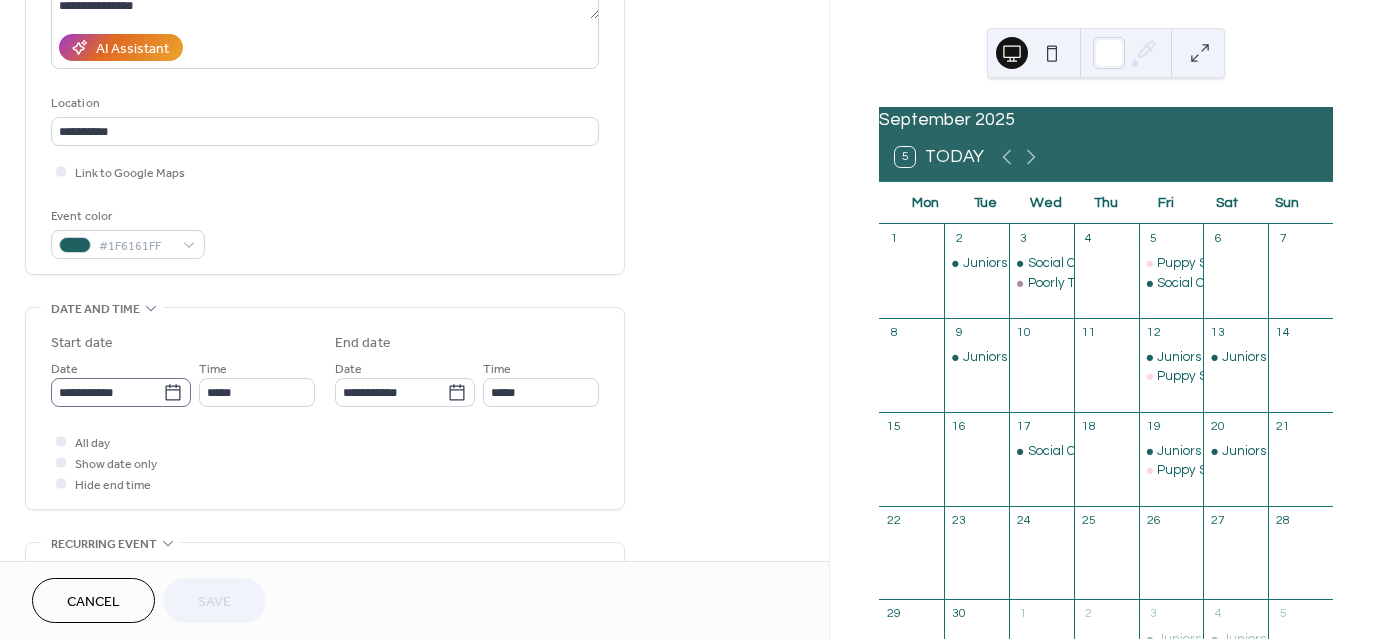 click 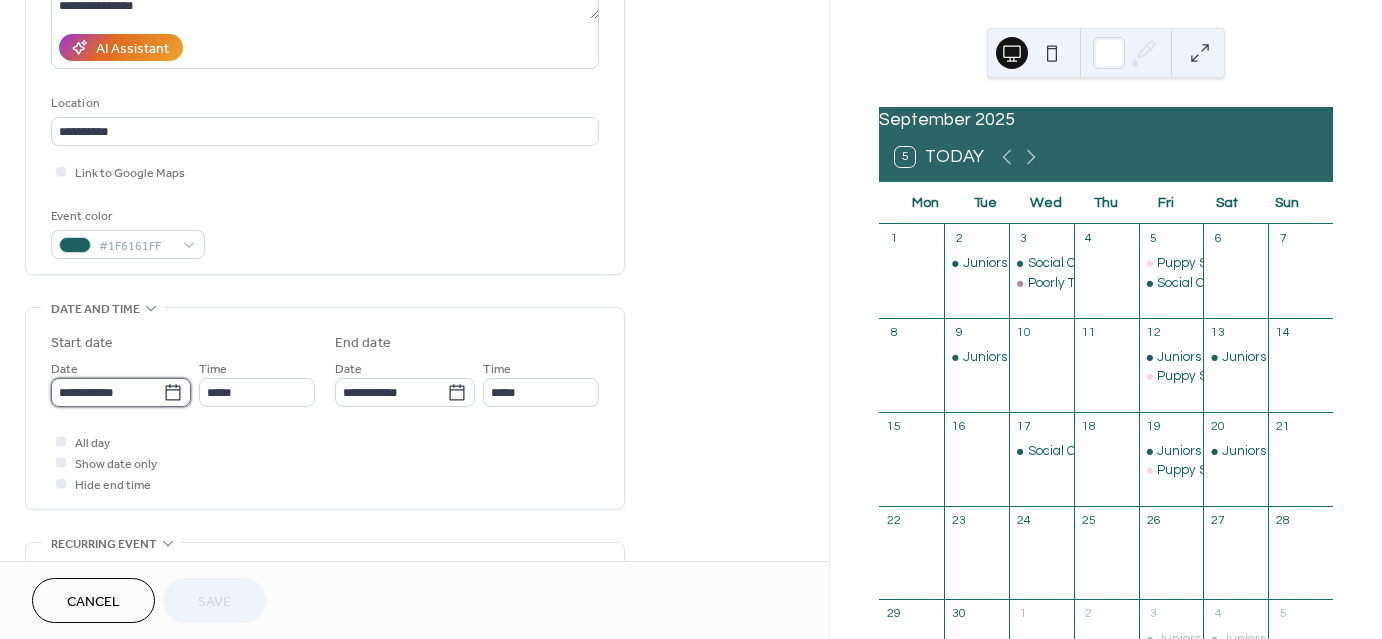 click on "**********" at bounding box center (107, 392) 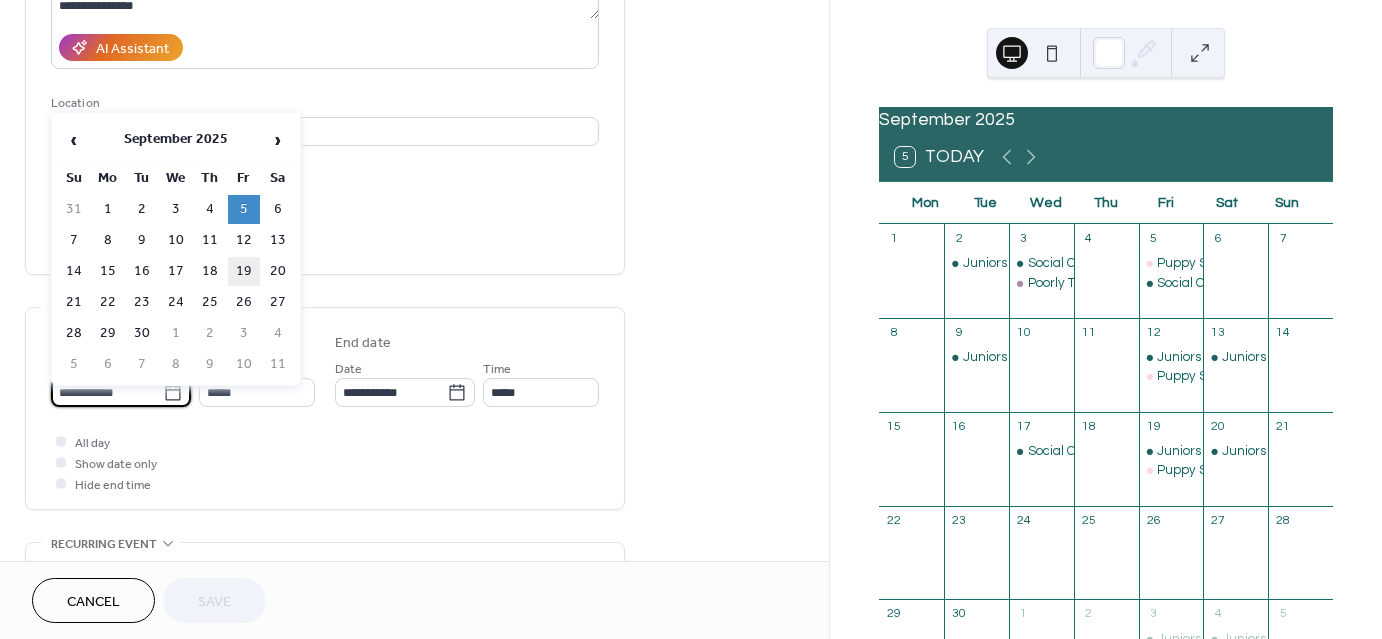 click on "19" at bounding box center (244, 271) 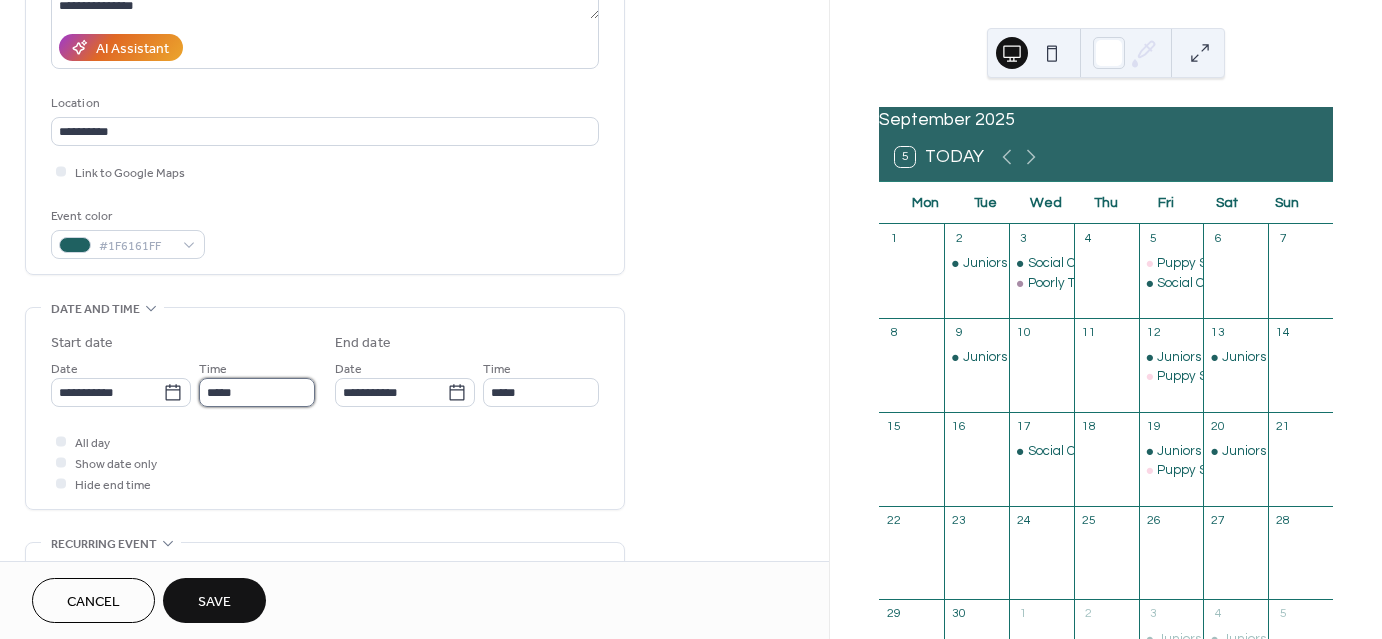 click on "*****" at bounding box center [257, 392] 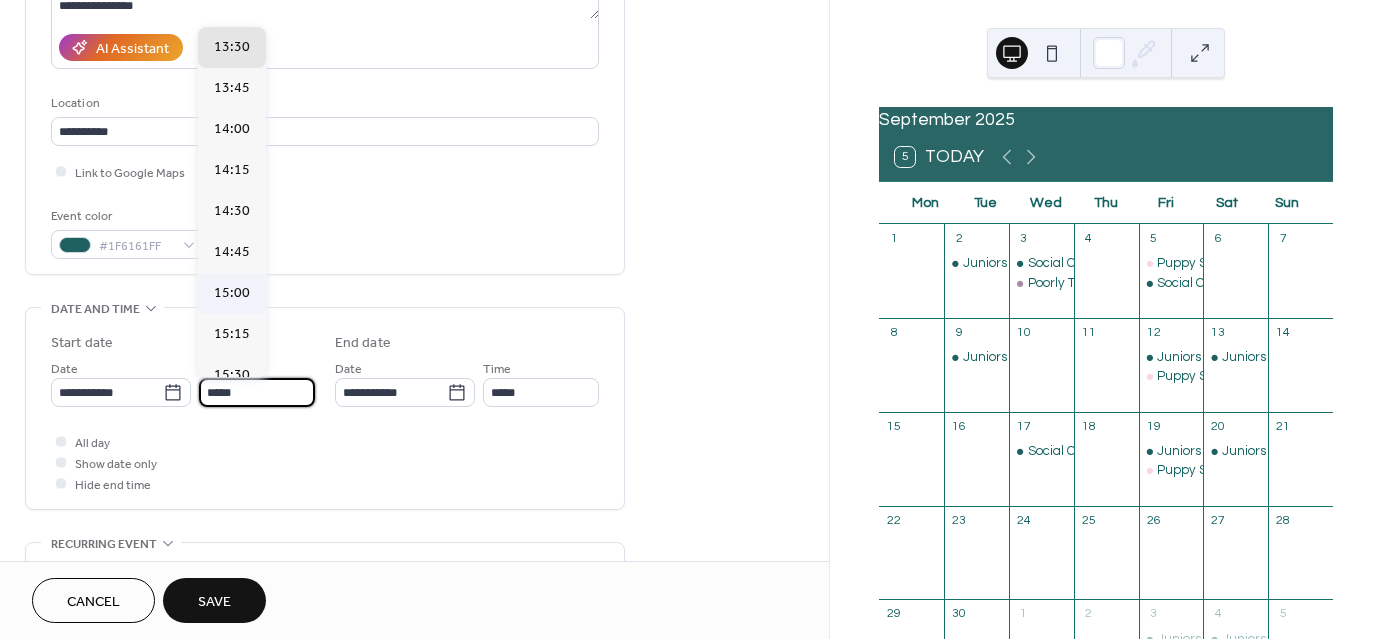 scroll, scrollTop: 2292, scrollLeft: 0, axis: vertical 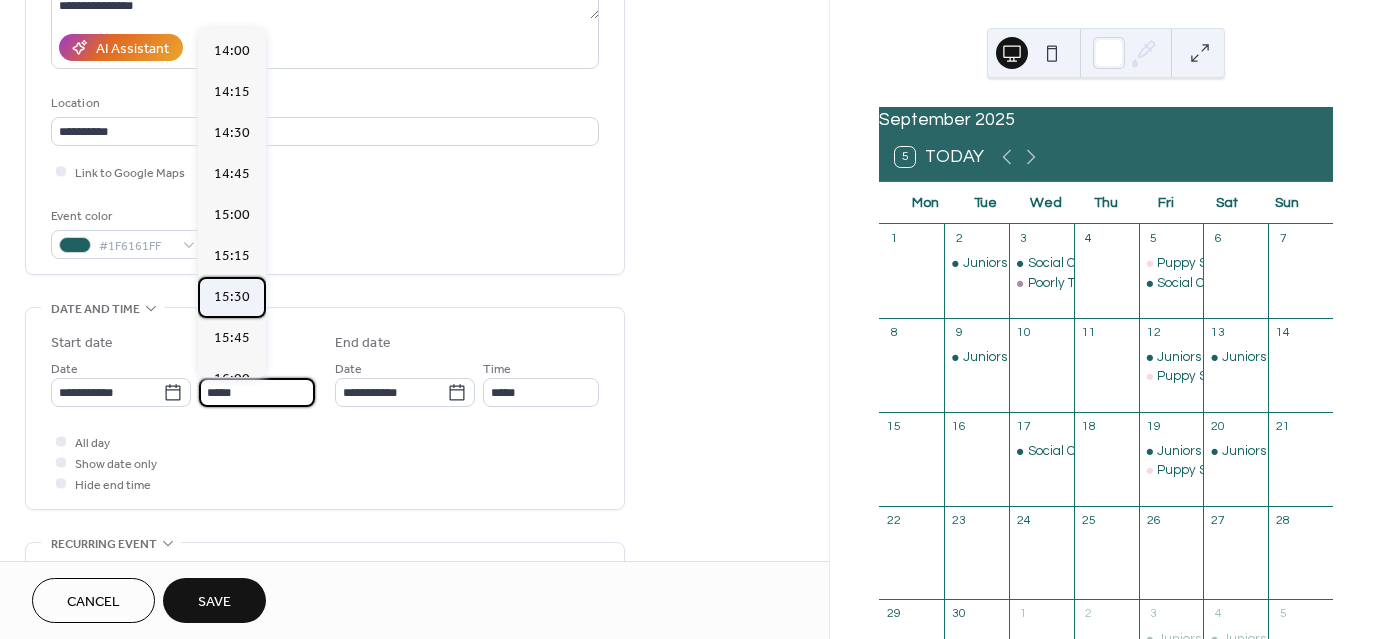 click on "15:30" at bounding box center (232, 297) 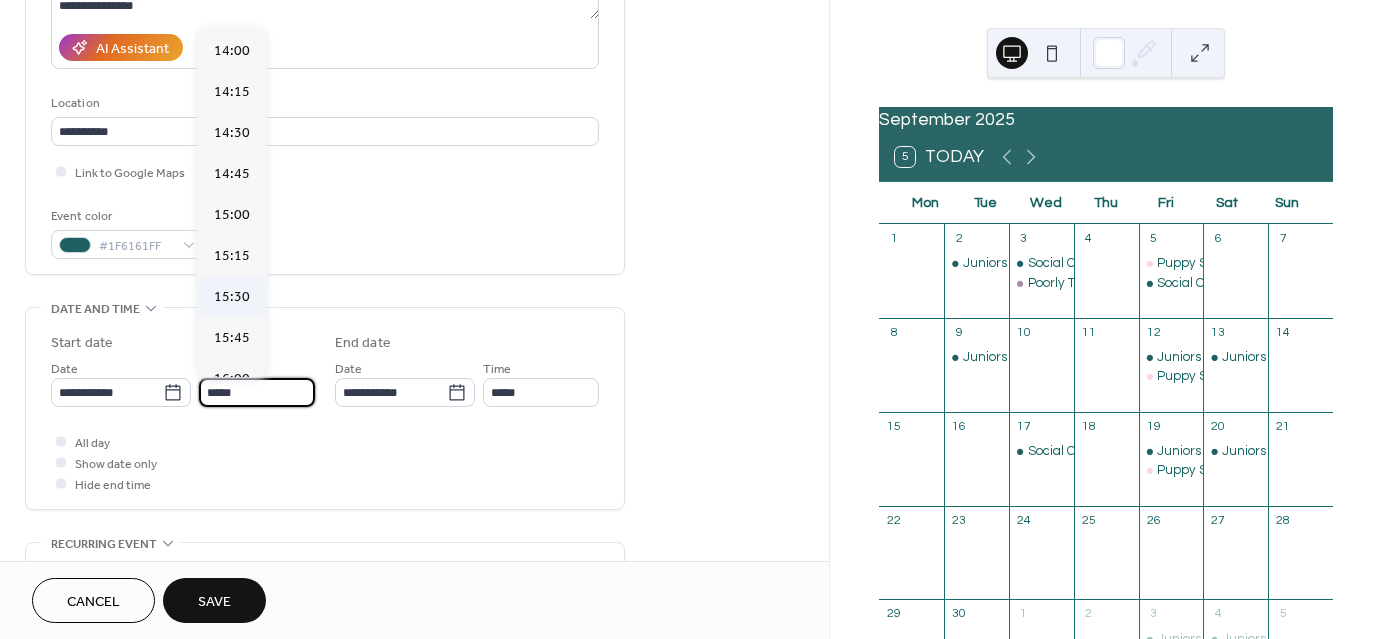 type on "*****" 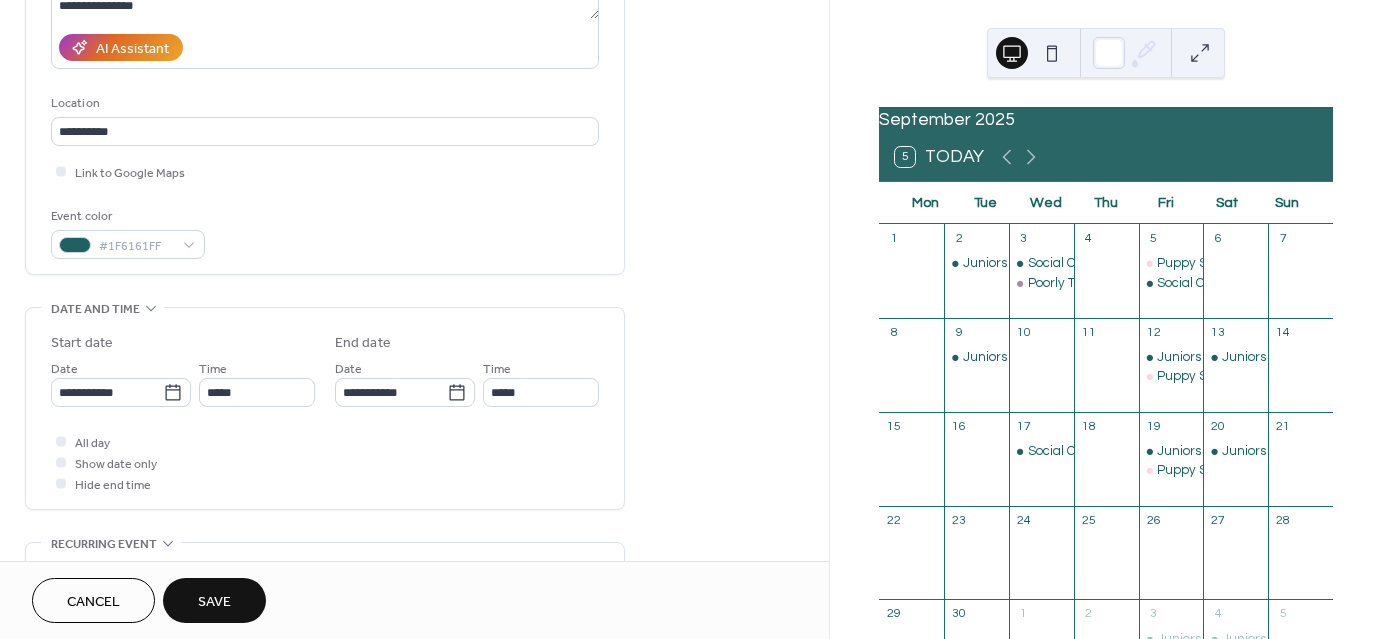 click on "Save" at bounding box center (214, 600) 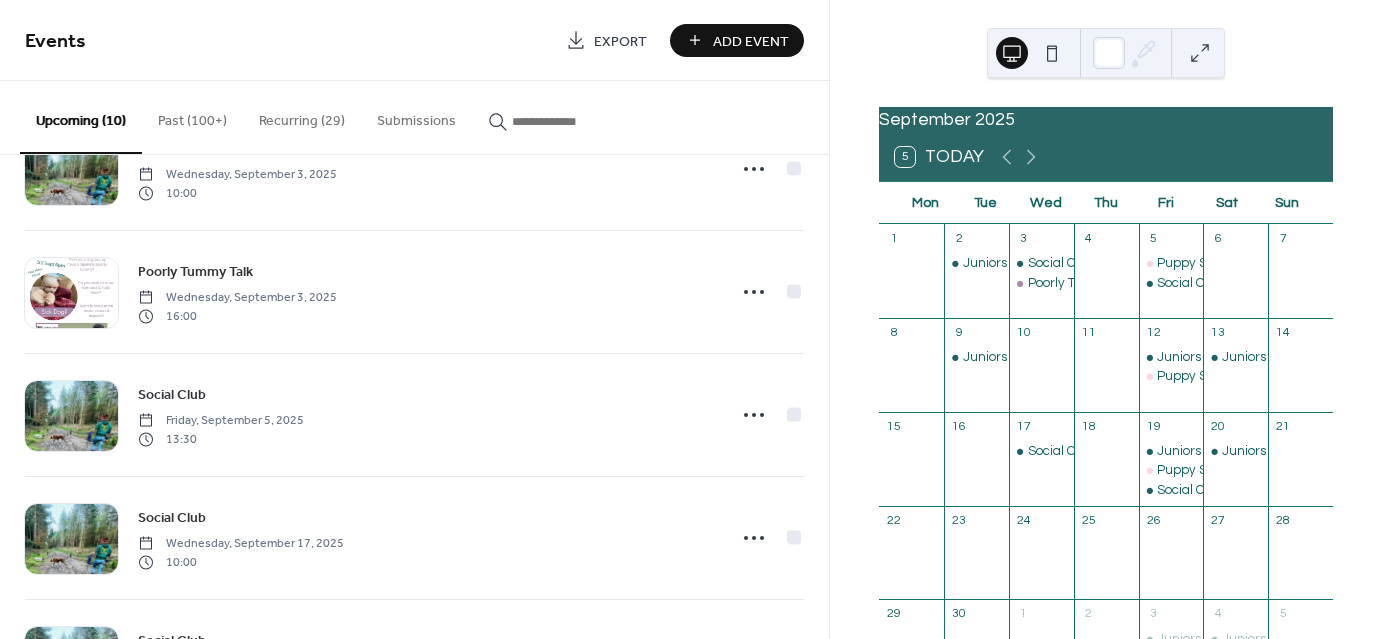 scroll, scrollTop: 802, scrollLeft: 0, axis: vertical 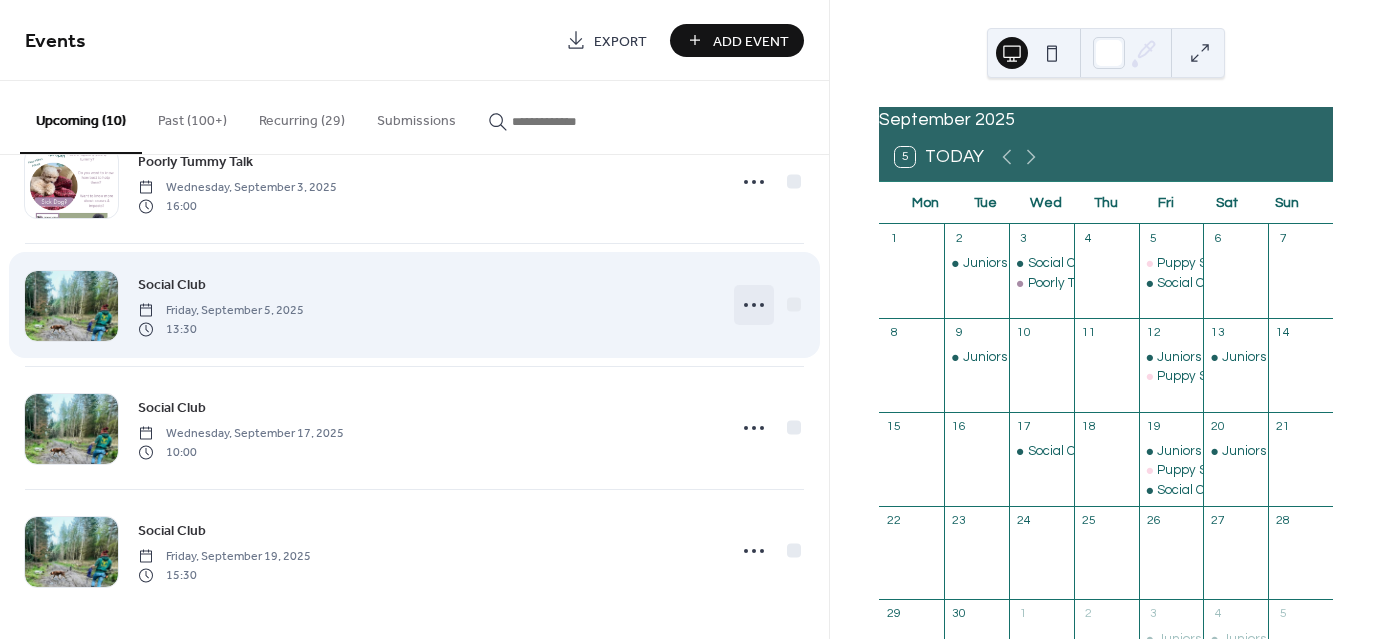click 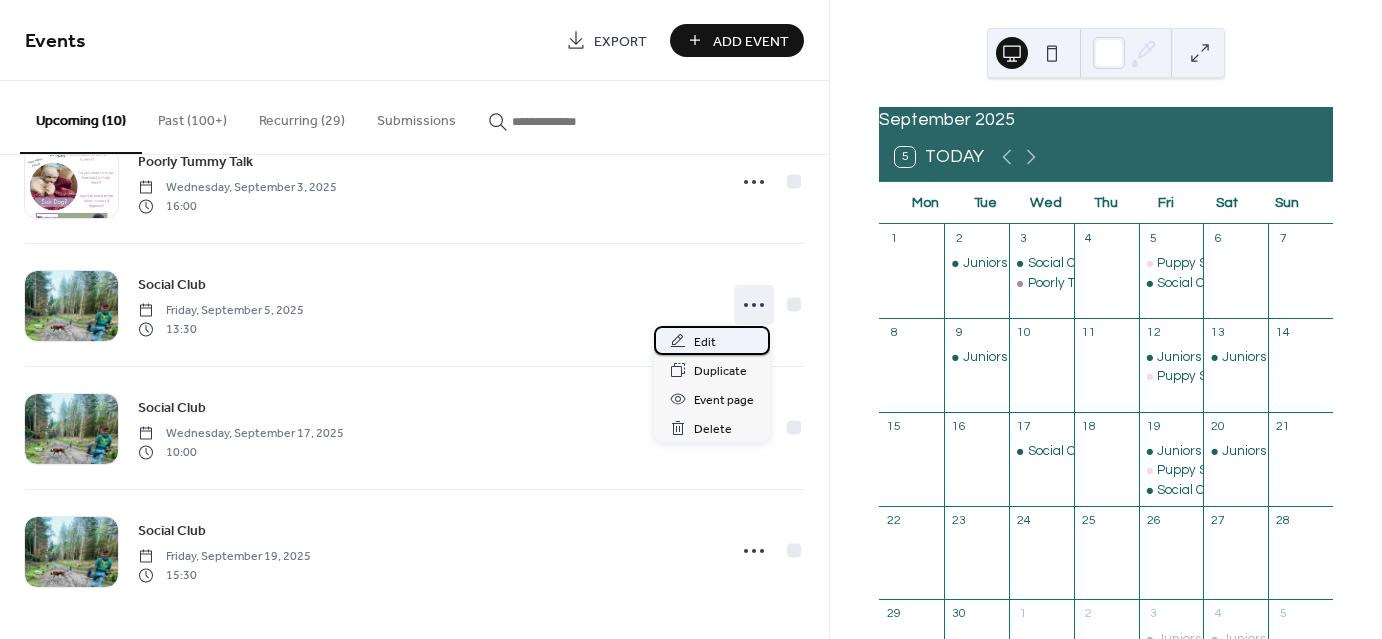 click on "Edit" at bounding box center (712, 340) 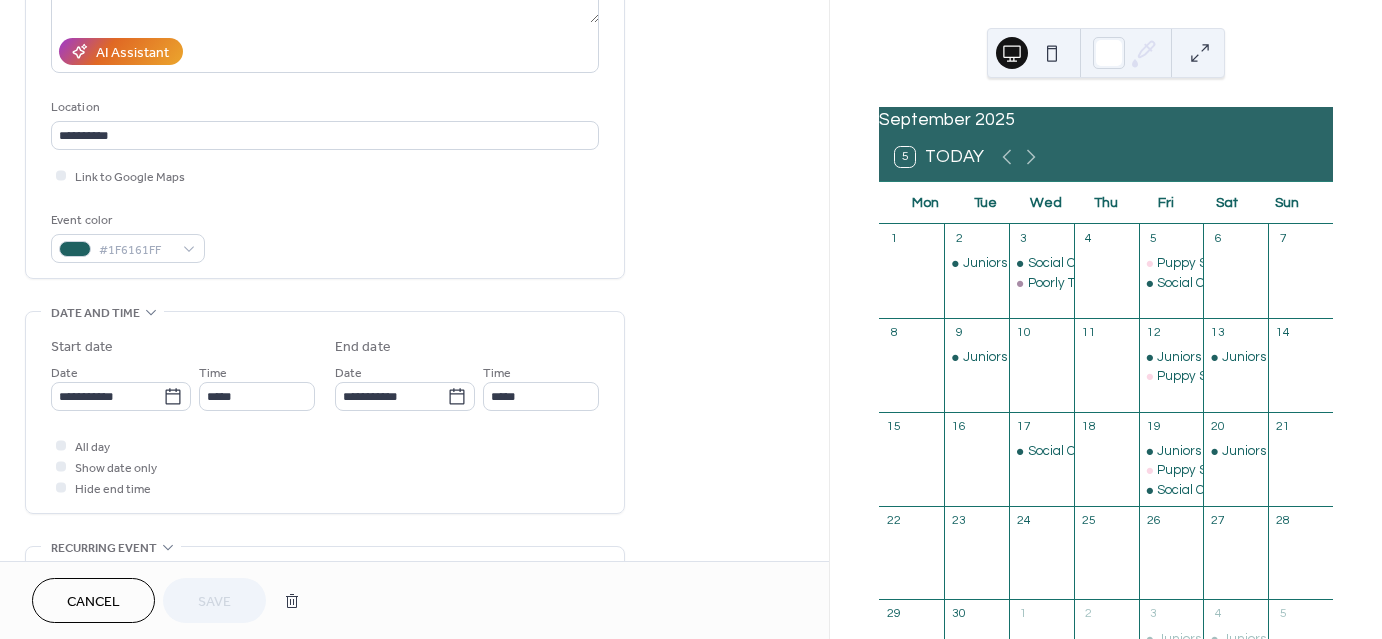 scroll, scrollTop: 362, scrollLeft: 0, axis: vertical 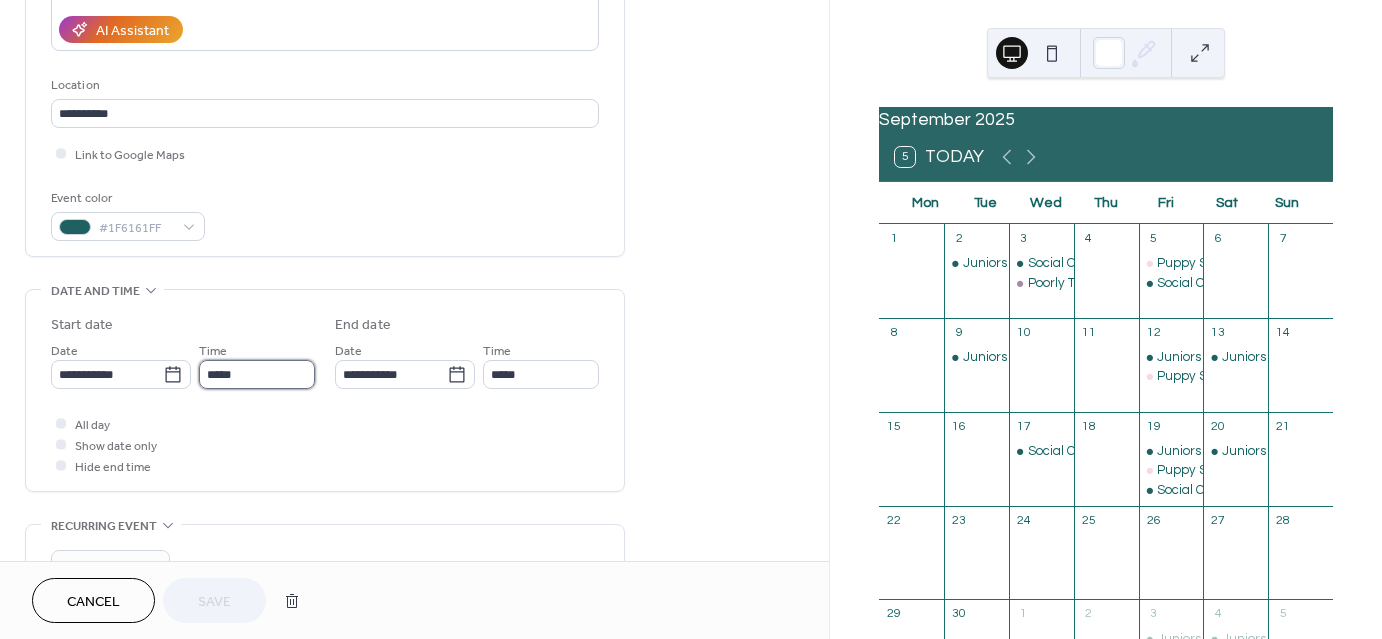 click on "*****" at bounding box center (257, 374) 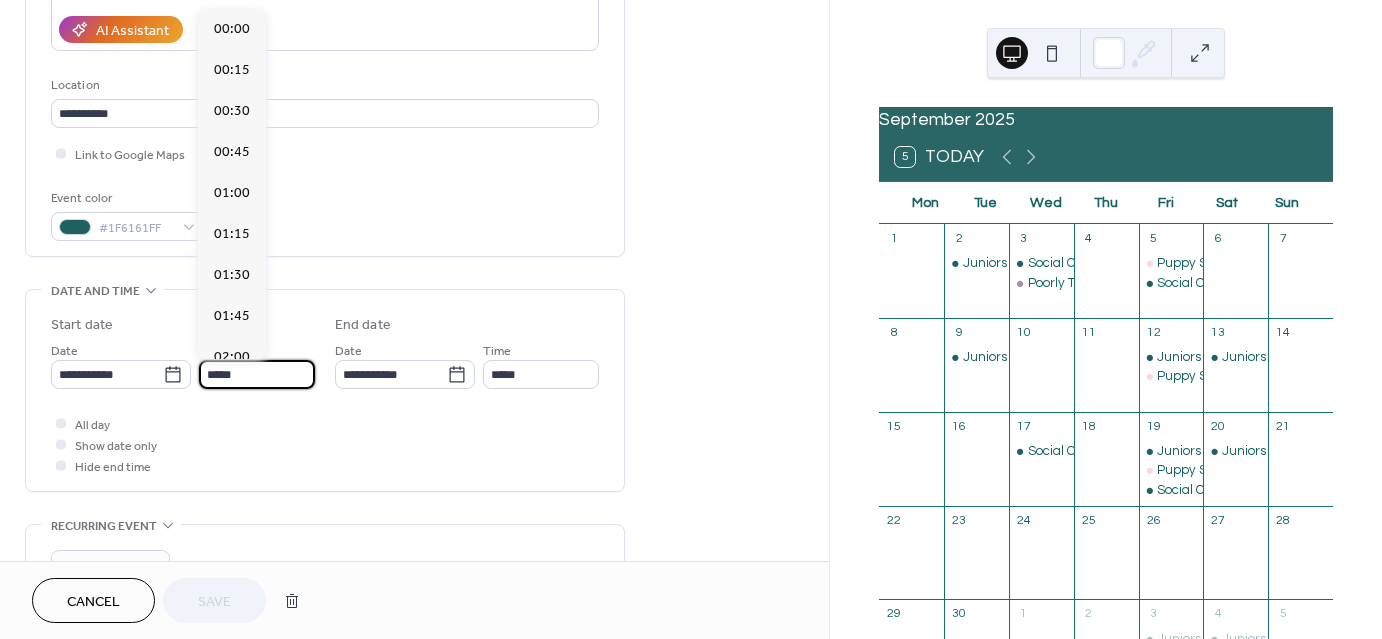 scroll, scrollTop: 2214, scrollLeft: 0, axis: vertical 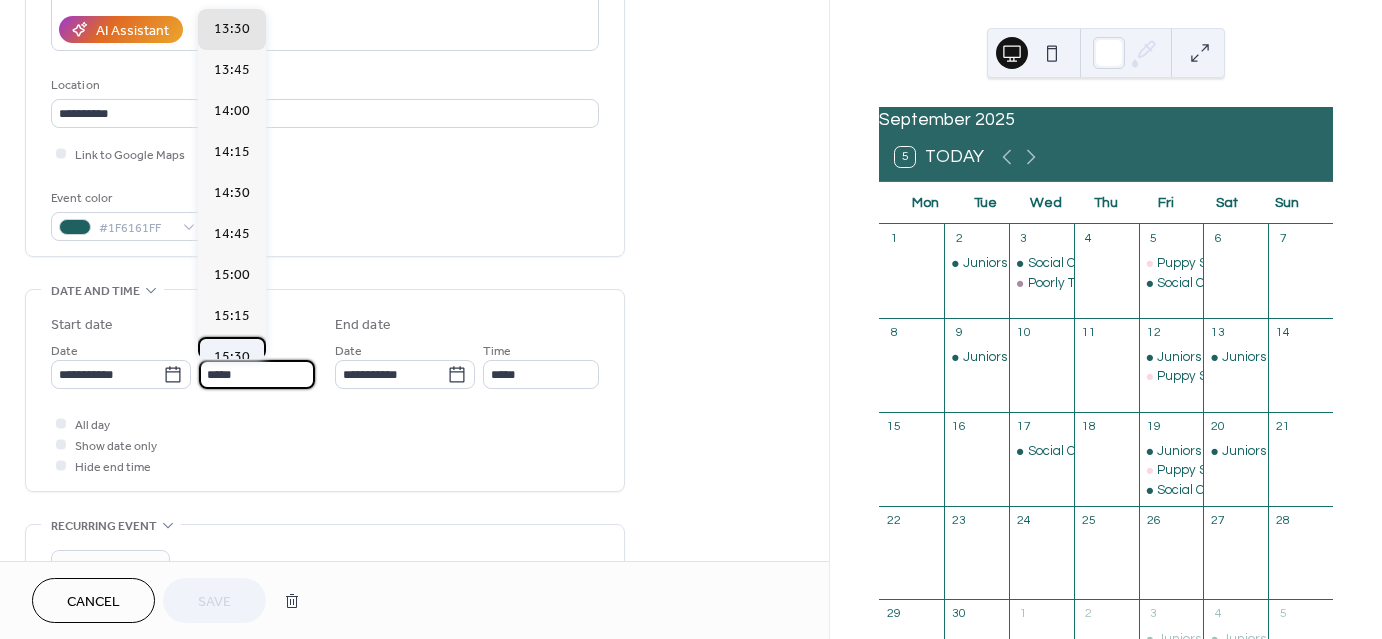 click on "15:30" at bounding box center (232, 356) 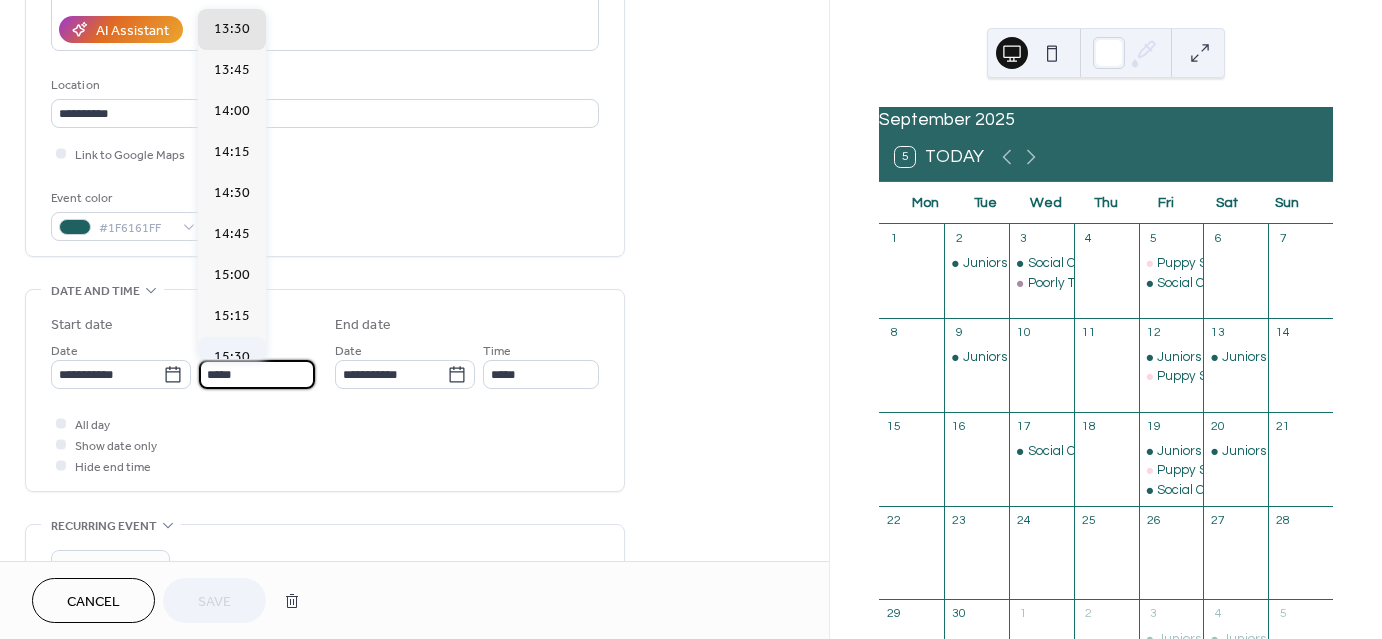type on "*****" 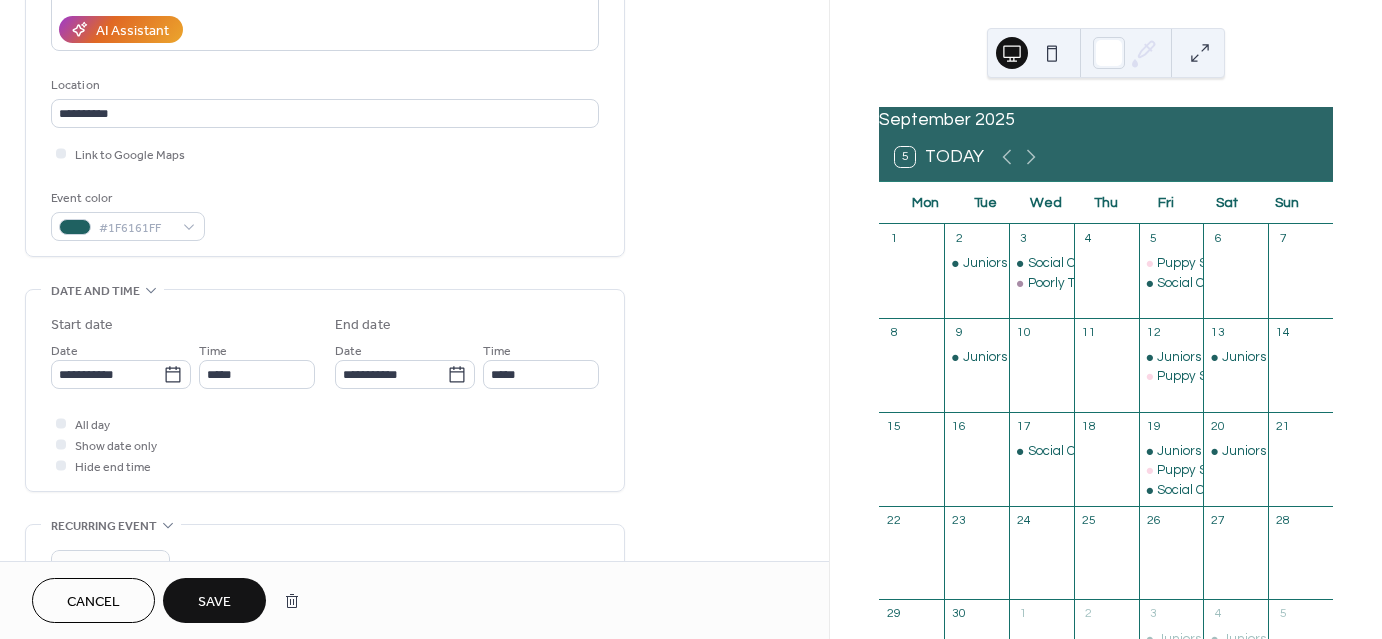 click on "Save" at bounding box center [214, 600] 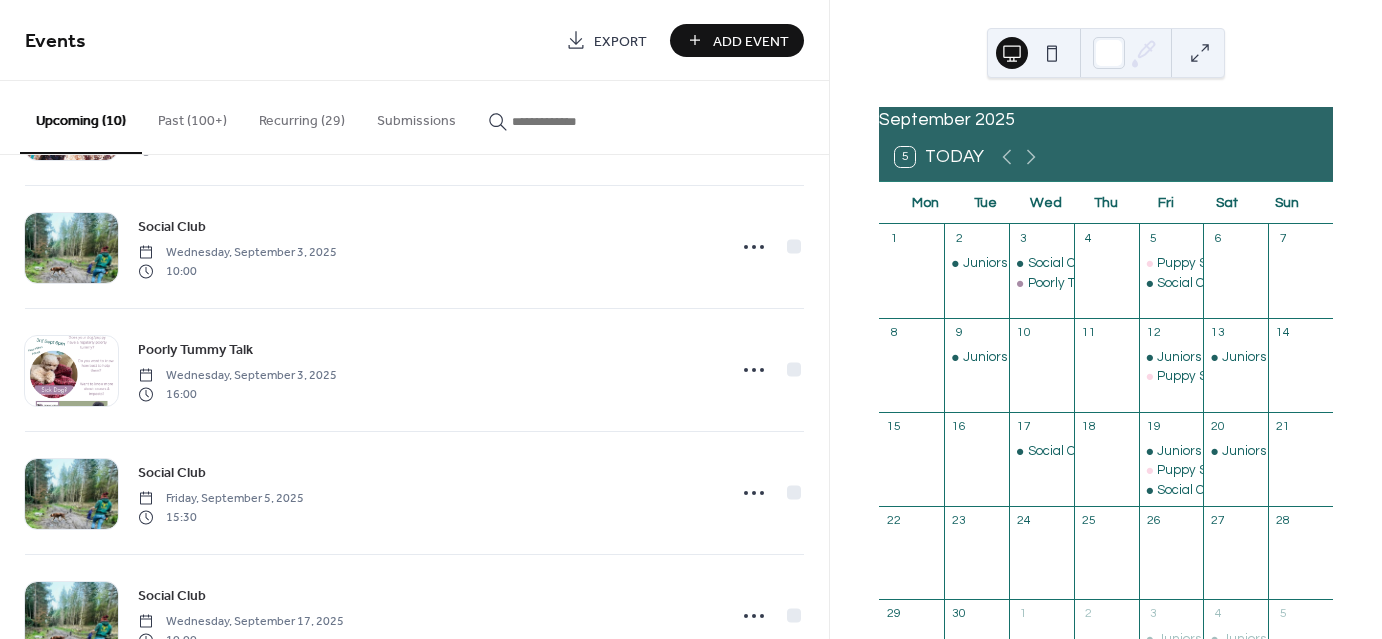 scroll, scrollTop: 566, scrollLeft: 0, axis: vertical 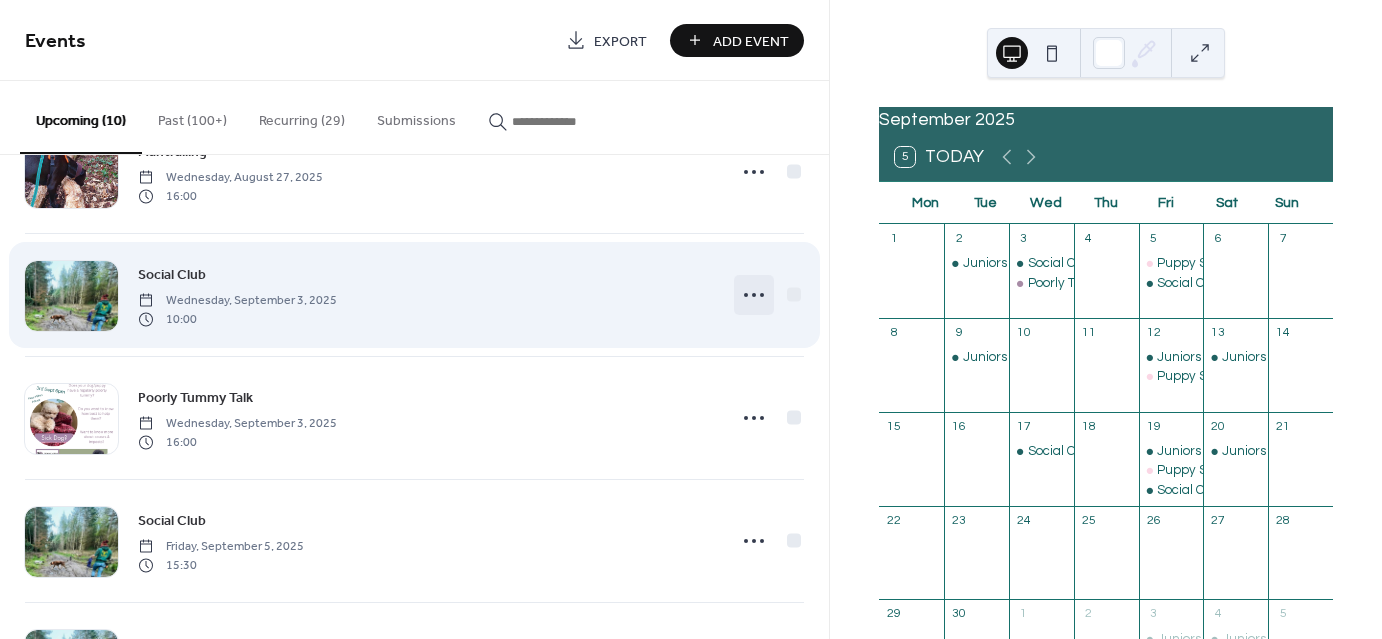 click 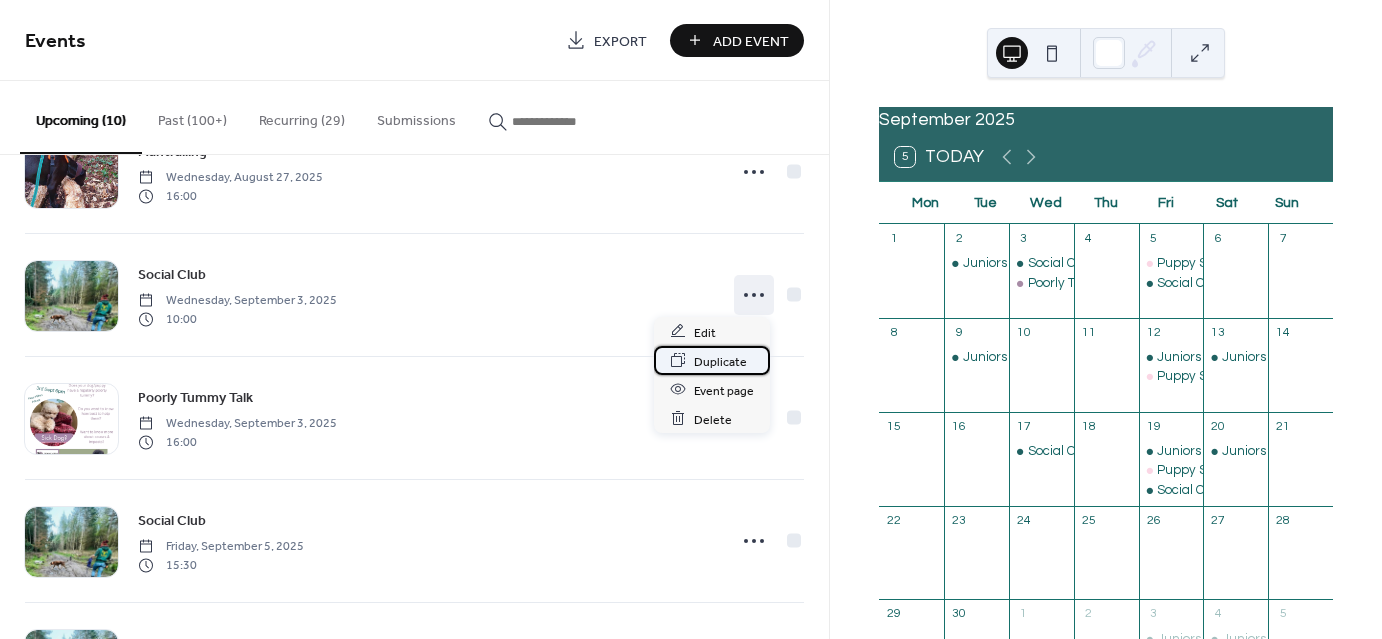 click on "Duplicate" at bounding box center [720, 361] 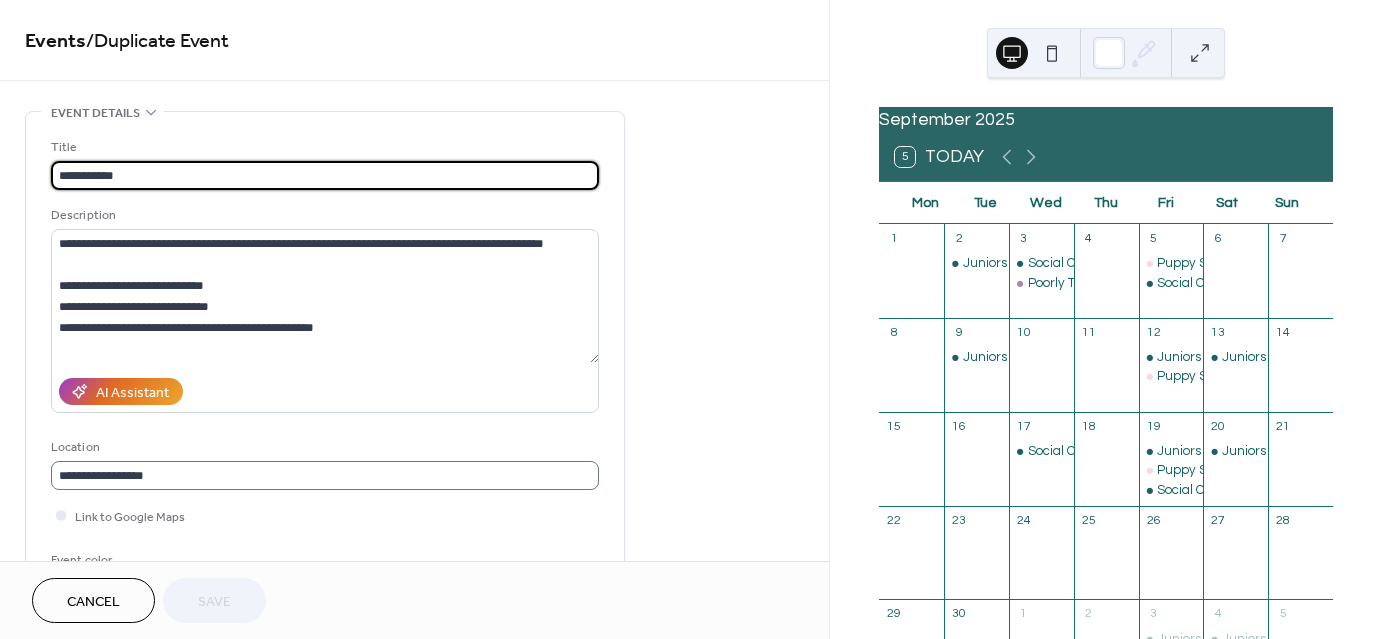 scroll, scrollTop: 1, scrollLeft: 0, axis: vertical 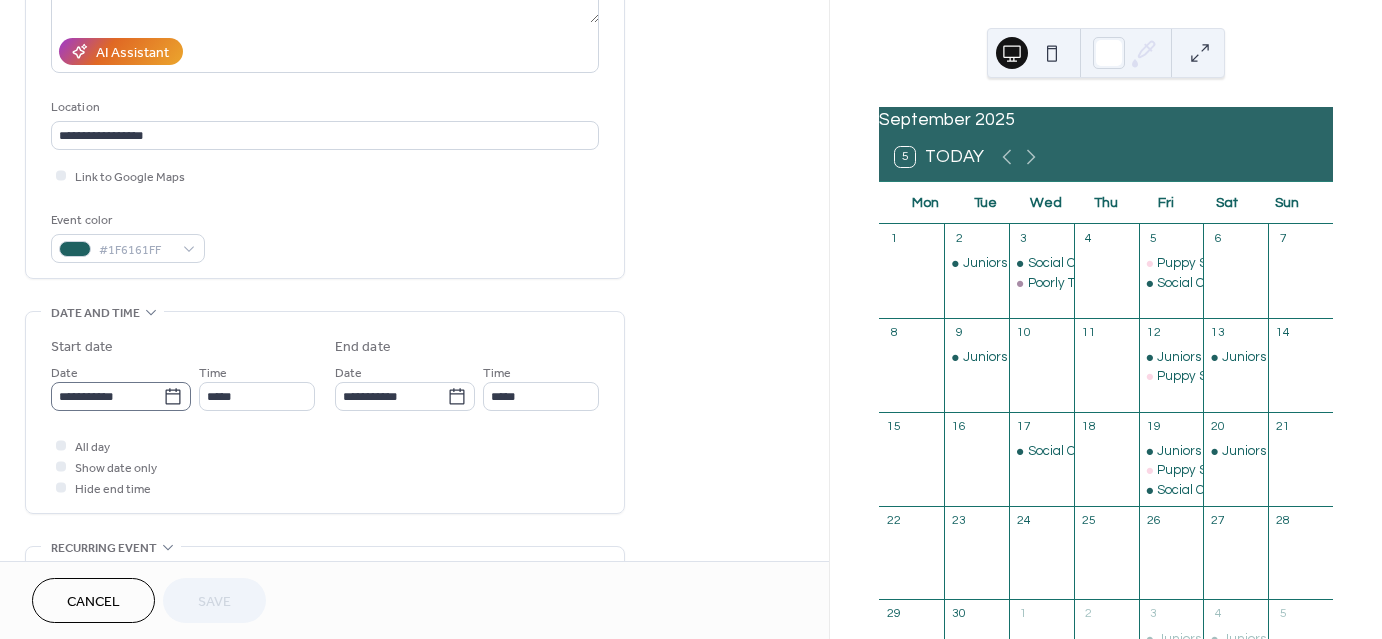 click 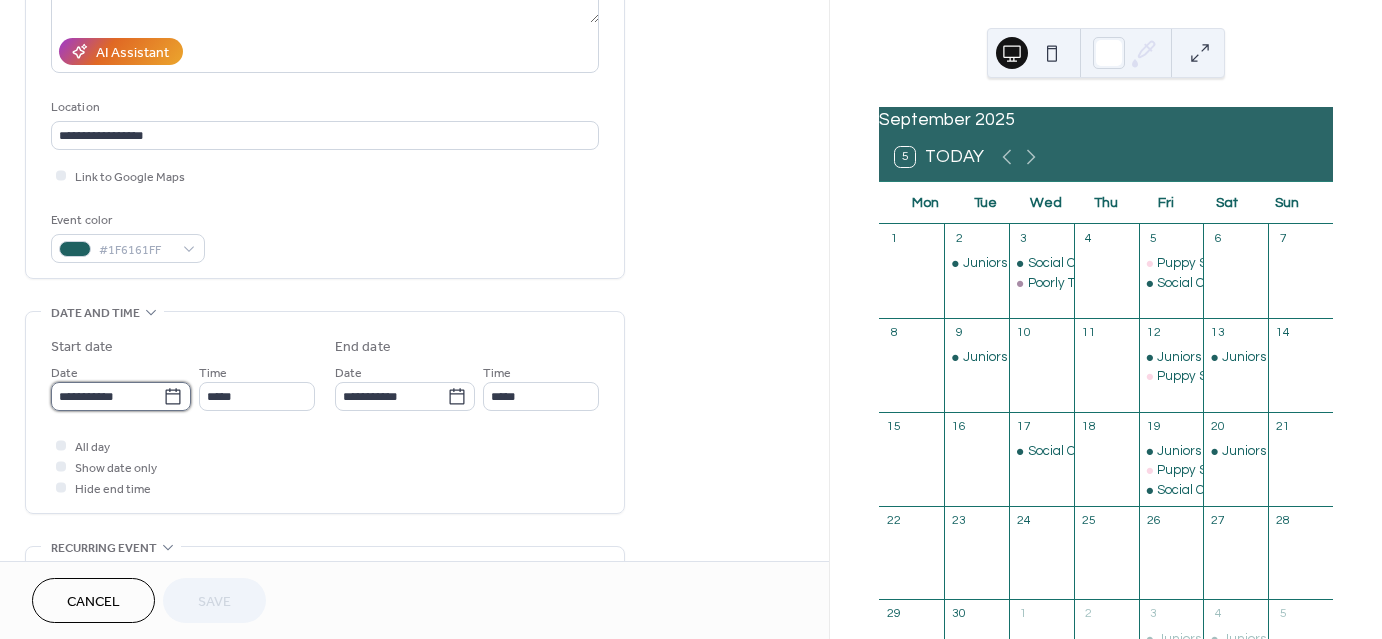 click on "**********" at bounding box center (107, 396) 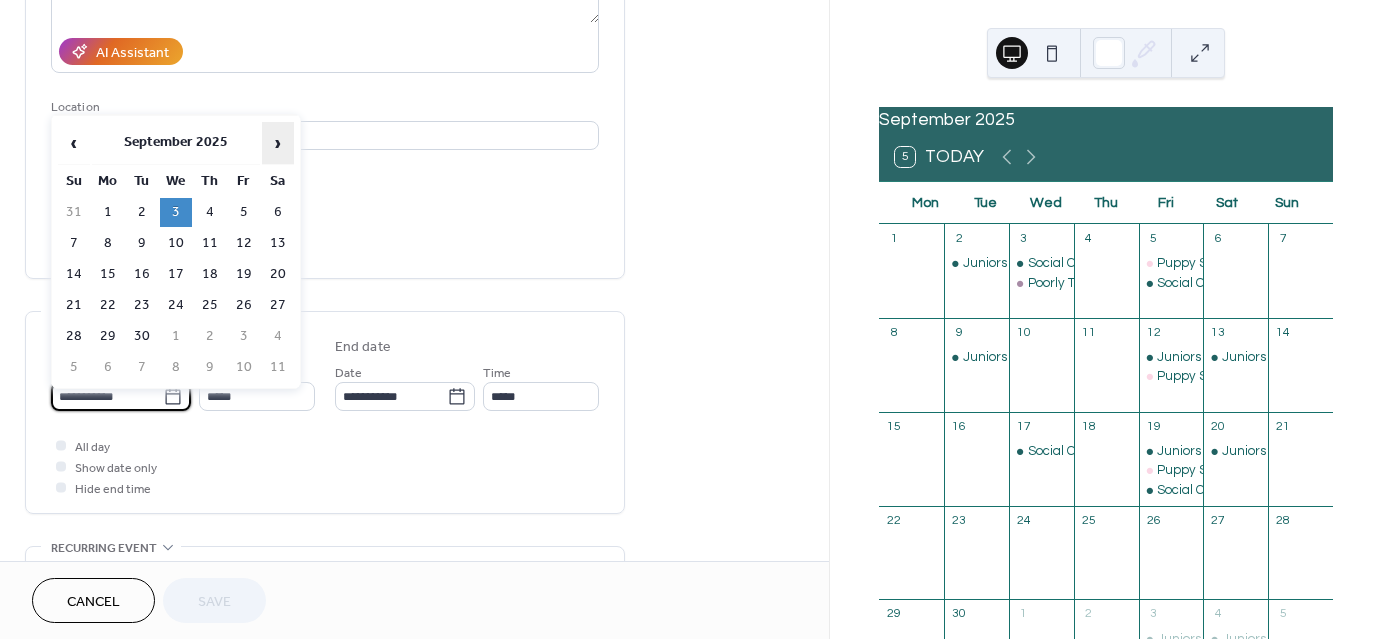 click on "›" at bounding box center (278, 143) 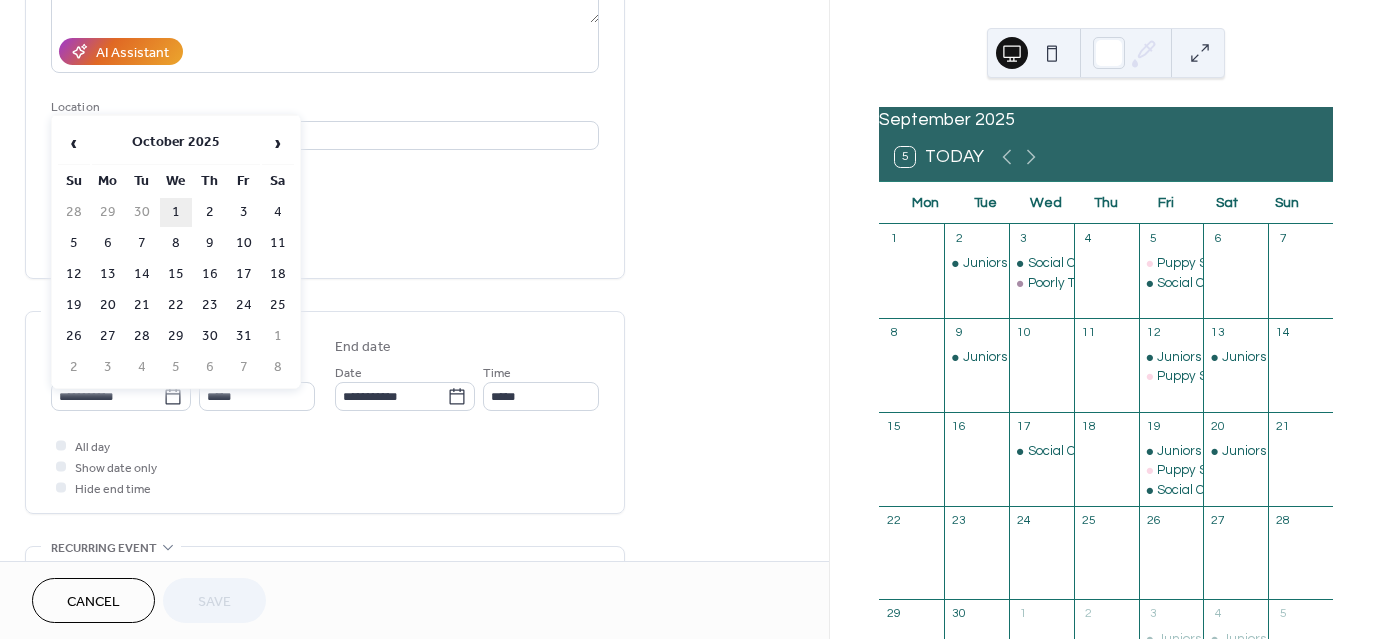 click on "1" at bounding box center (176, 212) 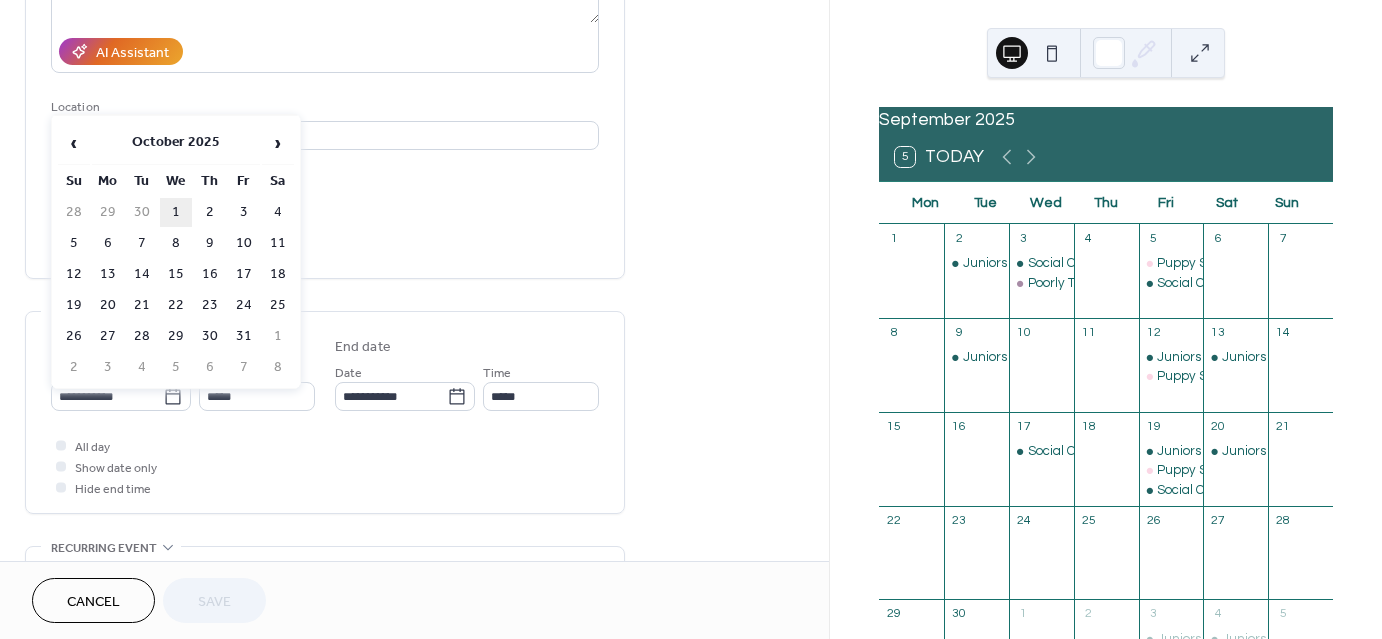 type on "**********" 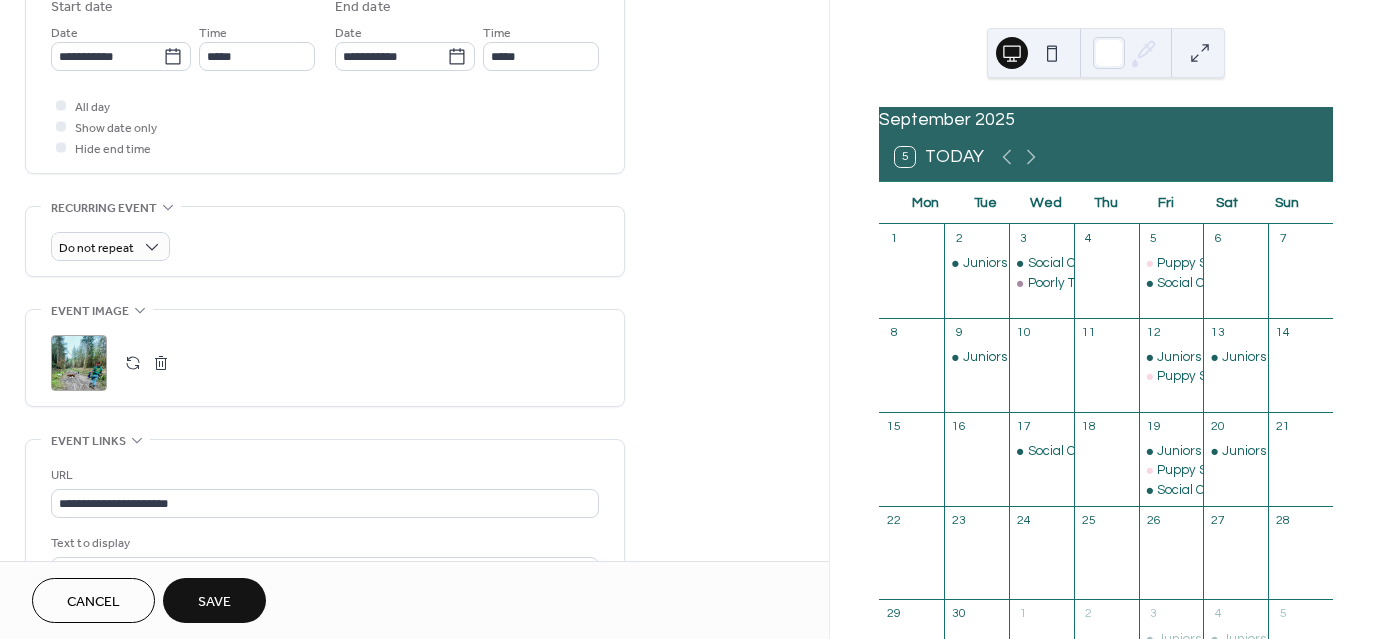 scroll, scrollTop: 682, scrollLeft: 0, axis: vertical 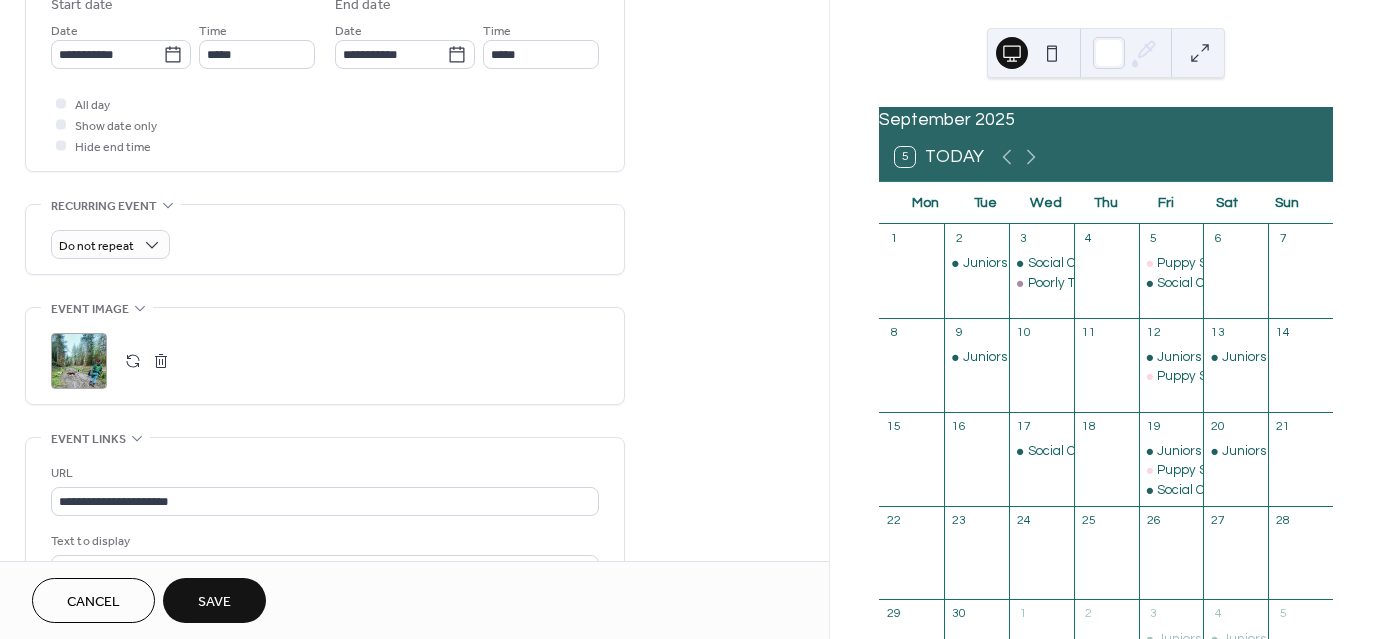 click on "Save" at bounding box center [214, 602] 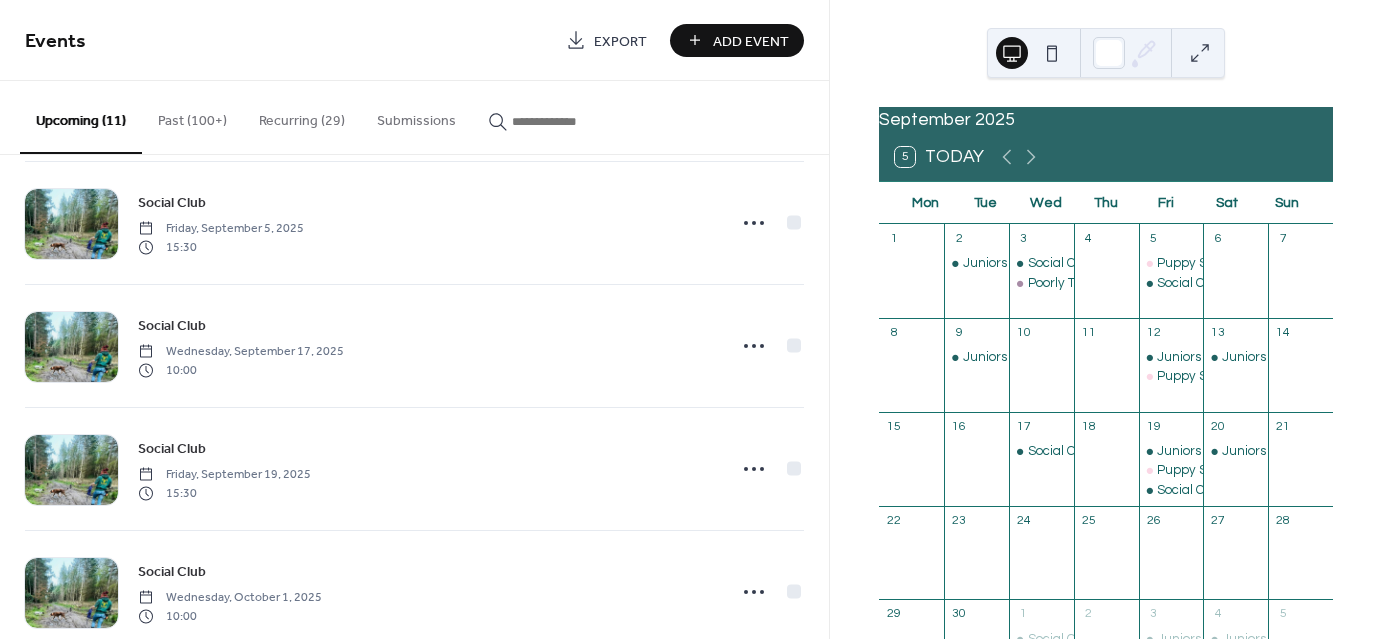 scroll, scrollTop: 924, scrollLeft: 0, axis: vertical 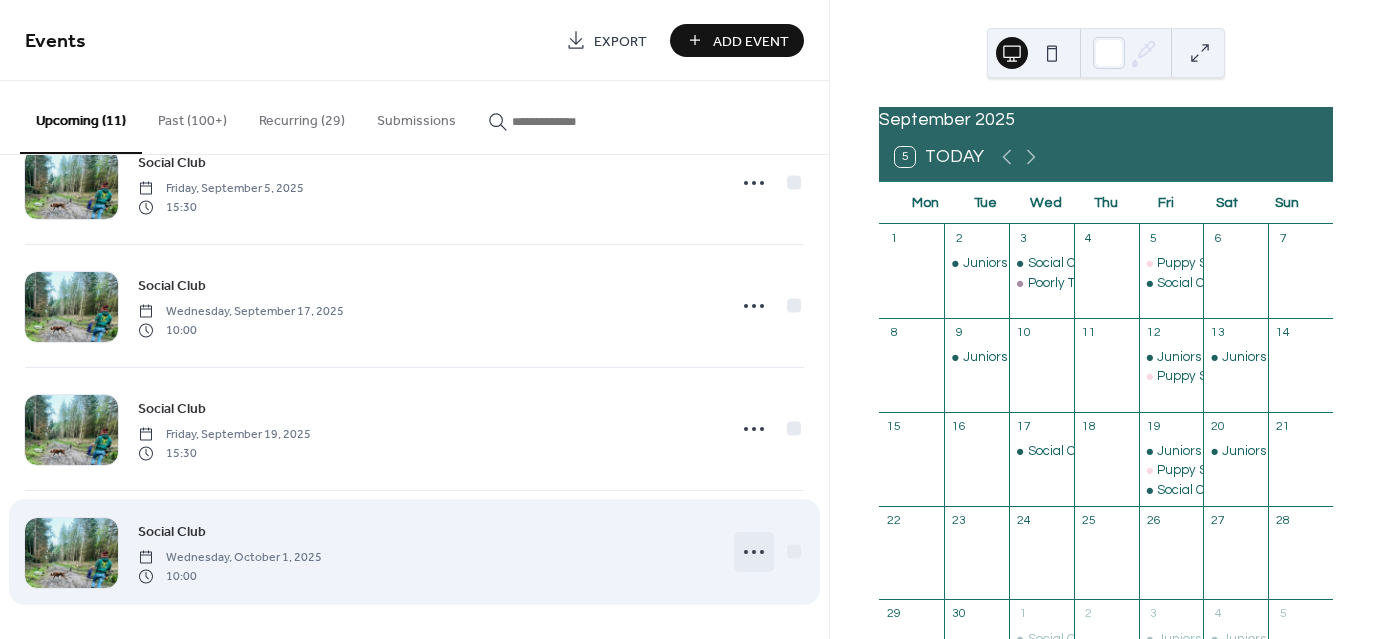 click 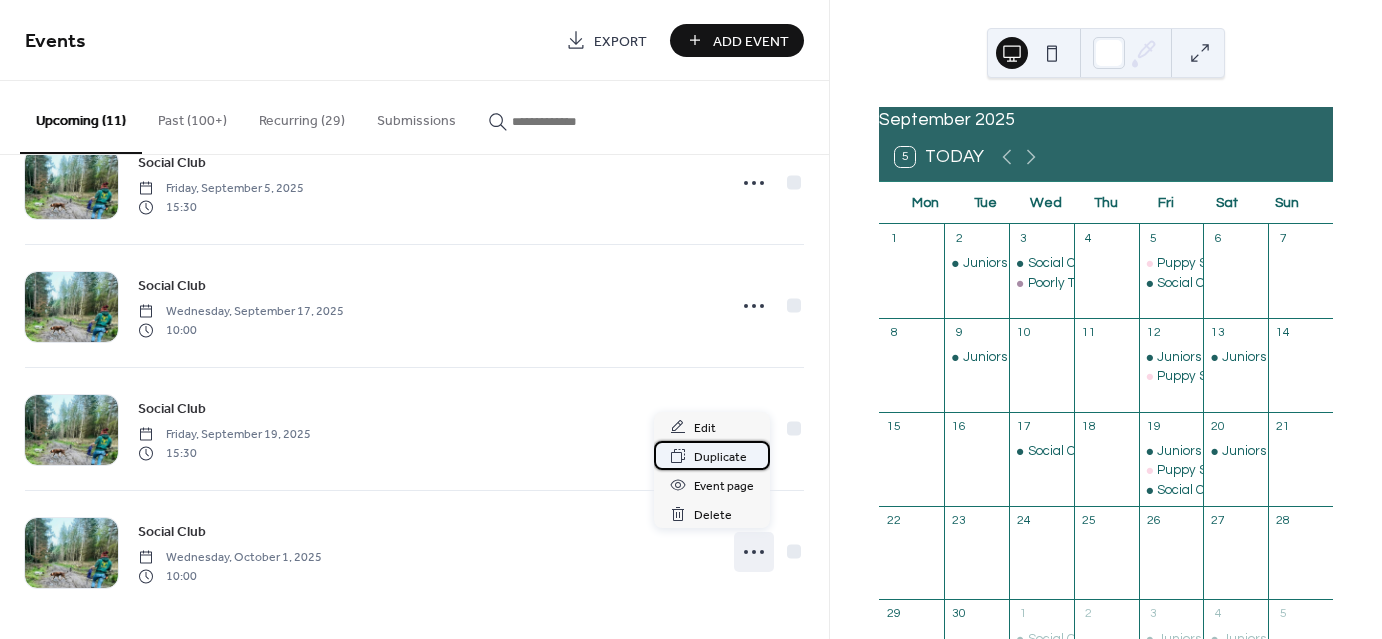 click on "Duplicate" at bounding box center (720, 457) 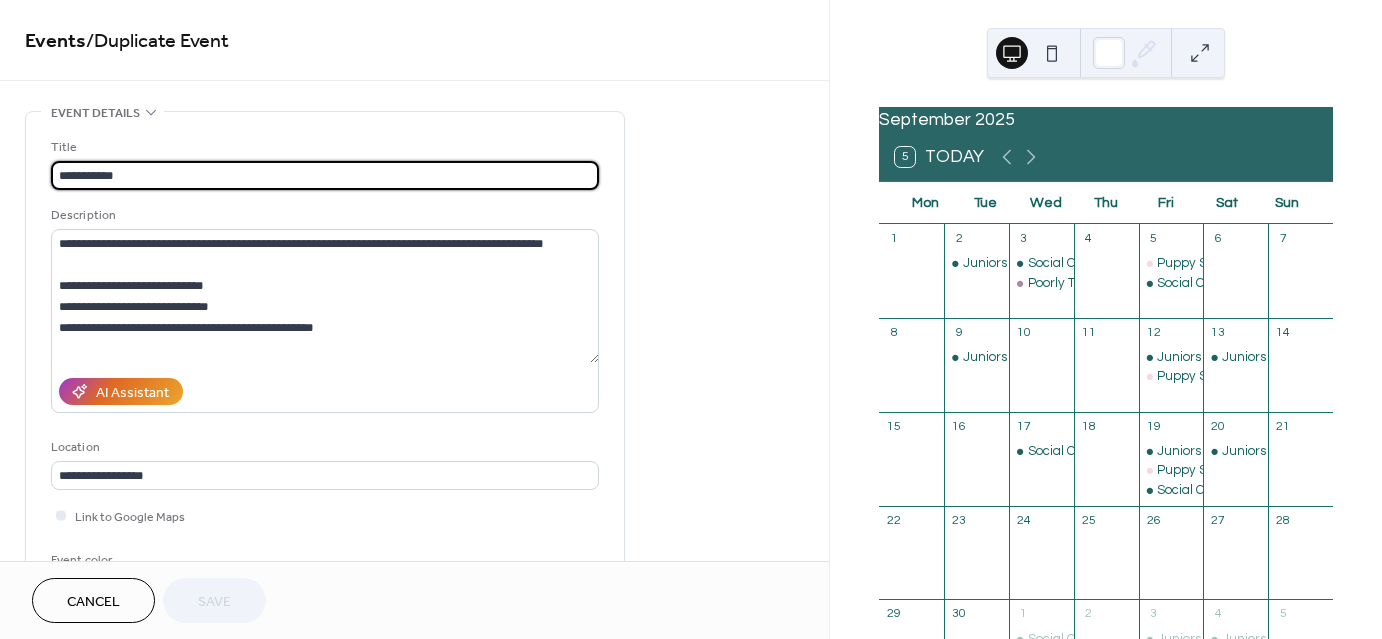 click on "Cancel" at bounding box center (93, 600) 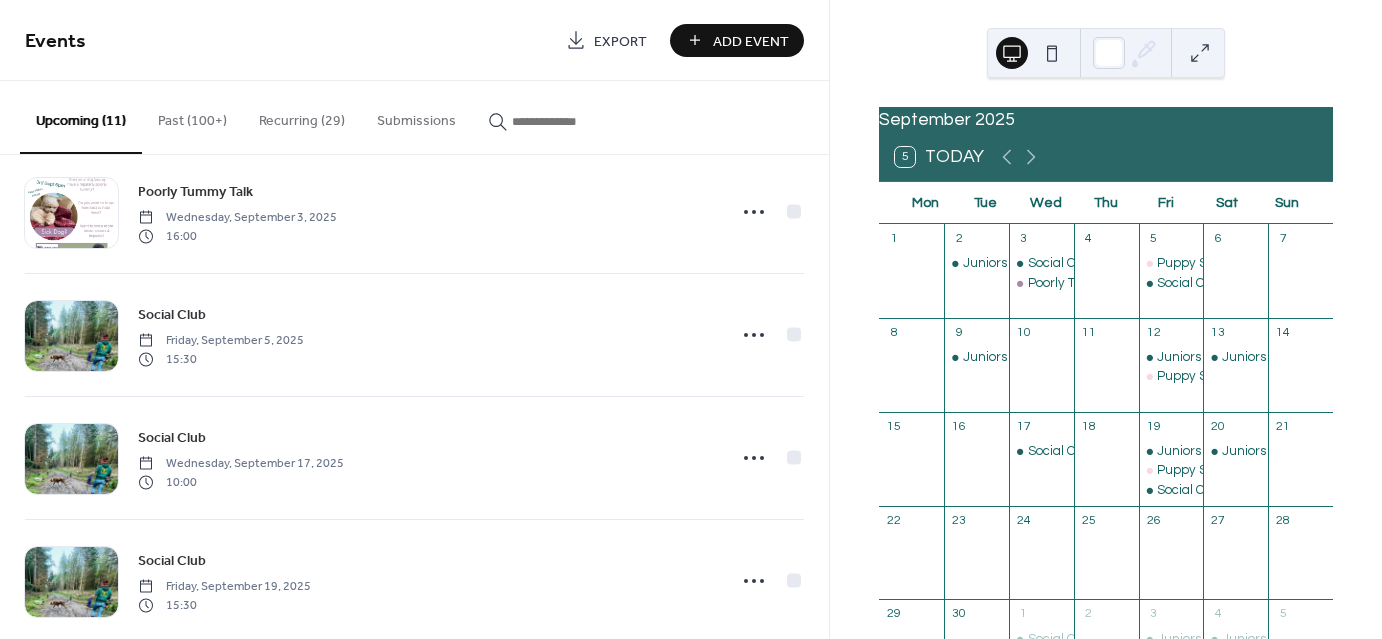 scroll, scrollTop: 924, scrollLeft: 0, axis: vertical 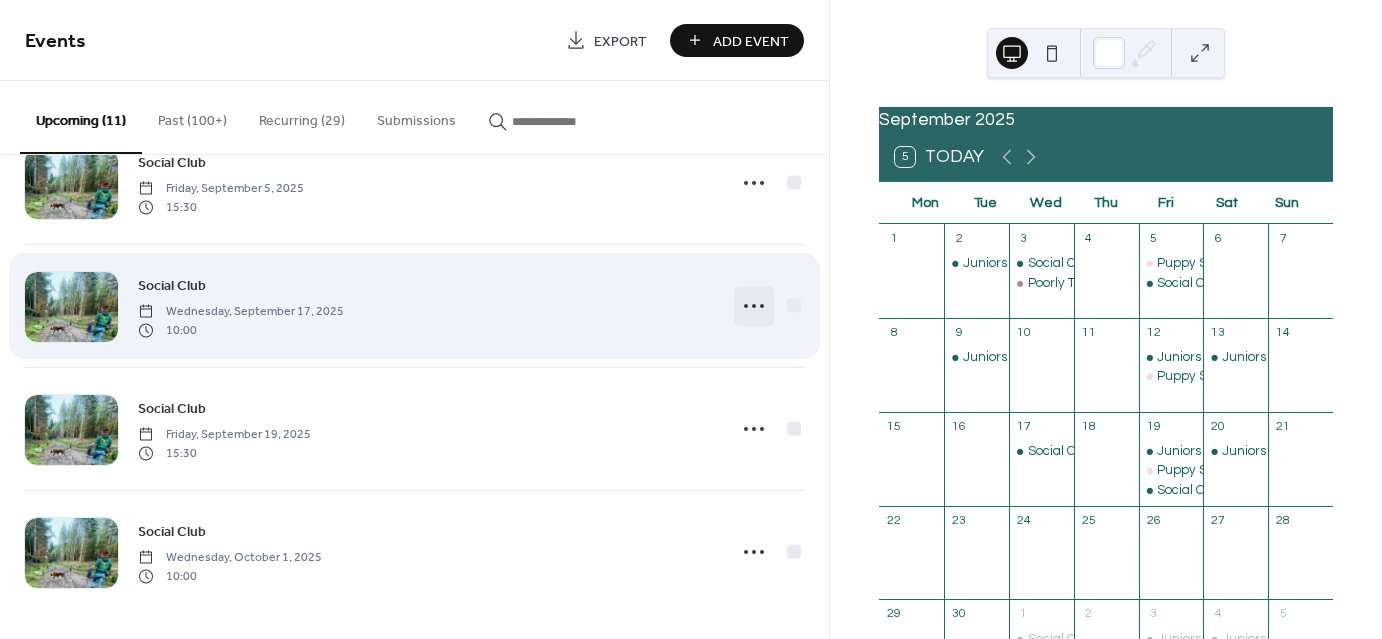 click 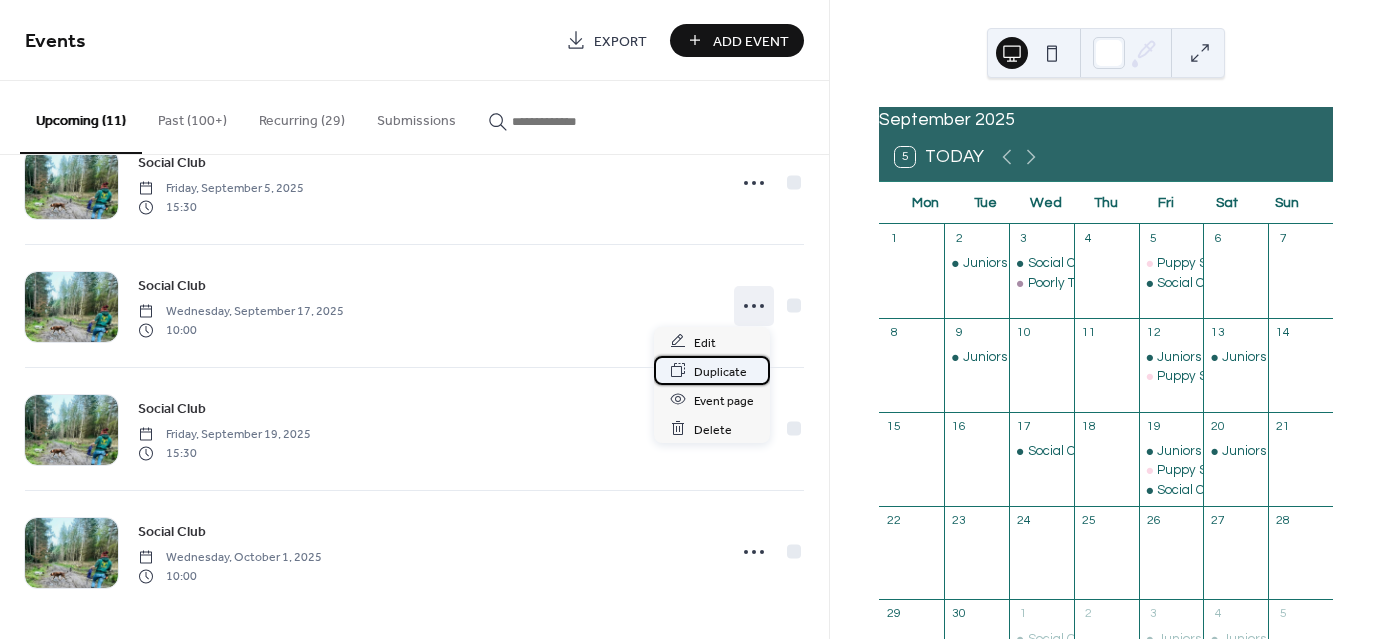 click on "Duplicate" at bounding box center (720, 371) 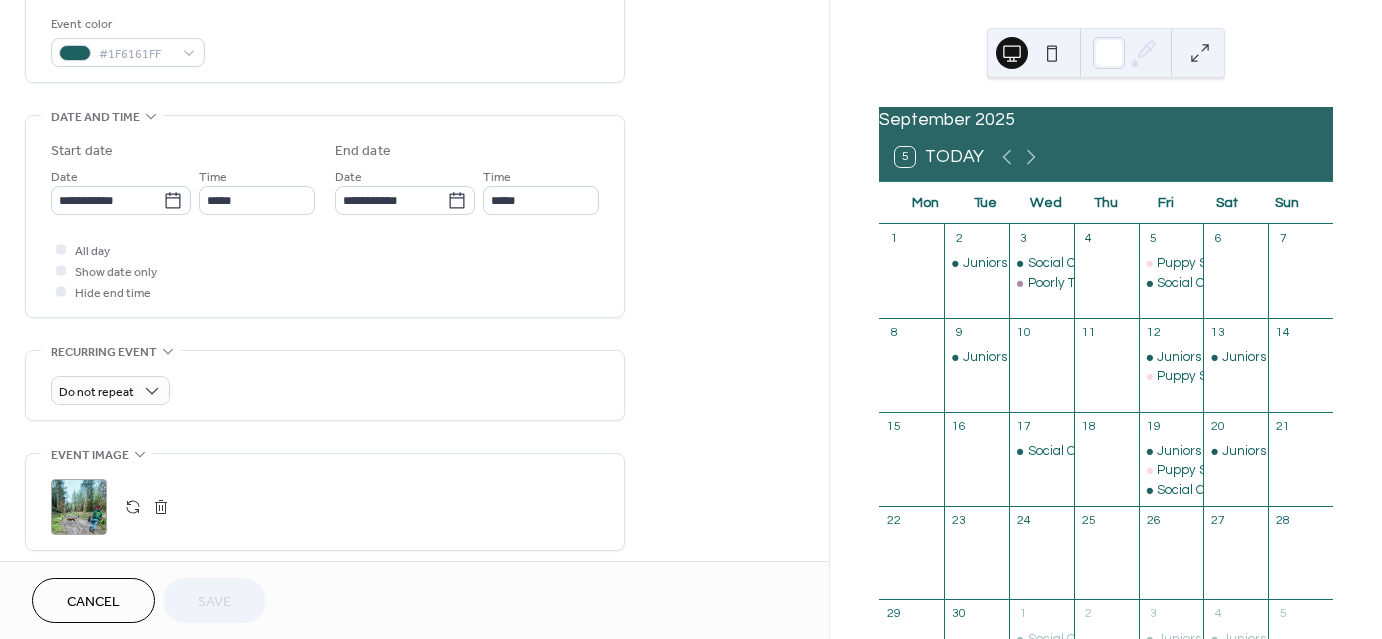 scroll, scrollTop: 536, scrollLeft: 0, axis: vertical 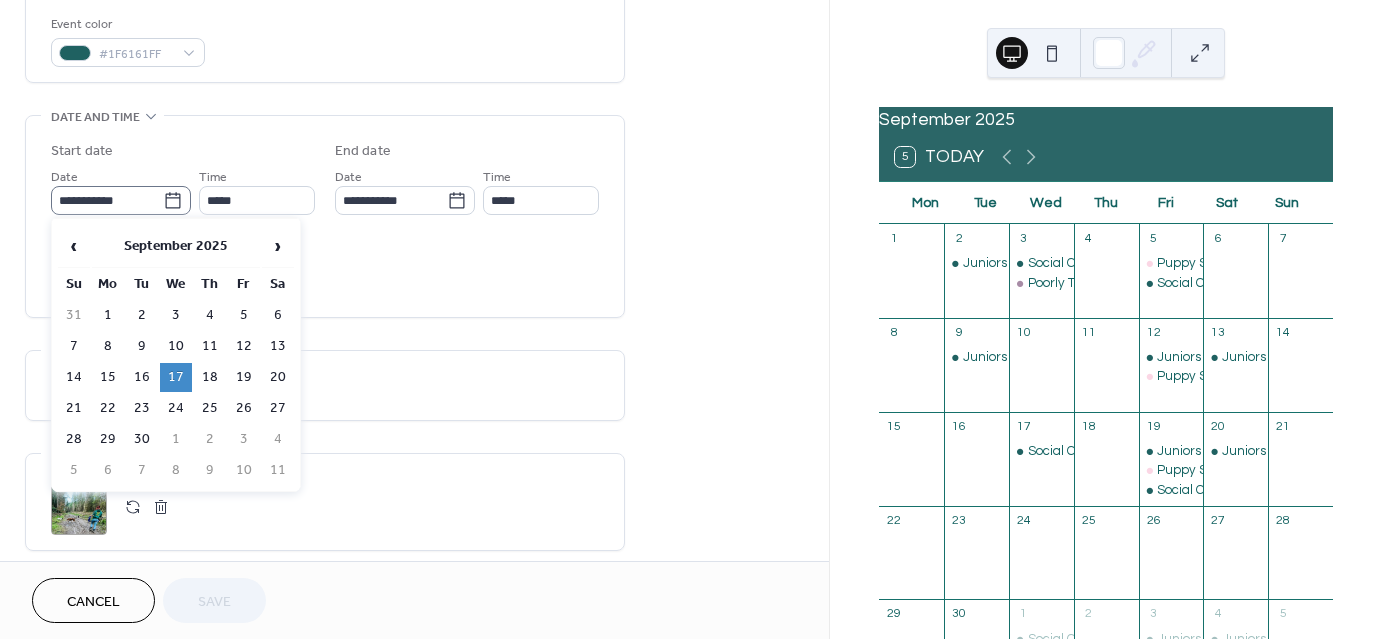 click 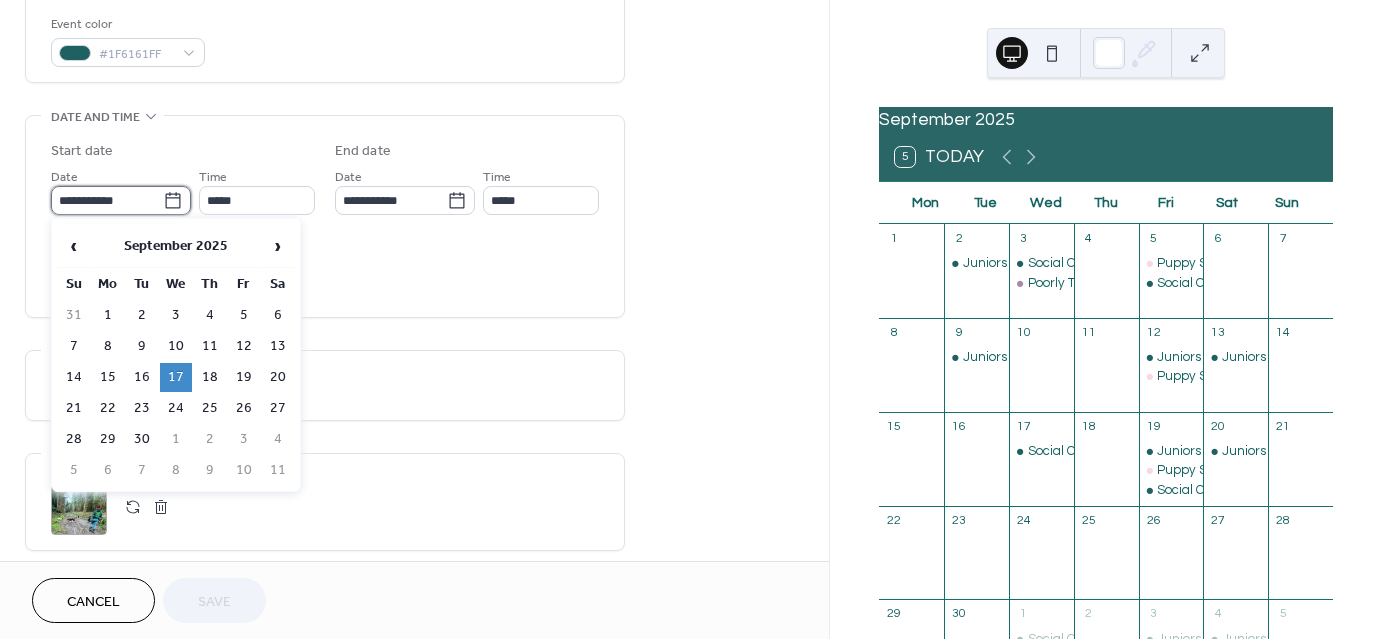click on "**********" at bounding box center (107, 200) 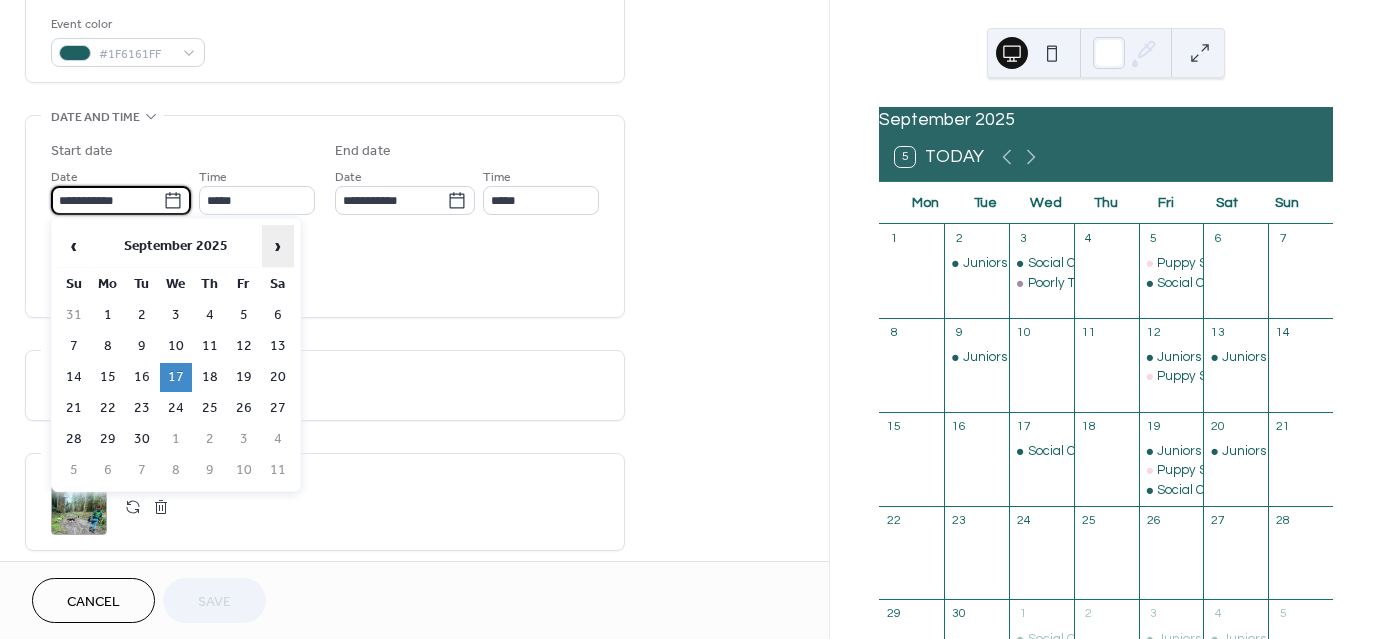 click on "›" at bounding box center [278, 246] 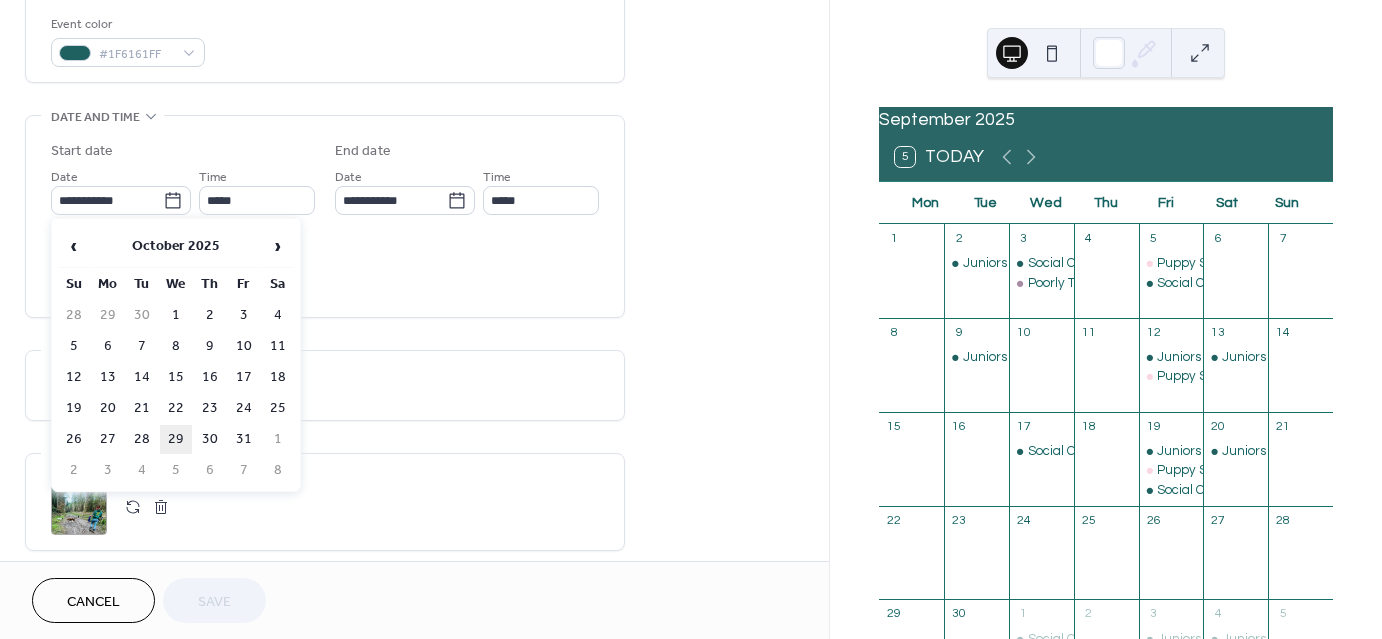 click on "29" at bounding box center [176, 439] 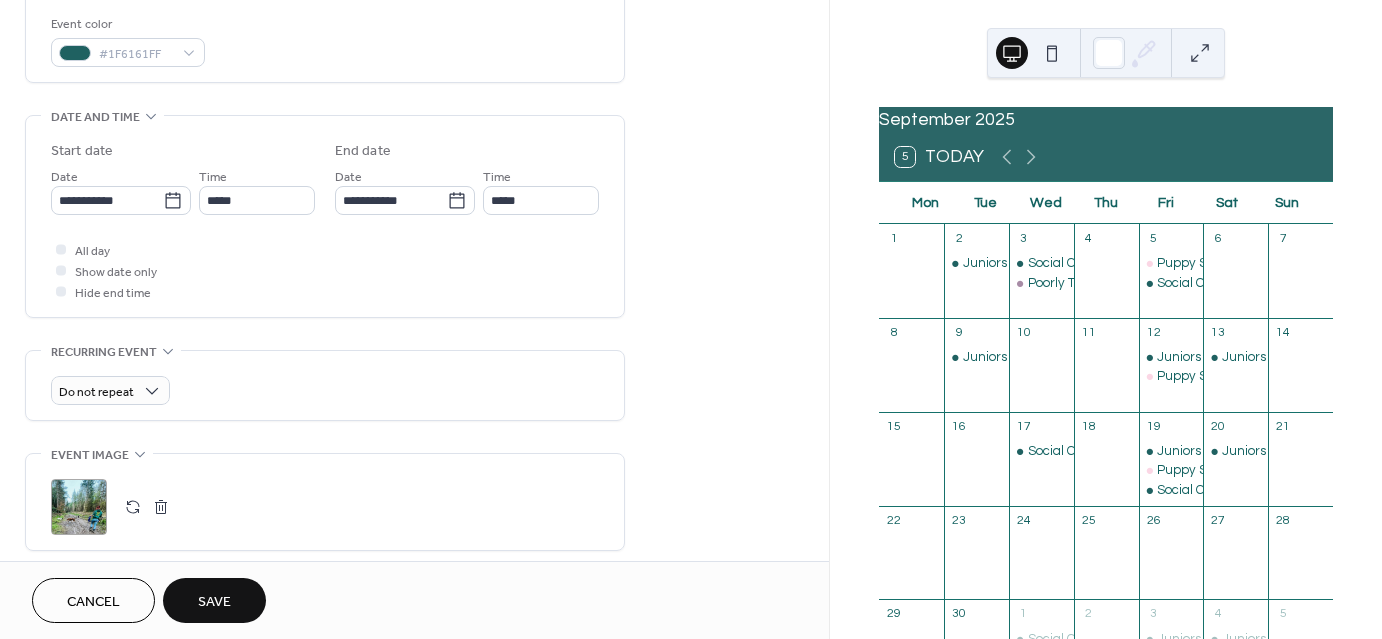 click on "Save" at bounding box center (214, 600) 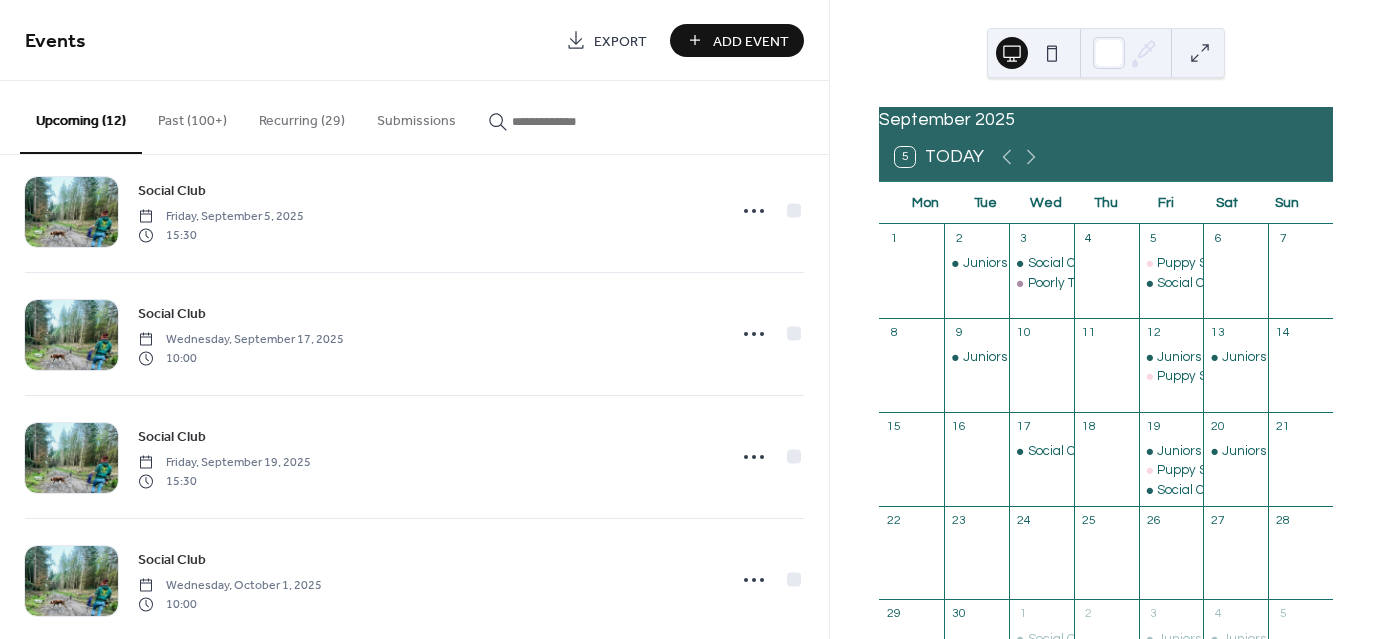 scroll, scrollTop: 1048, scrollLeft: 0, axis: vertical 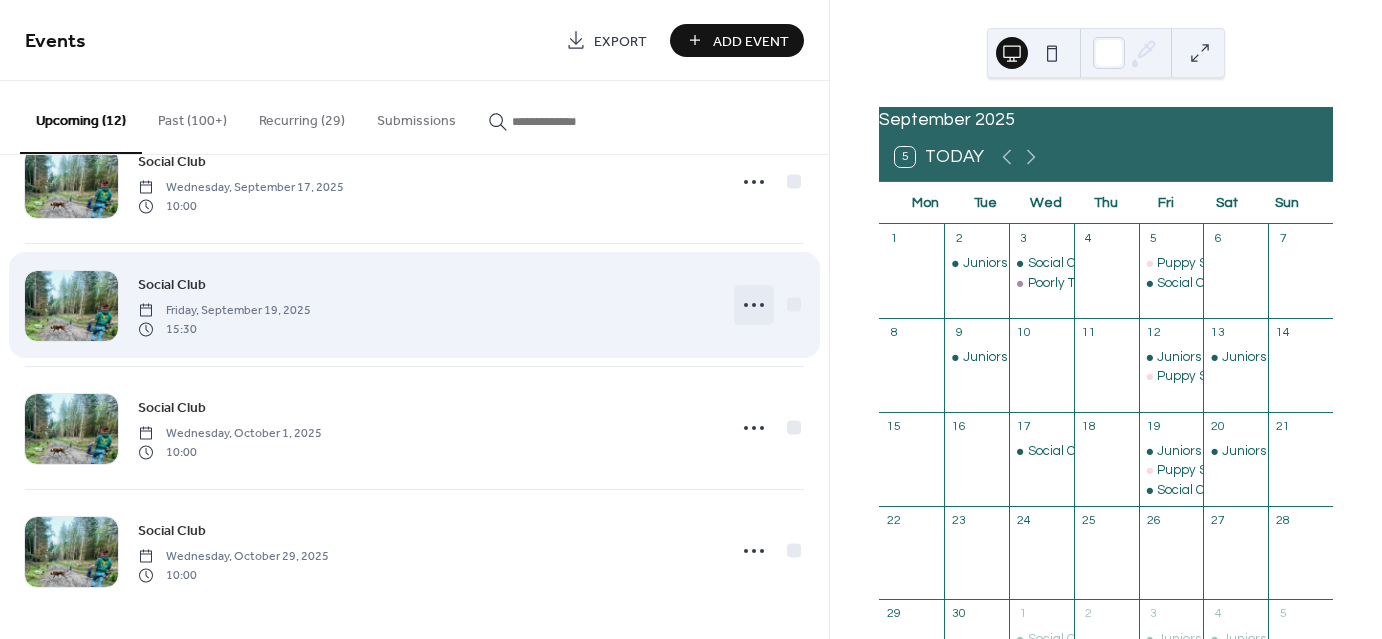 click 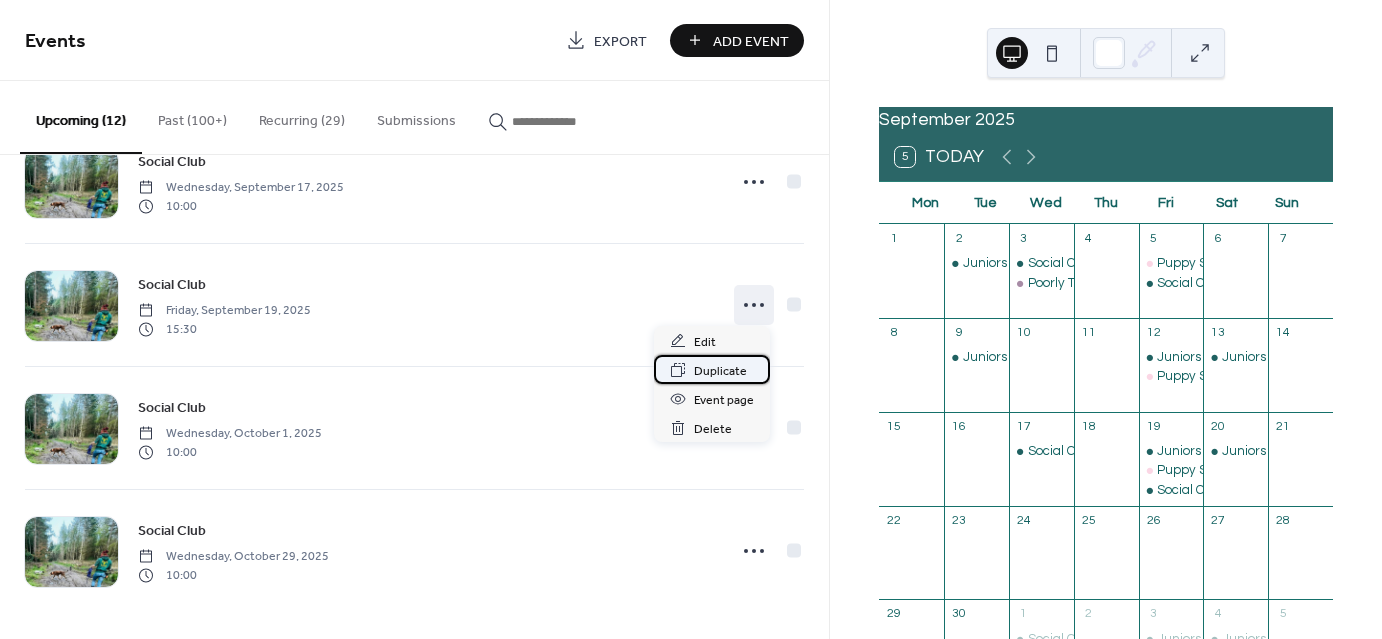 click on "Duplicate" at bounding box center (720, 371) 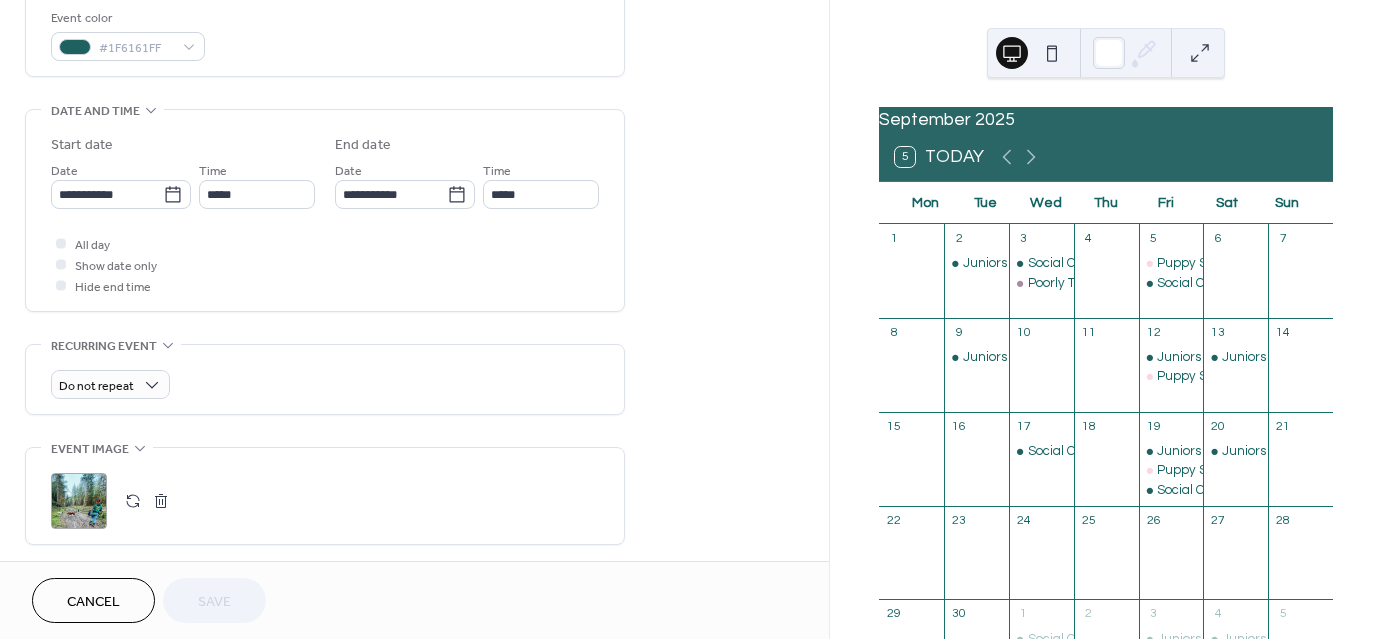 scroll, scrollTop: 555, scrollLeft: 0, axis: vertical 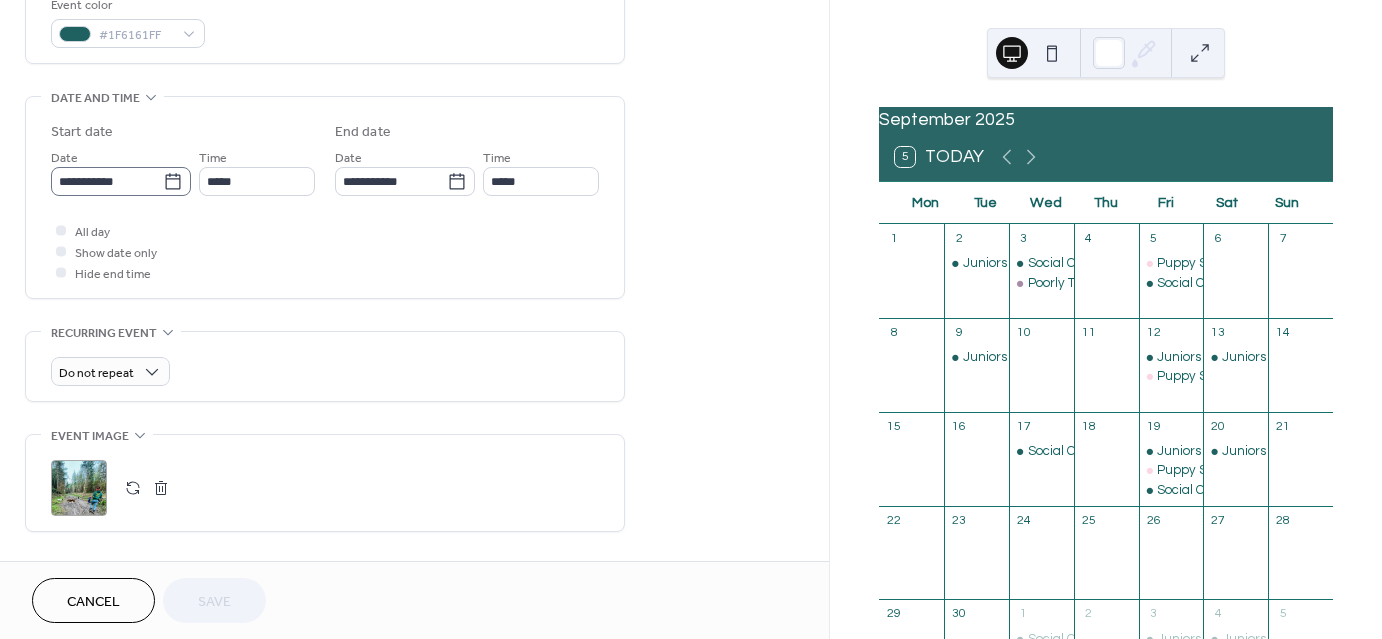 click 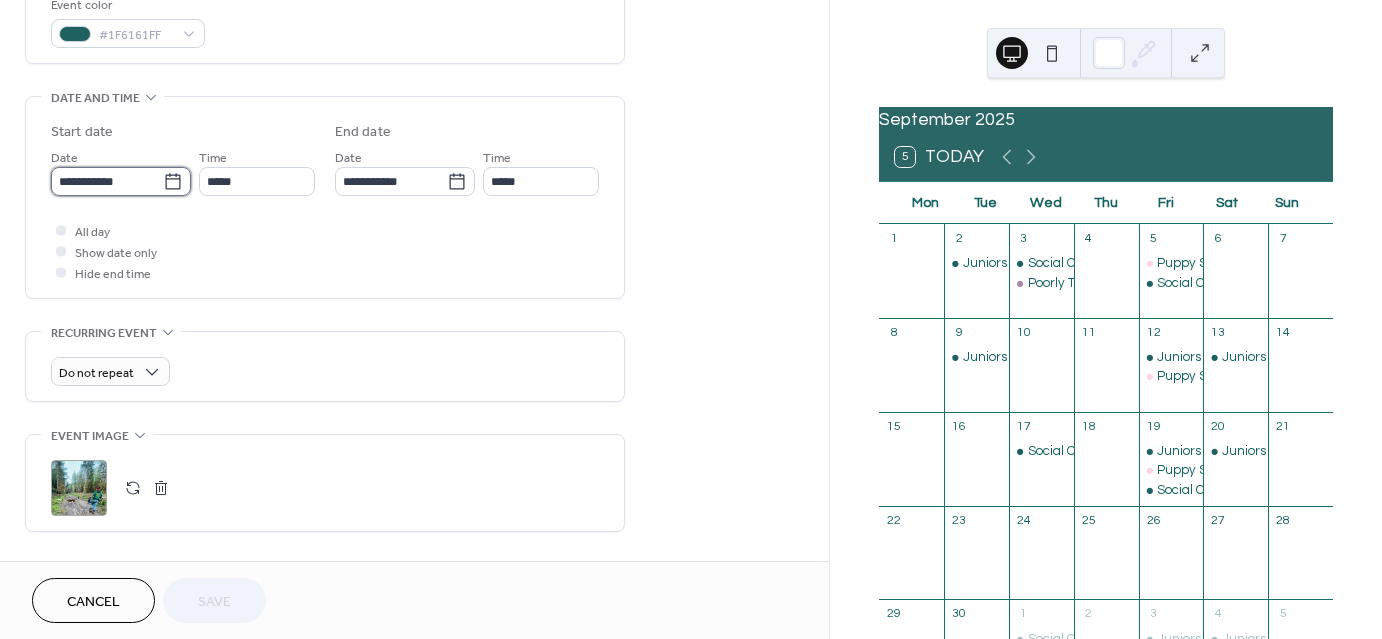 click on "**********" at bounding box center (107, 181) 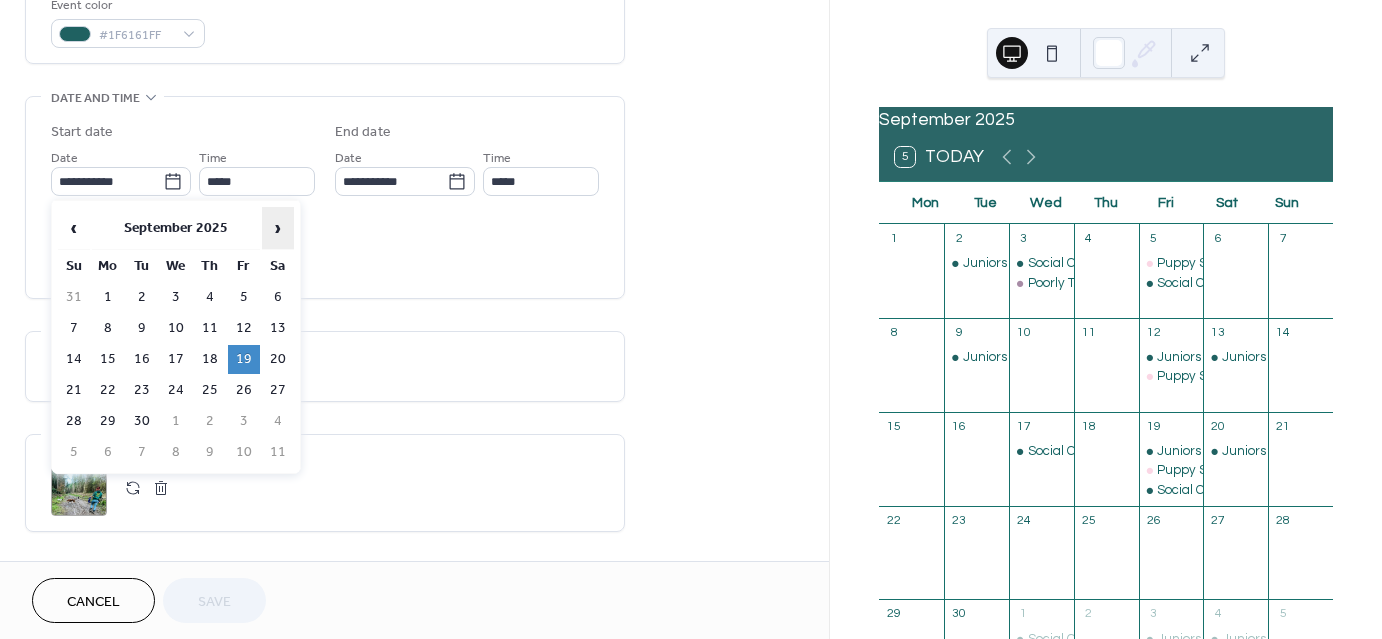 click on "›" at bounding box center [278, 228] 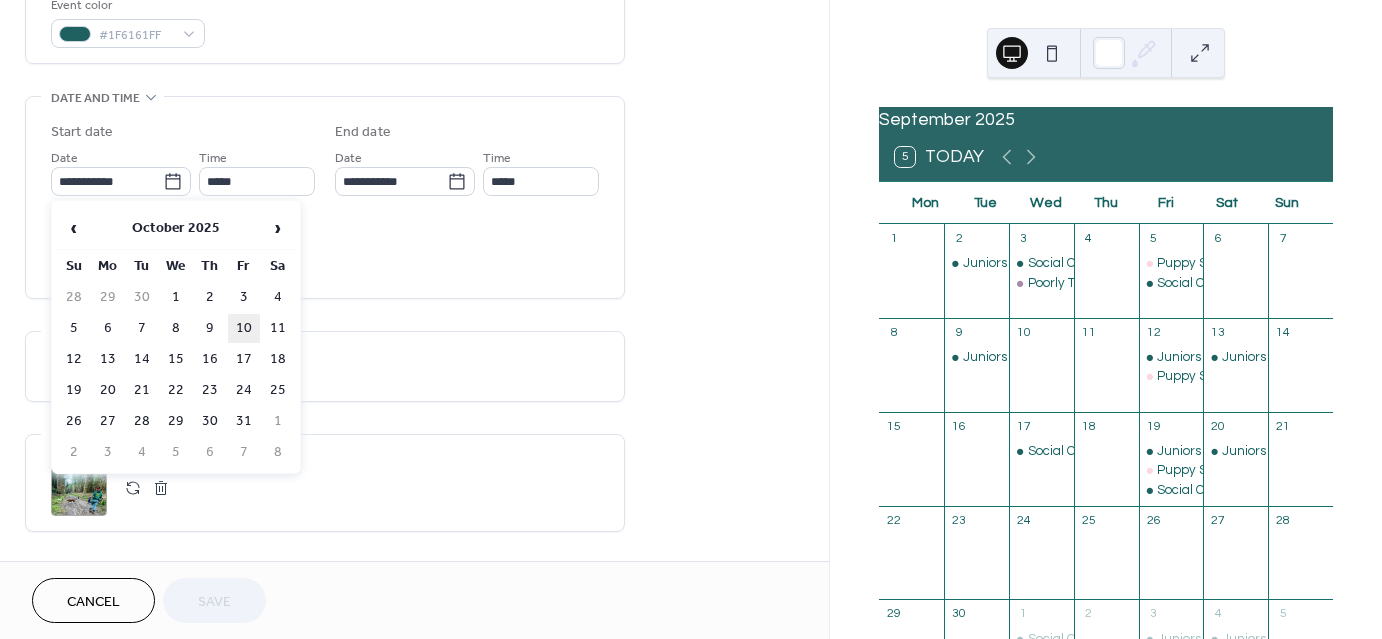 click on "10" at bounding box center [244, 328] 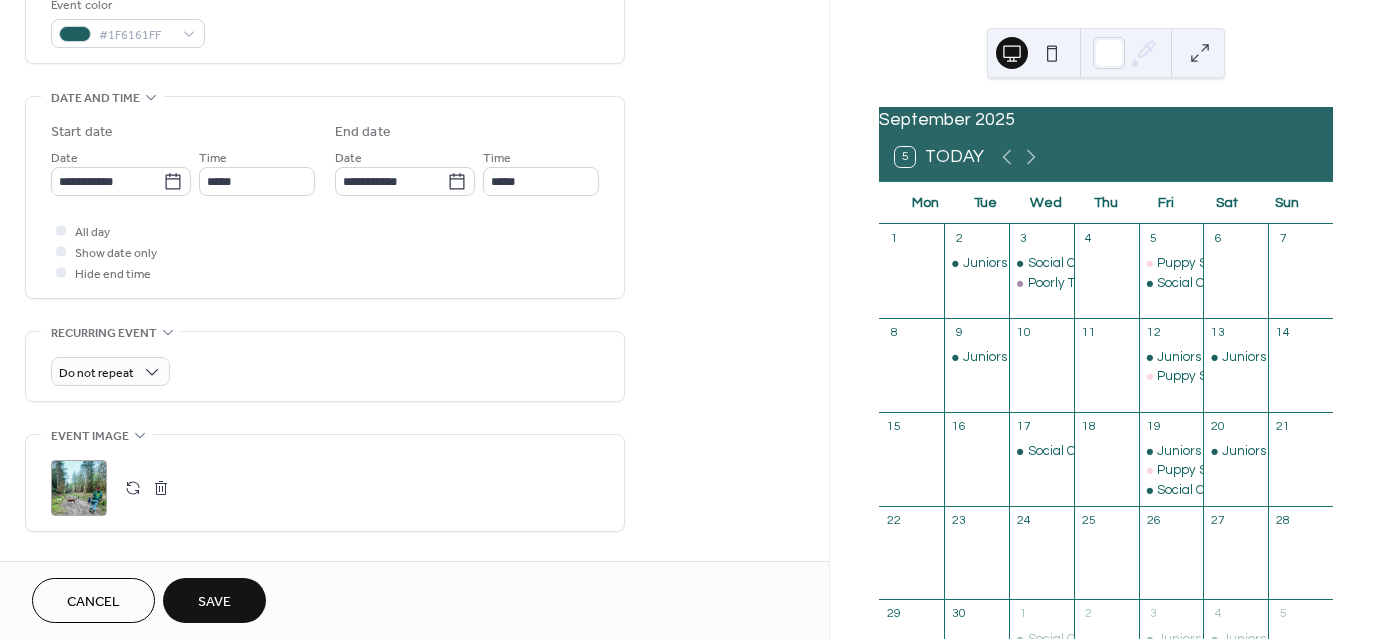 click on "Save" at bounding box center [214, 600] 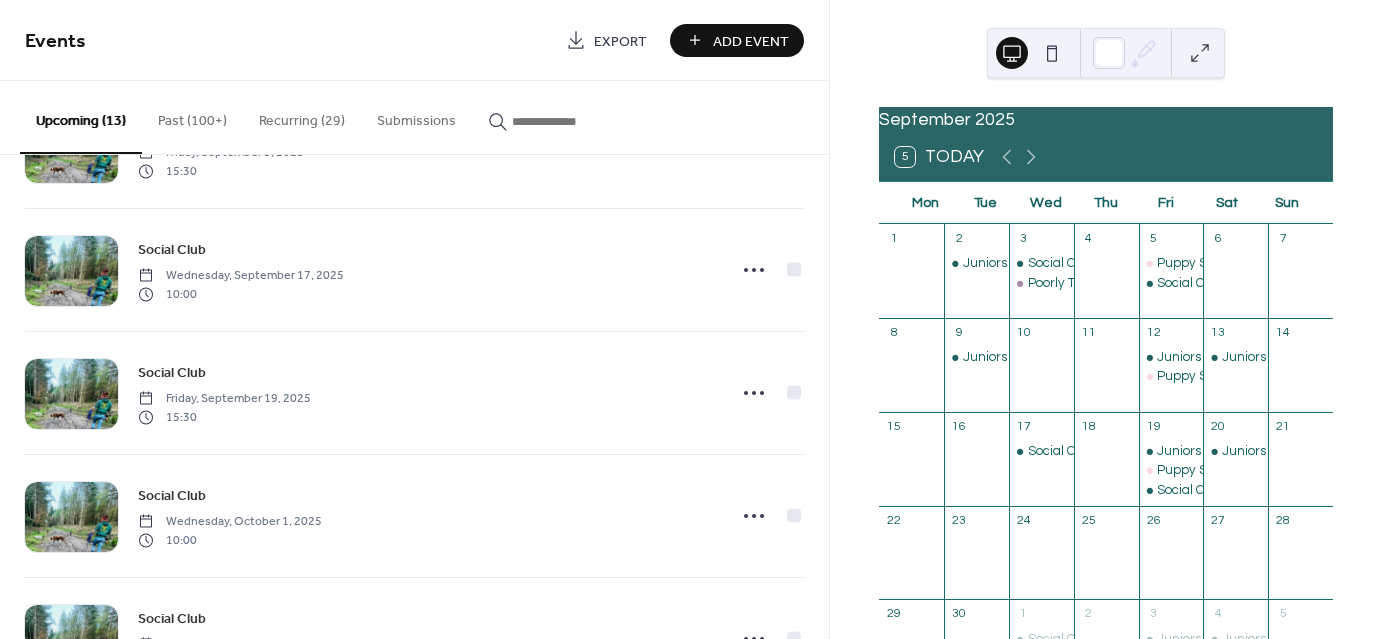 scroll, scrollTop: 1170, scrollLeft: 0, axis: vertical 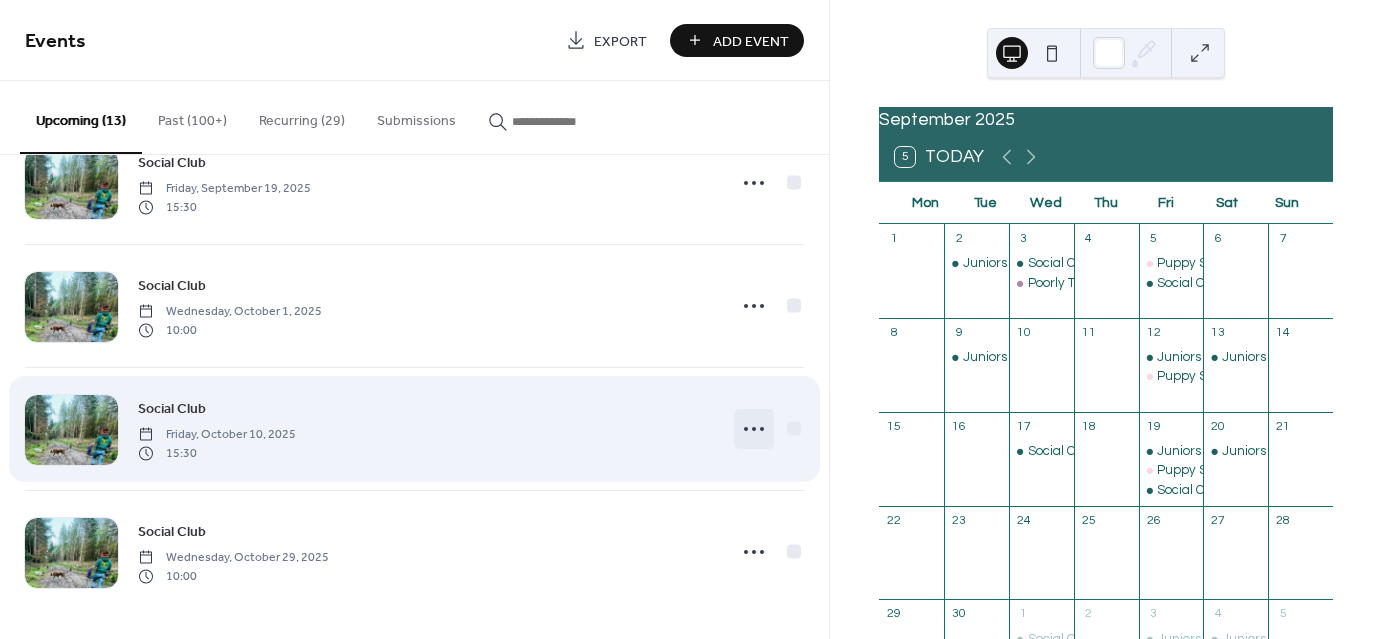 click 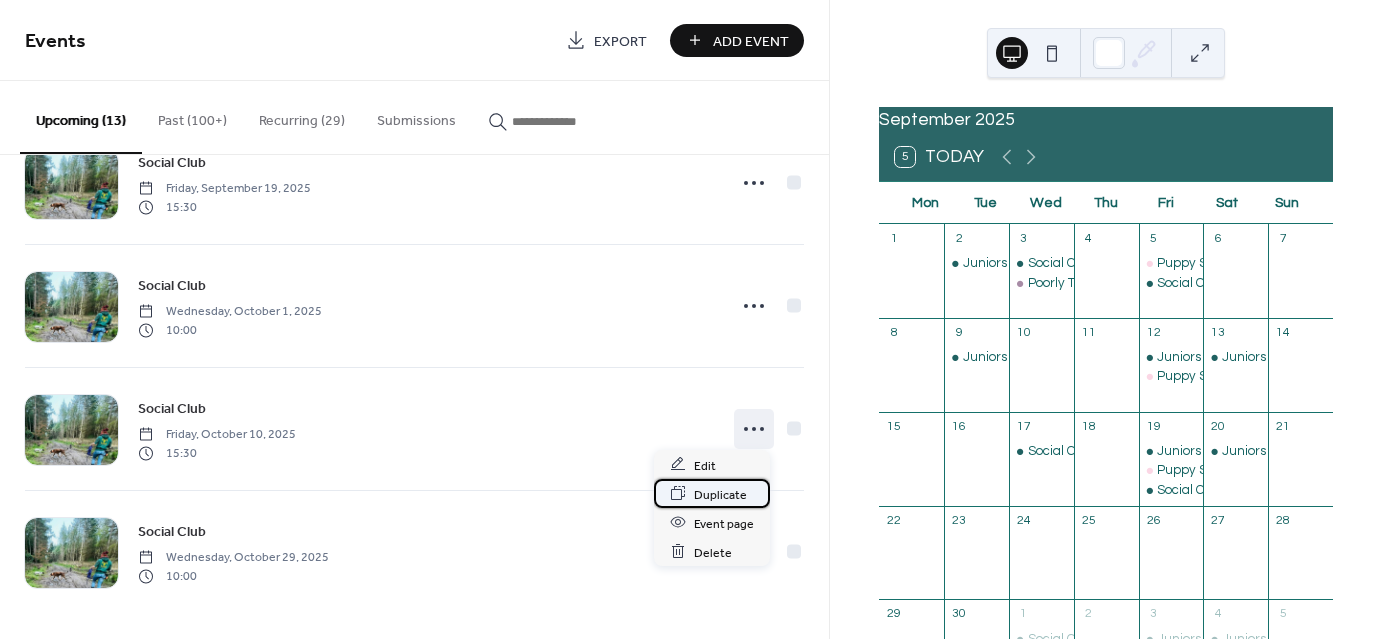 click on "Duplicate" at bounding box center (720, 494) 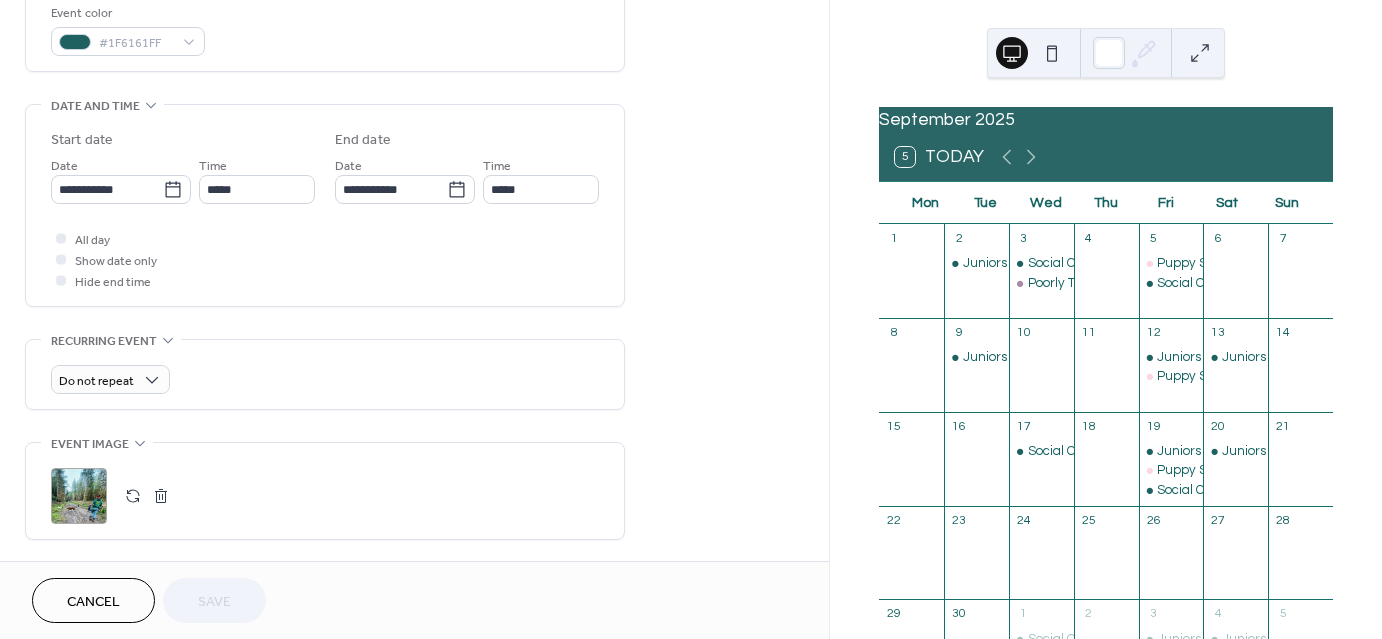 scroll, scrollTop: 546, scrollLeft: 0, axis: vertical 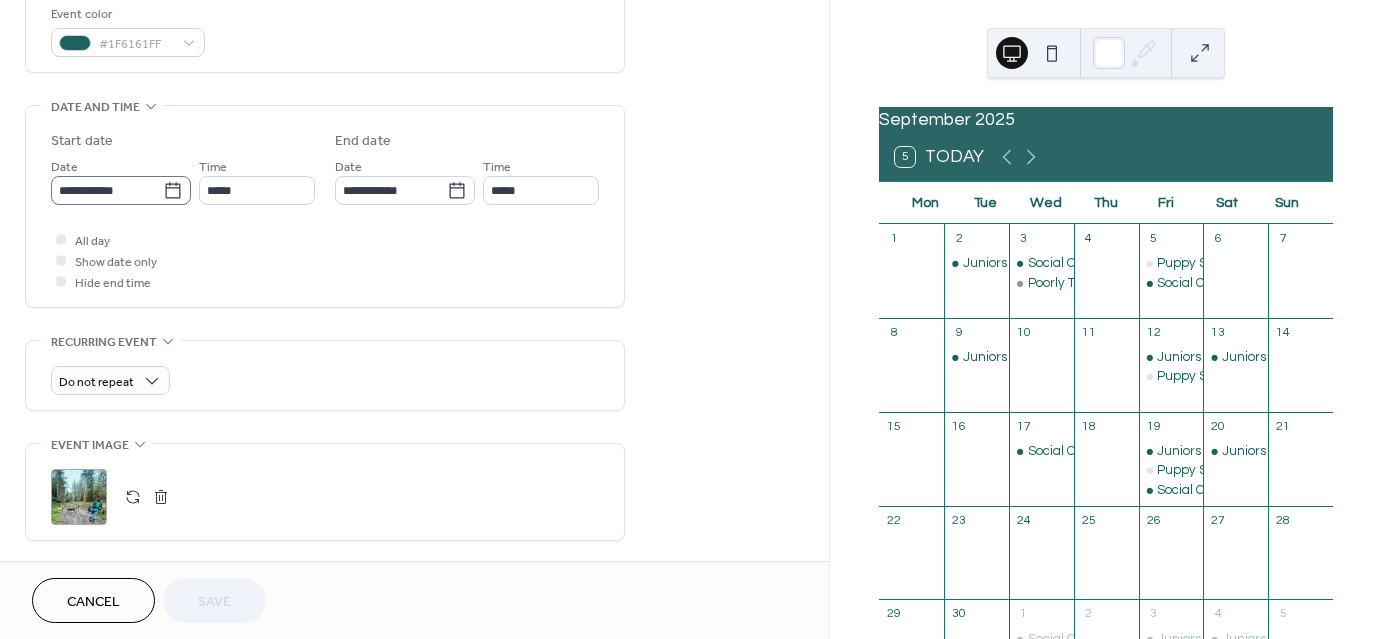 click 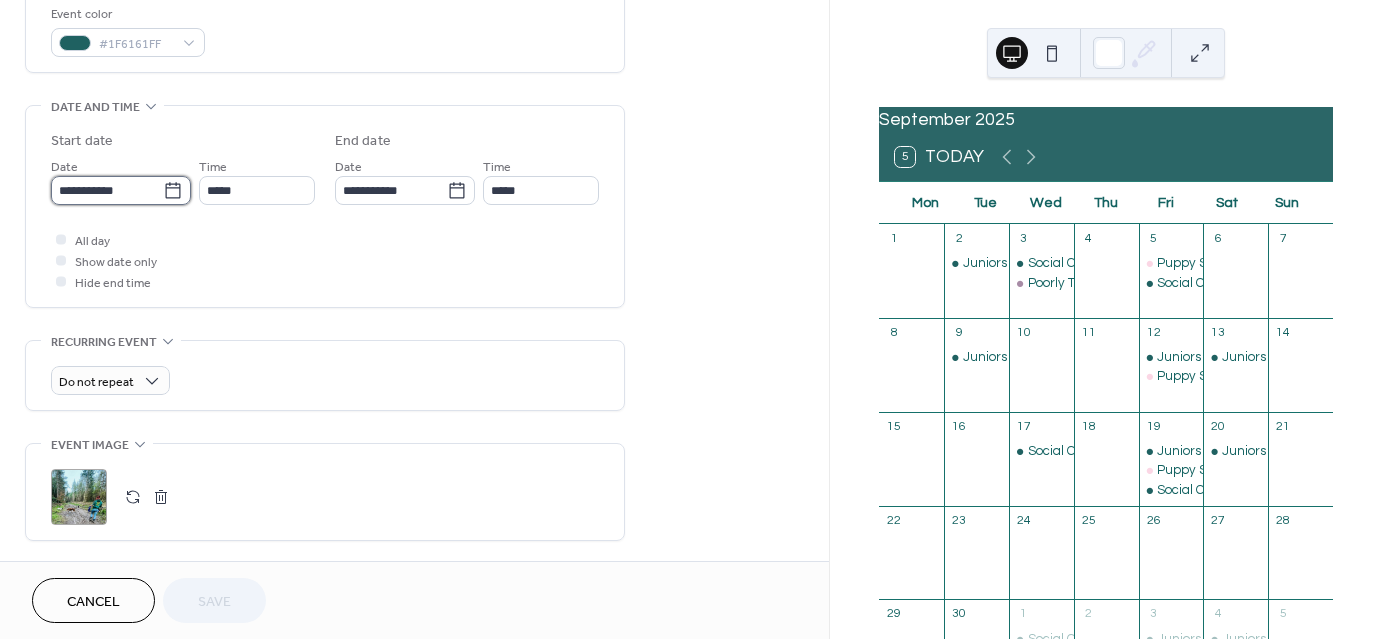 click on "**********" at bounding box center (107, 190) 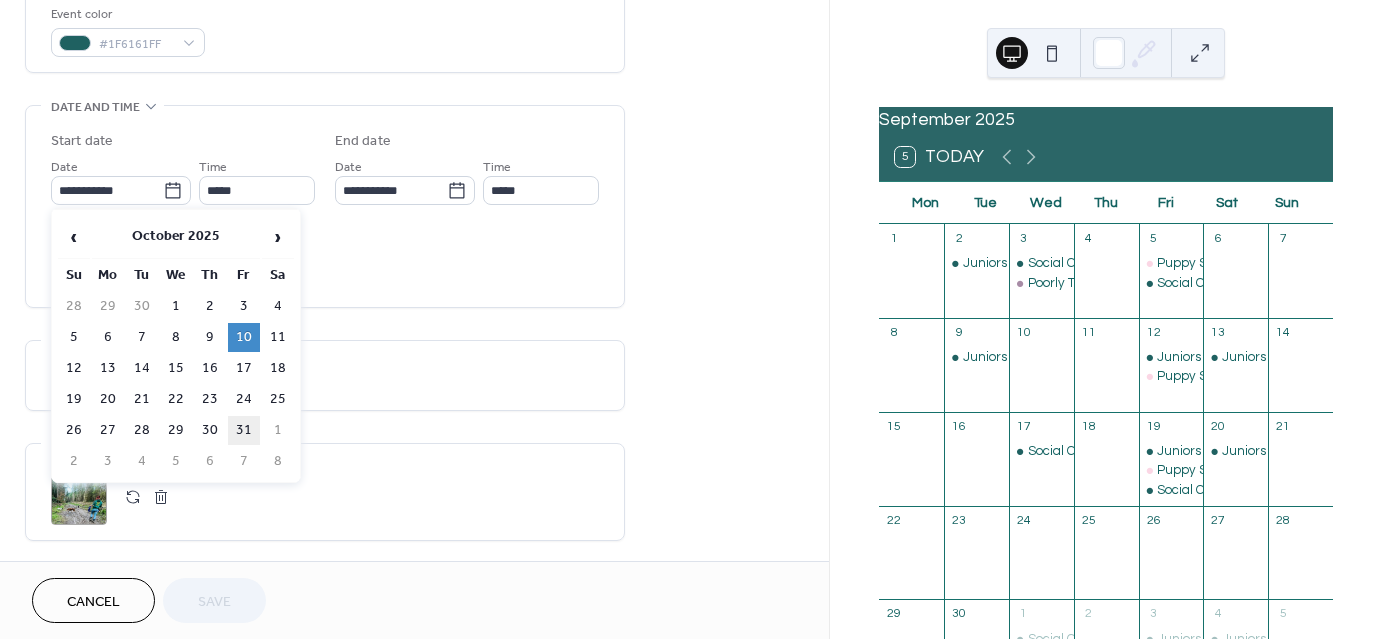 click on "31" at bounding box center [244, 430] 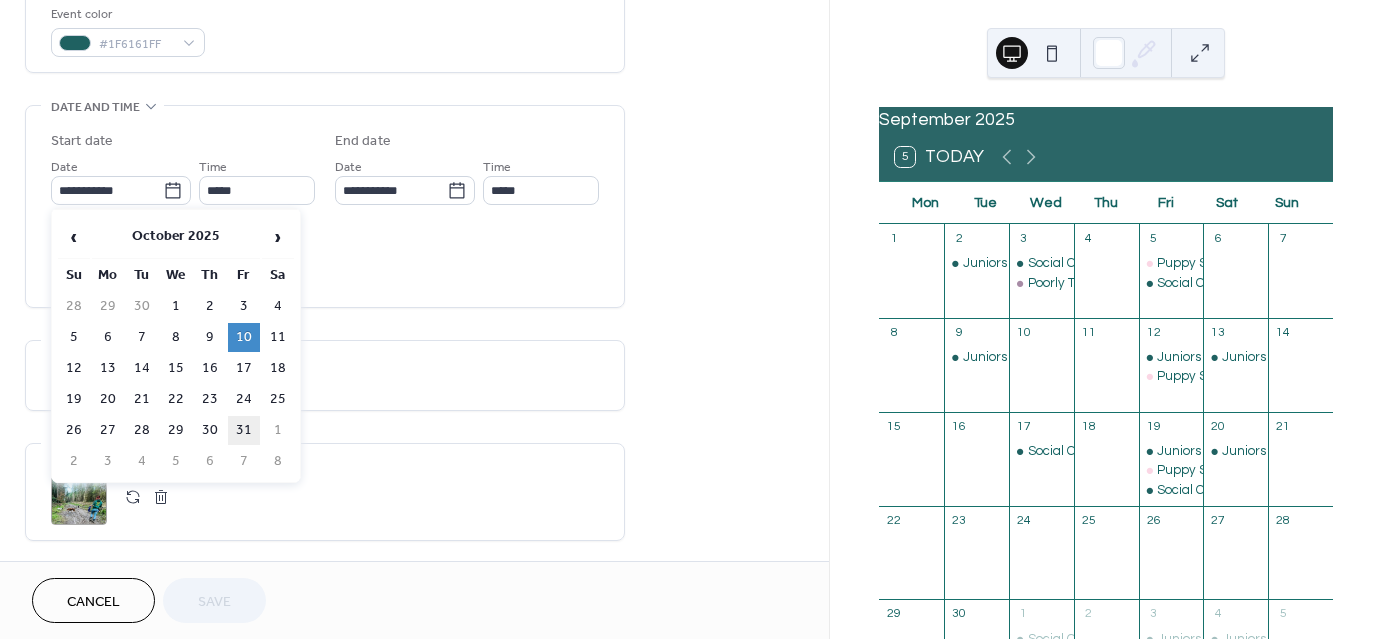 type on "**********" 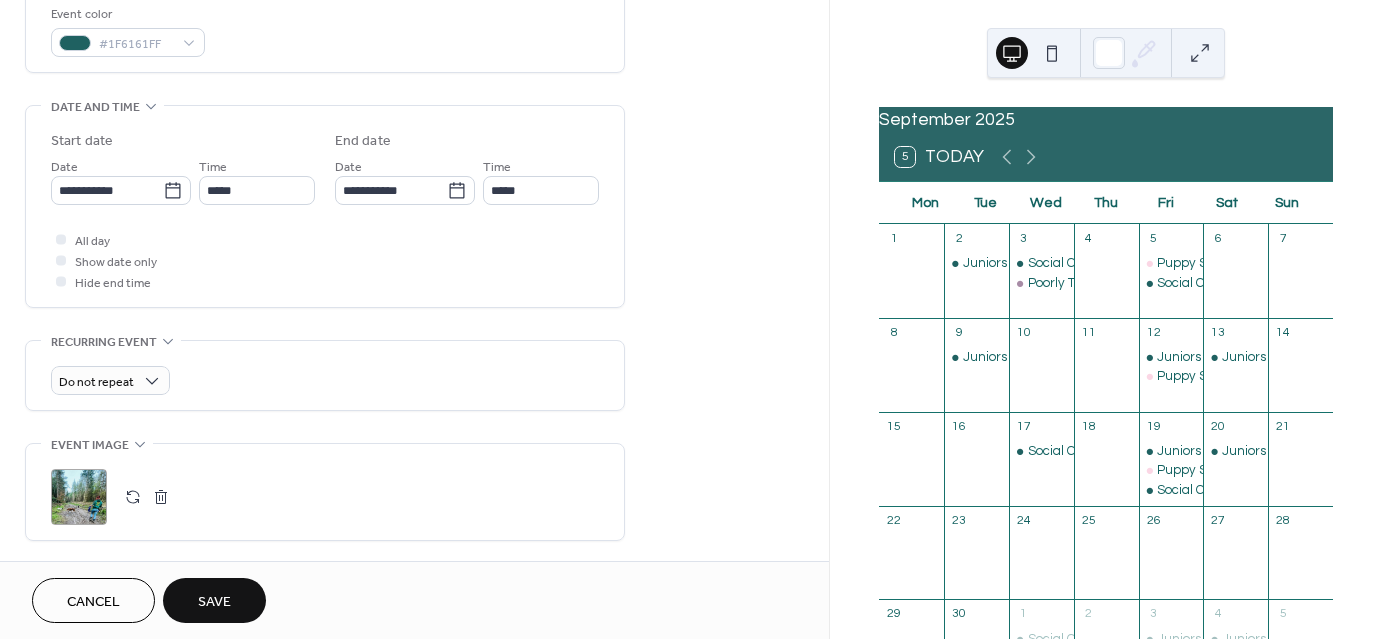 click on "Save" at bounding box center [214, 600] 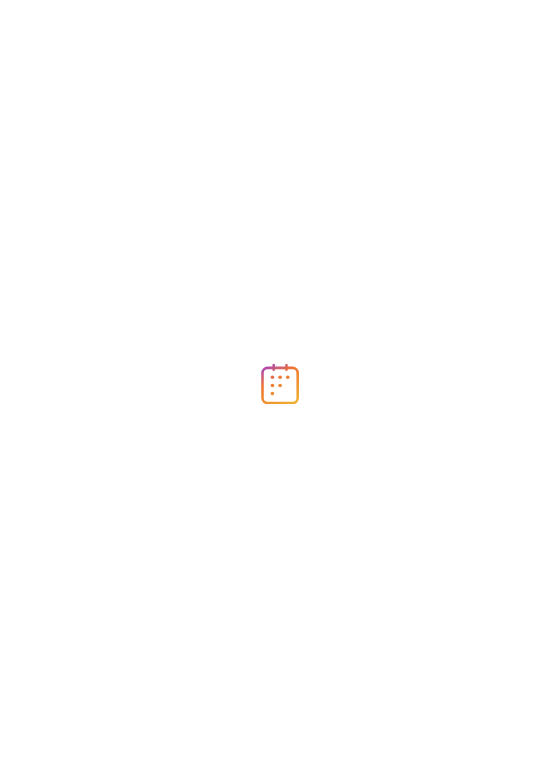 scroll, scrollTop: 0, scrollLeft: 0, axis: both 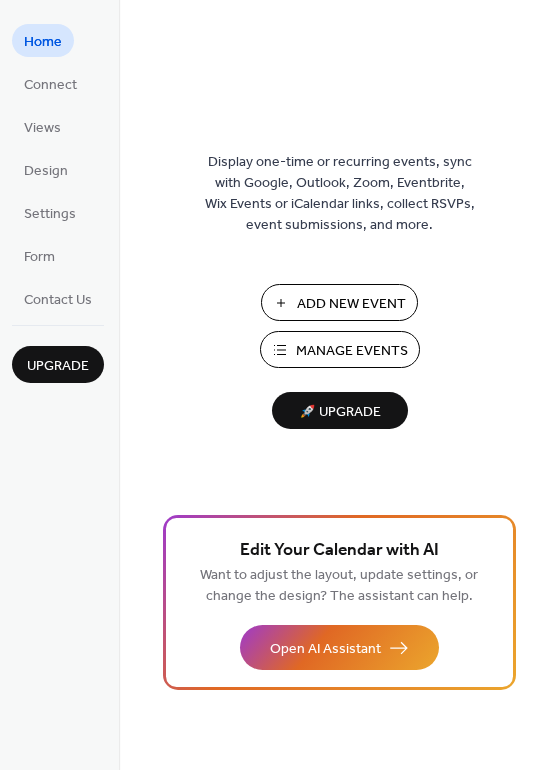 click on "Manage Events" at bounding box center (352, 351) 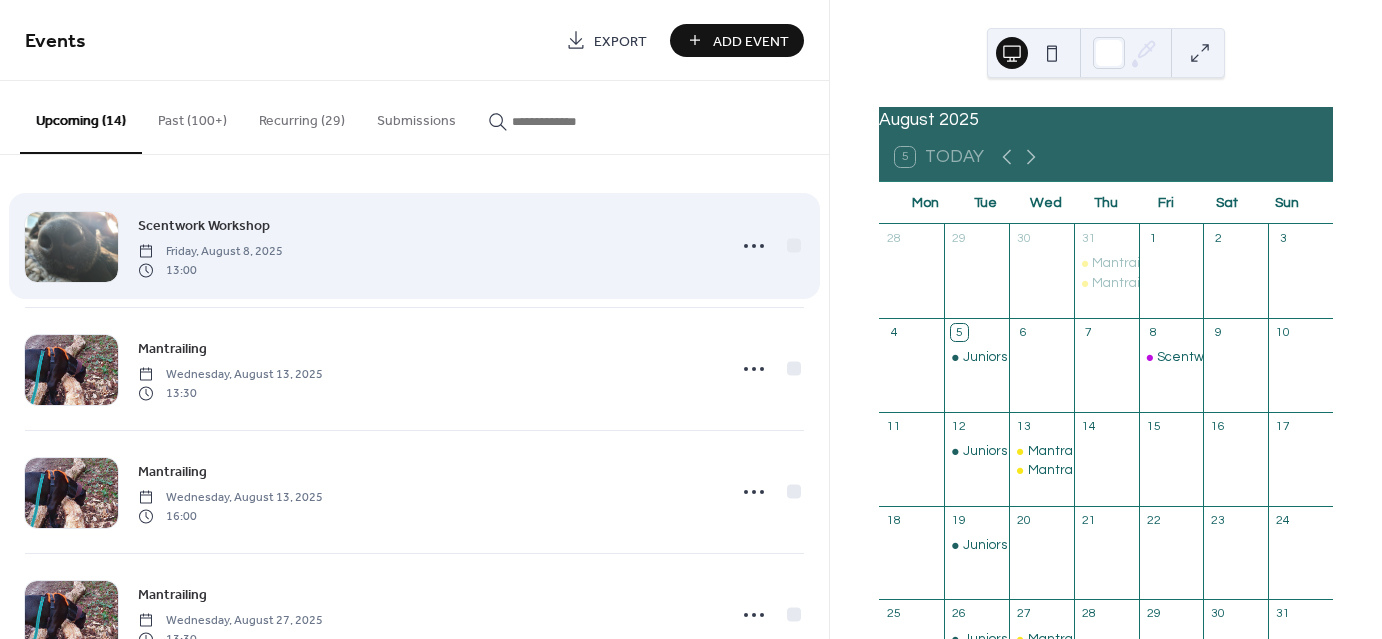 scroll, scrollTop: 0, scrollLeft: 0, axis: both 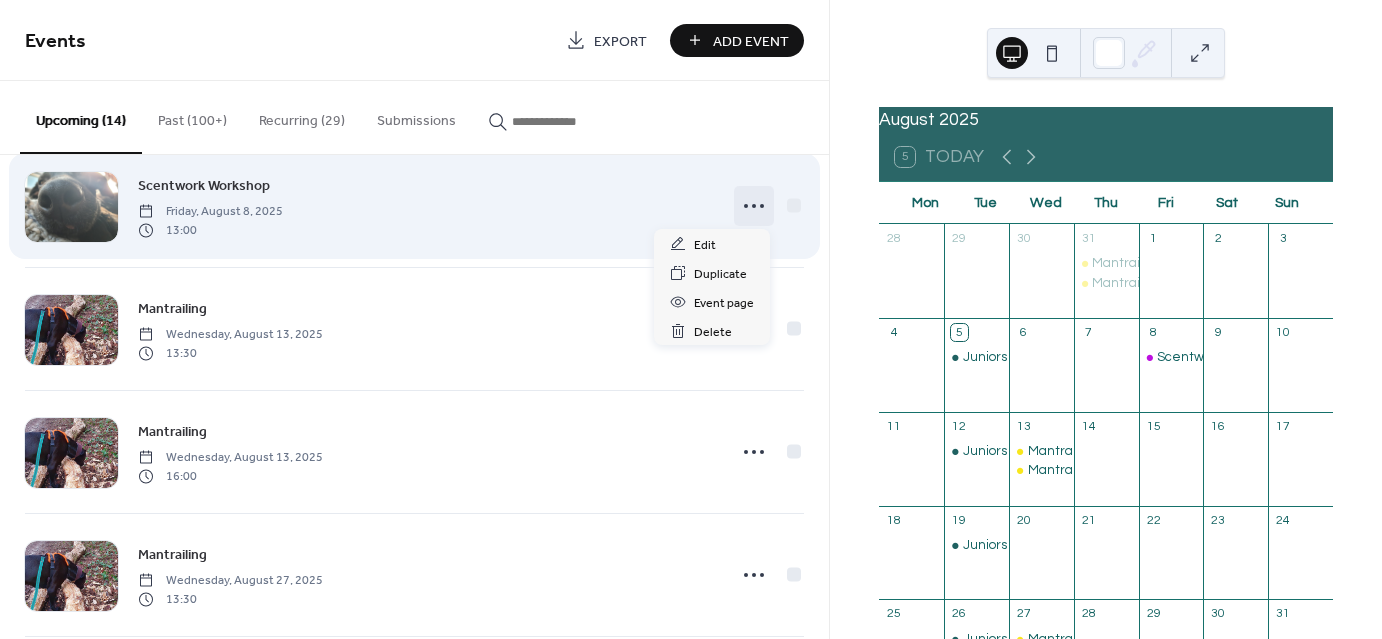 click 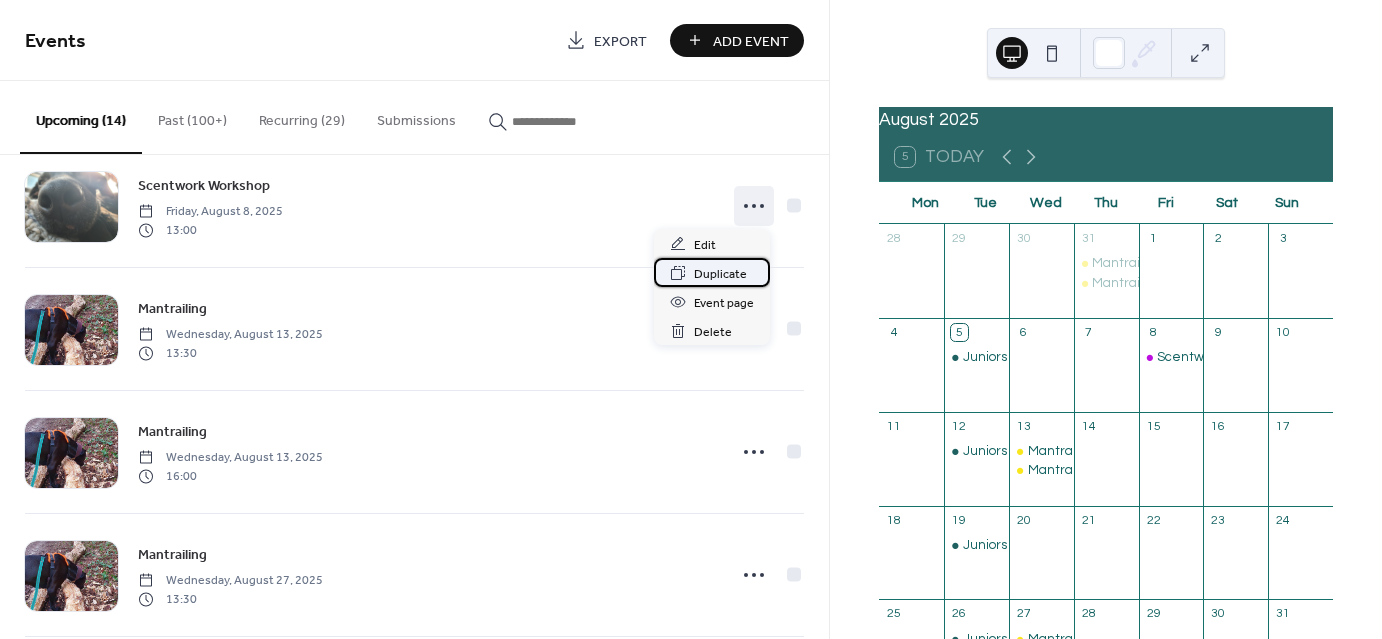 click on "Duplicate" at bounding box center [720, 274] 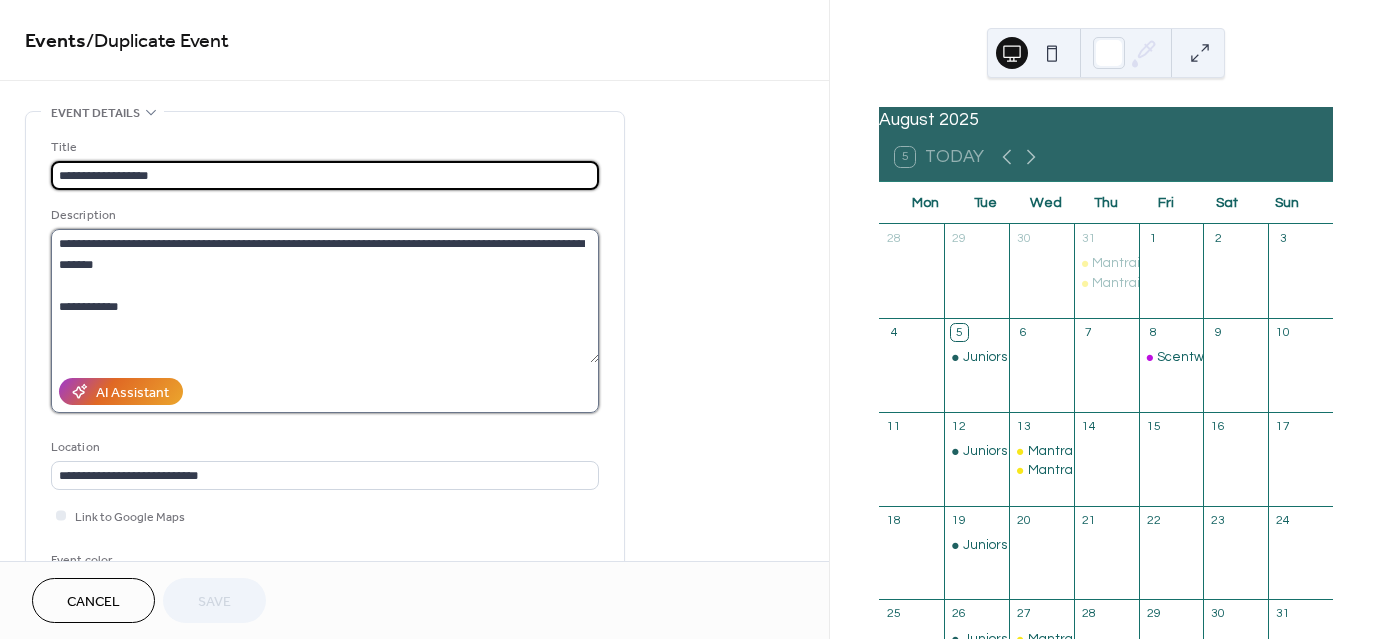 click on "**********" at bounding box center (325, 296) 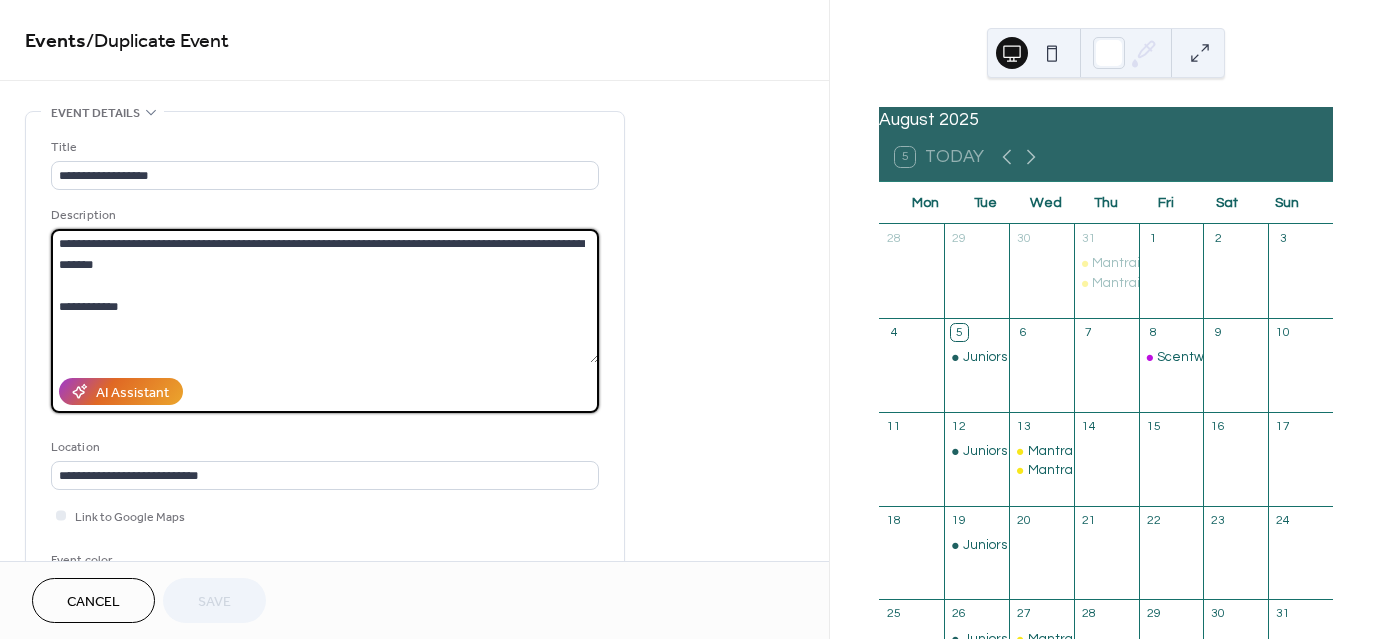 drag, startPoint x: 150, startPoint y: 305, endPoint x: 449, endPoint y: 250, distance: 304.01645 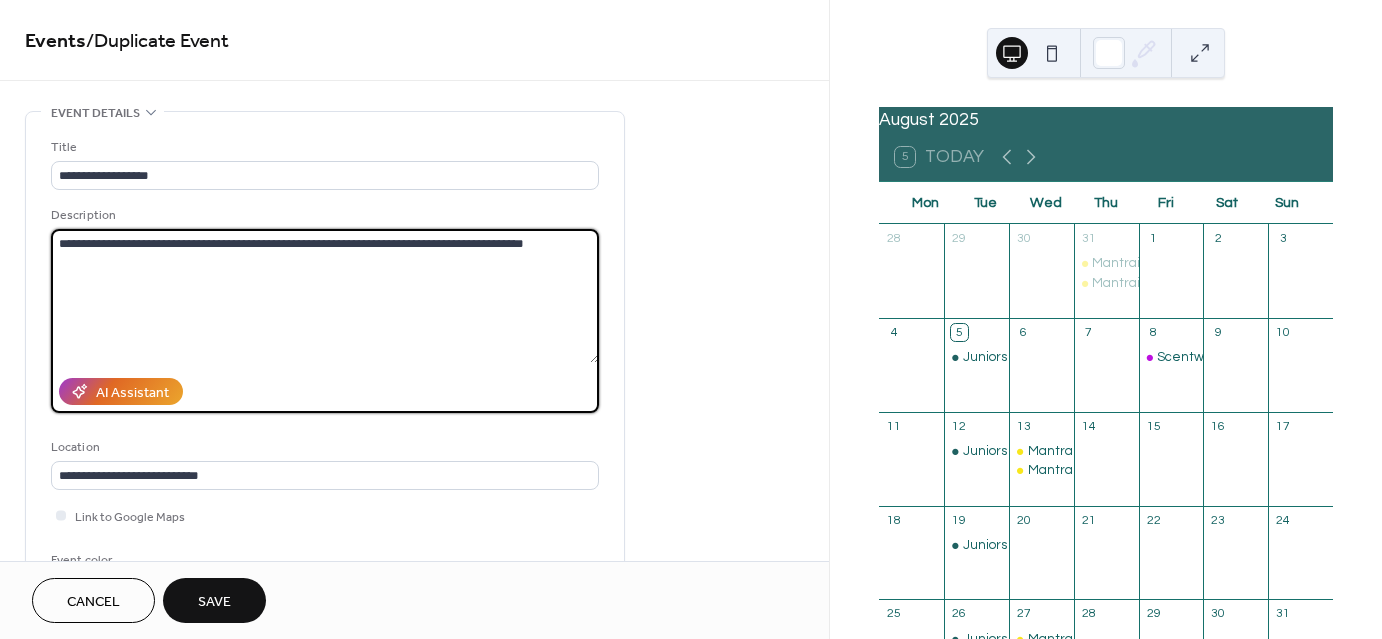 scroll, scrollTop: 99, scrollLeft: 0, axis: vertical 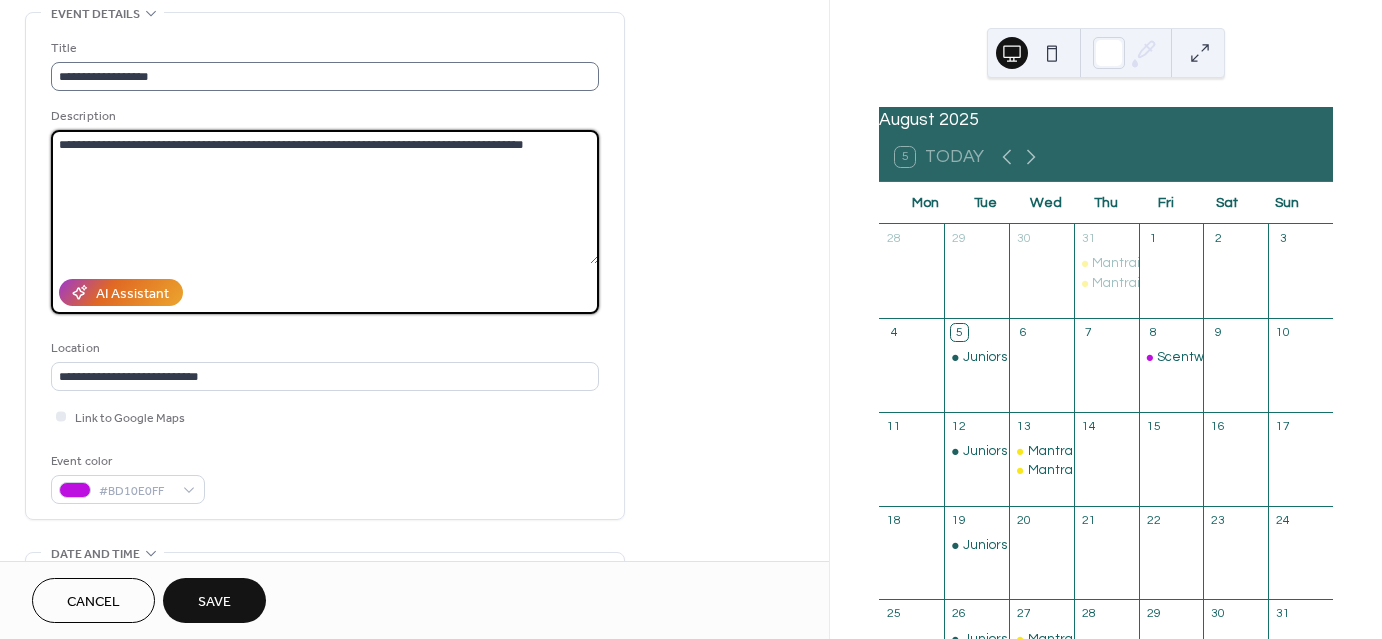 type on "**********" 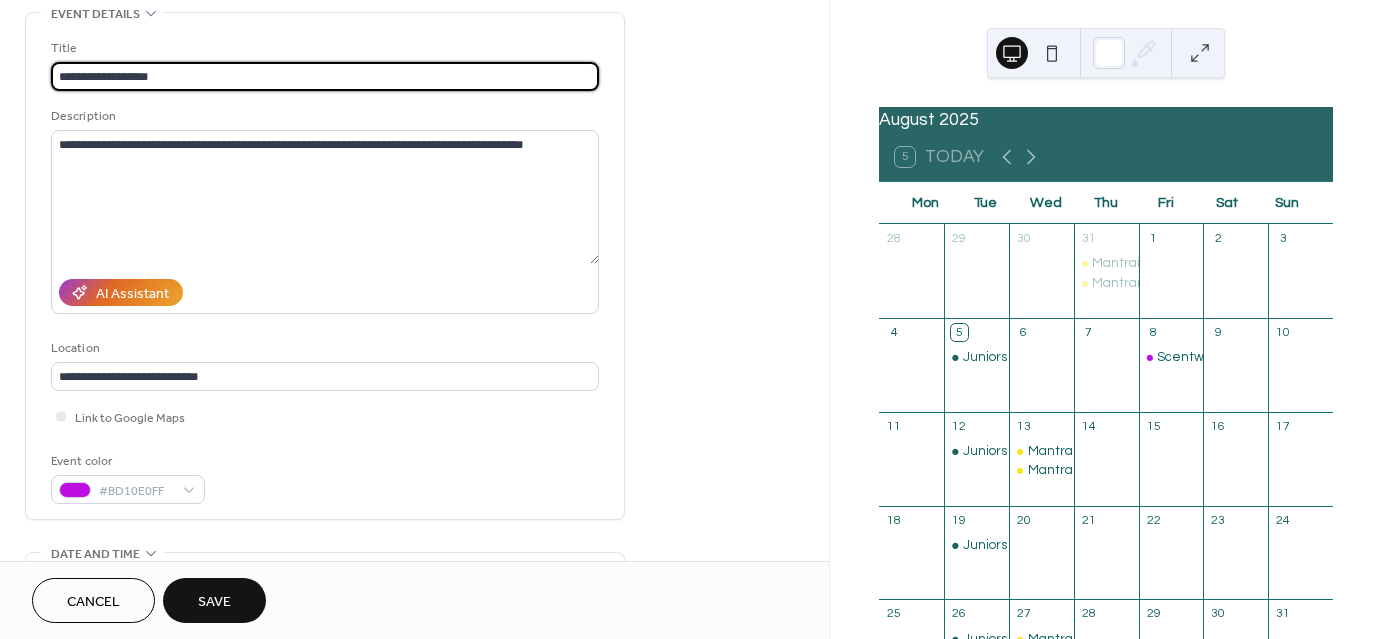 click on "**********" at bounding box center [325, 76] 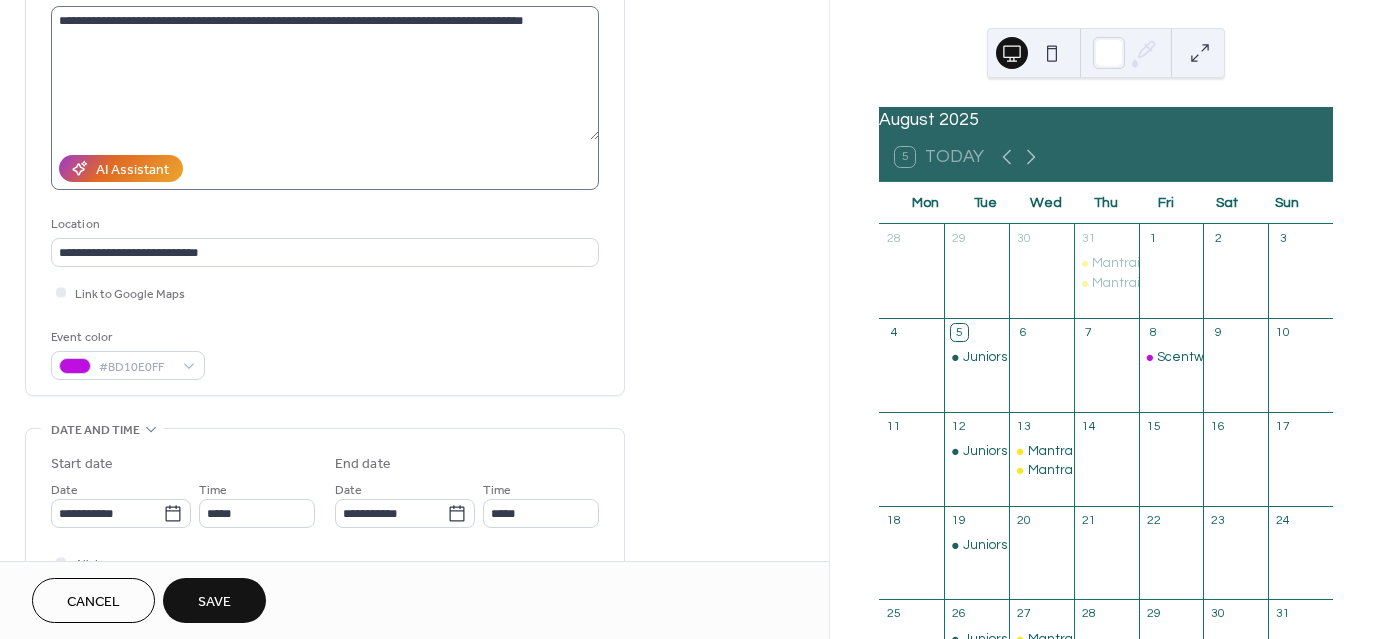 scroll, scrollTop: 240, scrollLeft: 0, axis: vertical 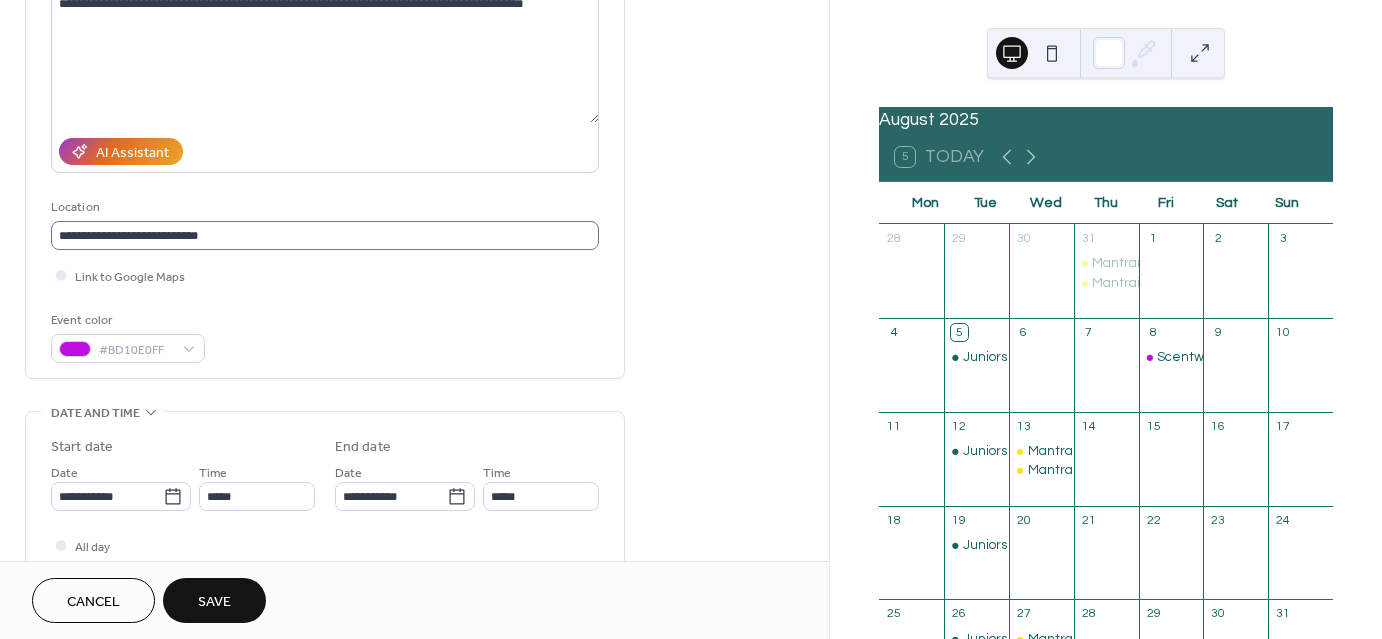 type on "**********" 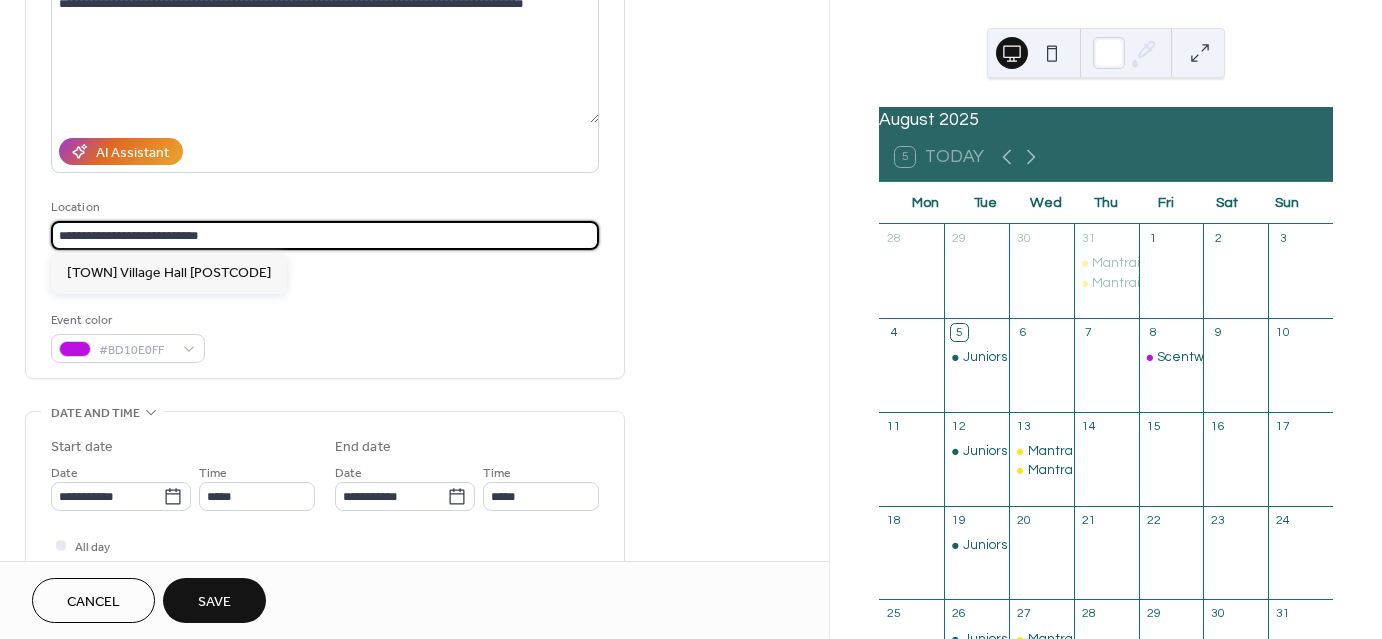 click on "**********" at bounding box center (325, 235) 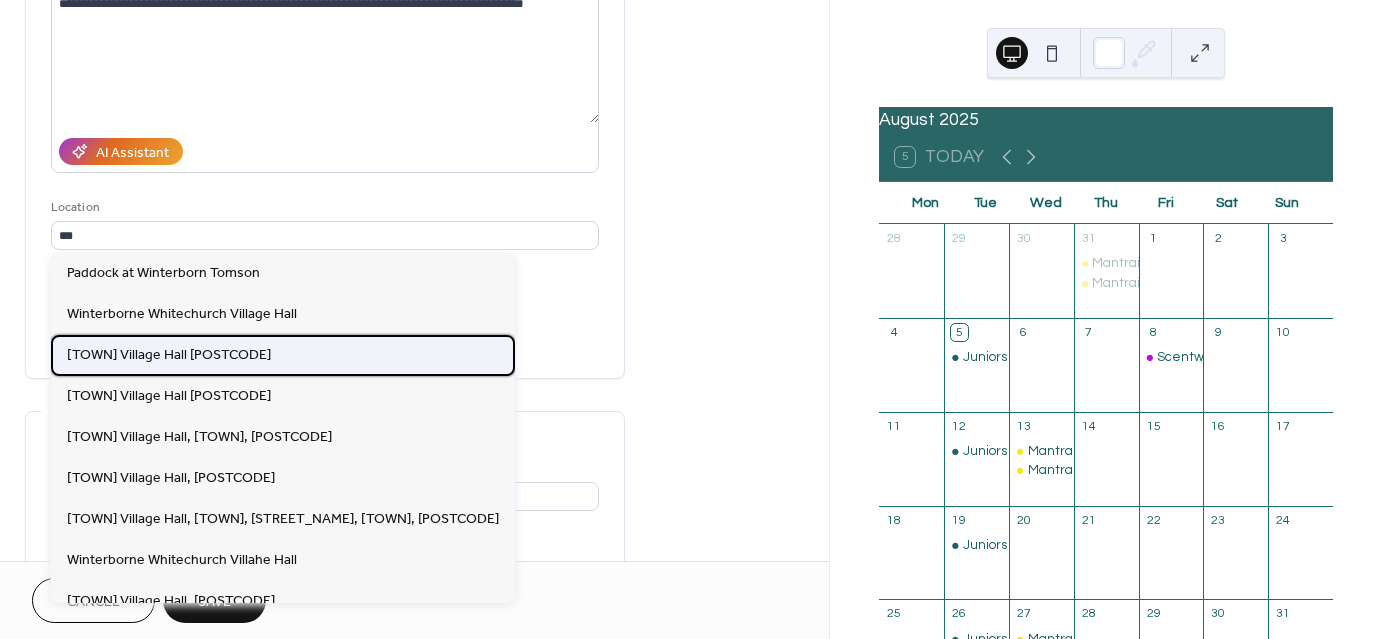 click on "[CITY] [CITY] Village Hall  [POSTAL_CODE]" at bounding box center [169, 354] 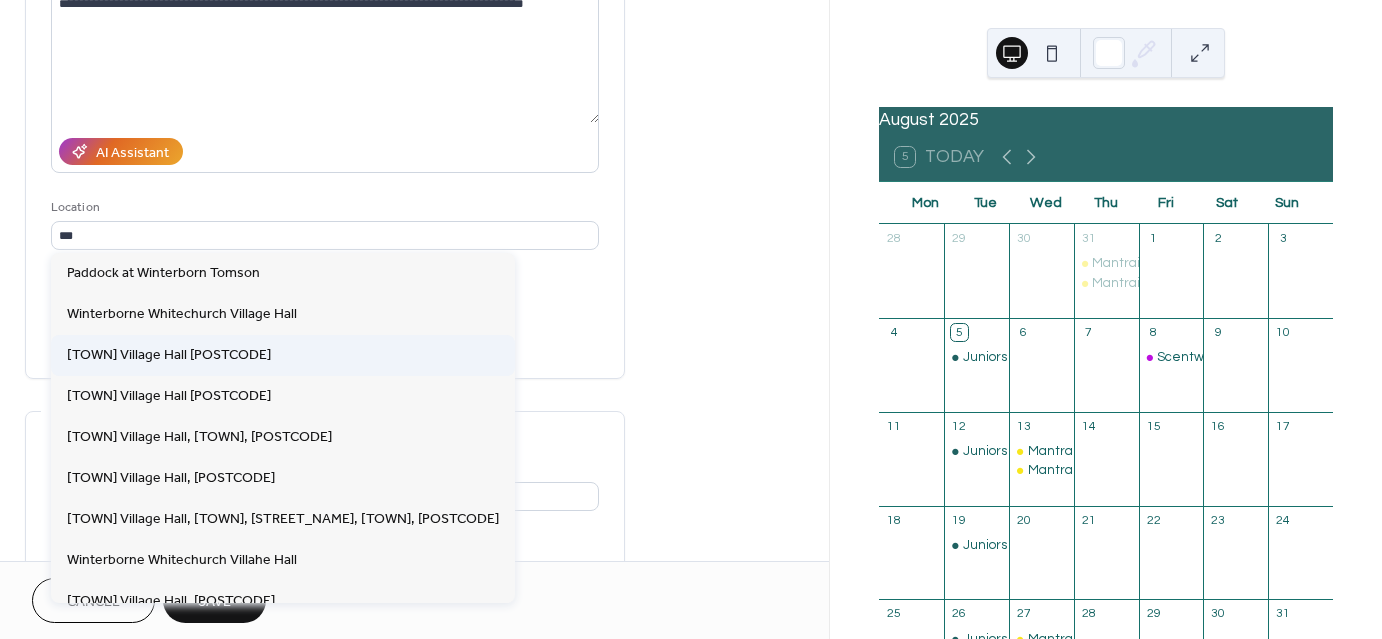 type on "**********" 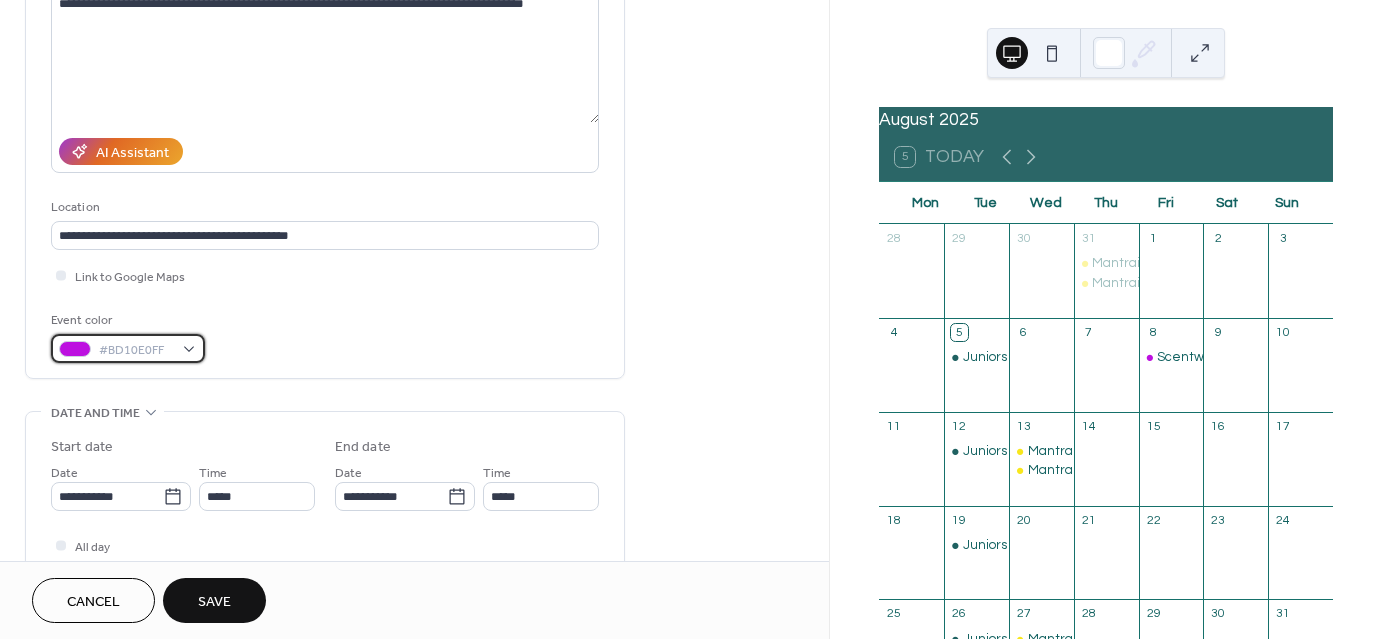 click on "#BD10E0FF" at bounding box center [128, 348] 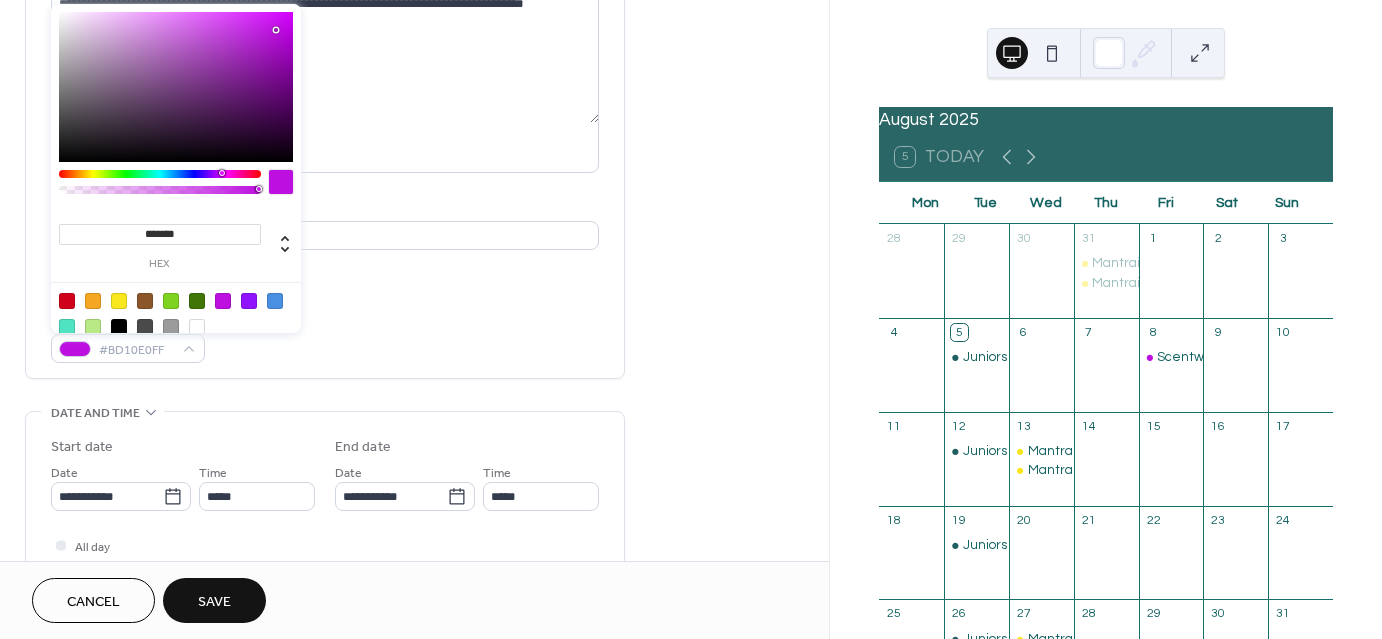 click at bounding box center (171, 301) 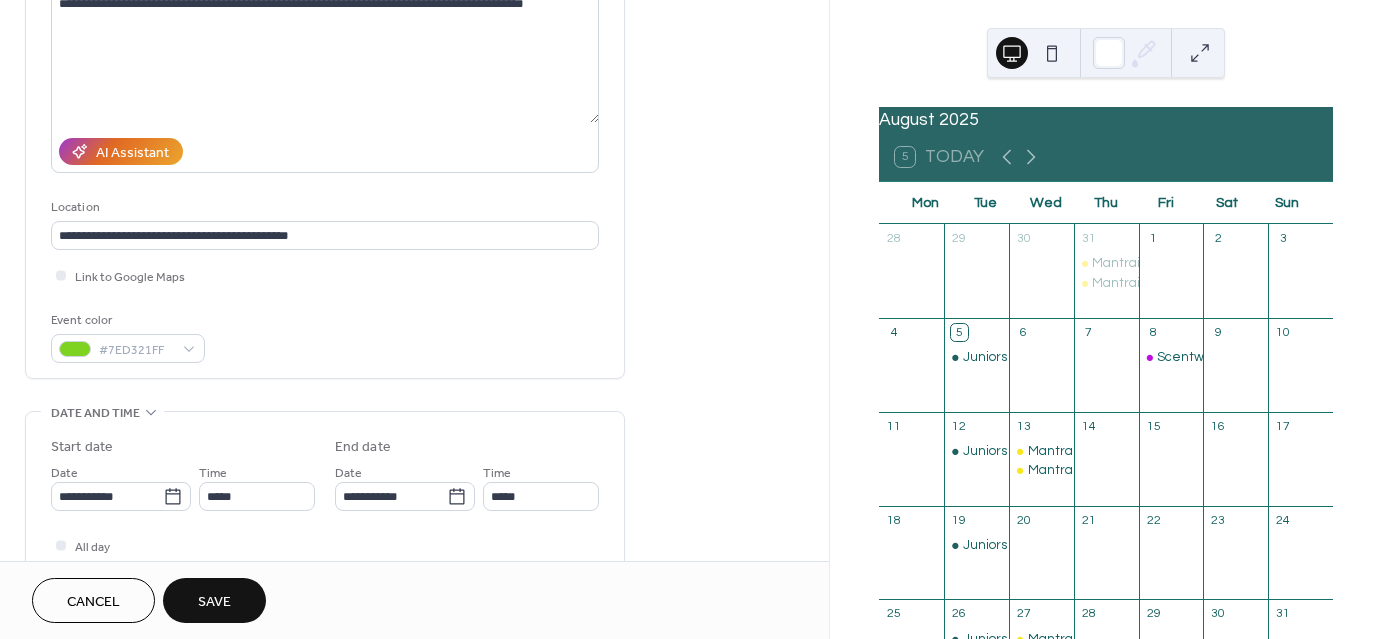 click on "**********" at bounding box center [325, 125] 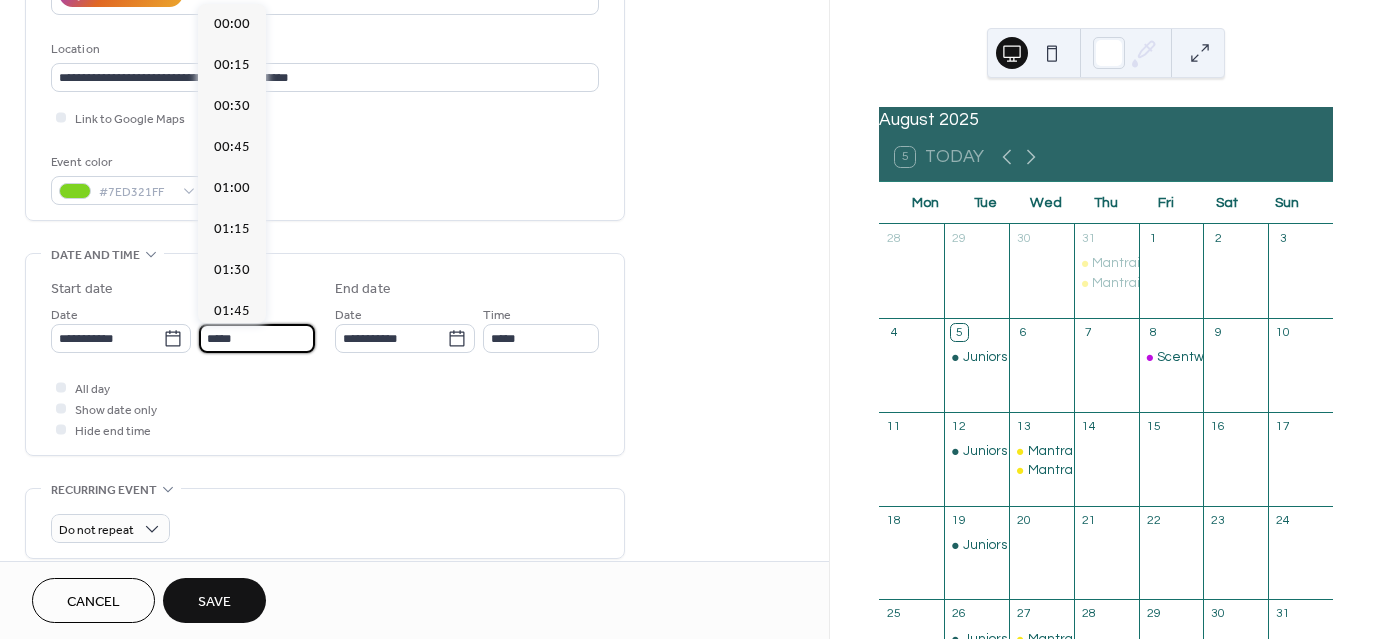 click on "*****" at bounding box center (257, 338) 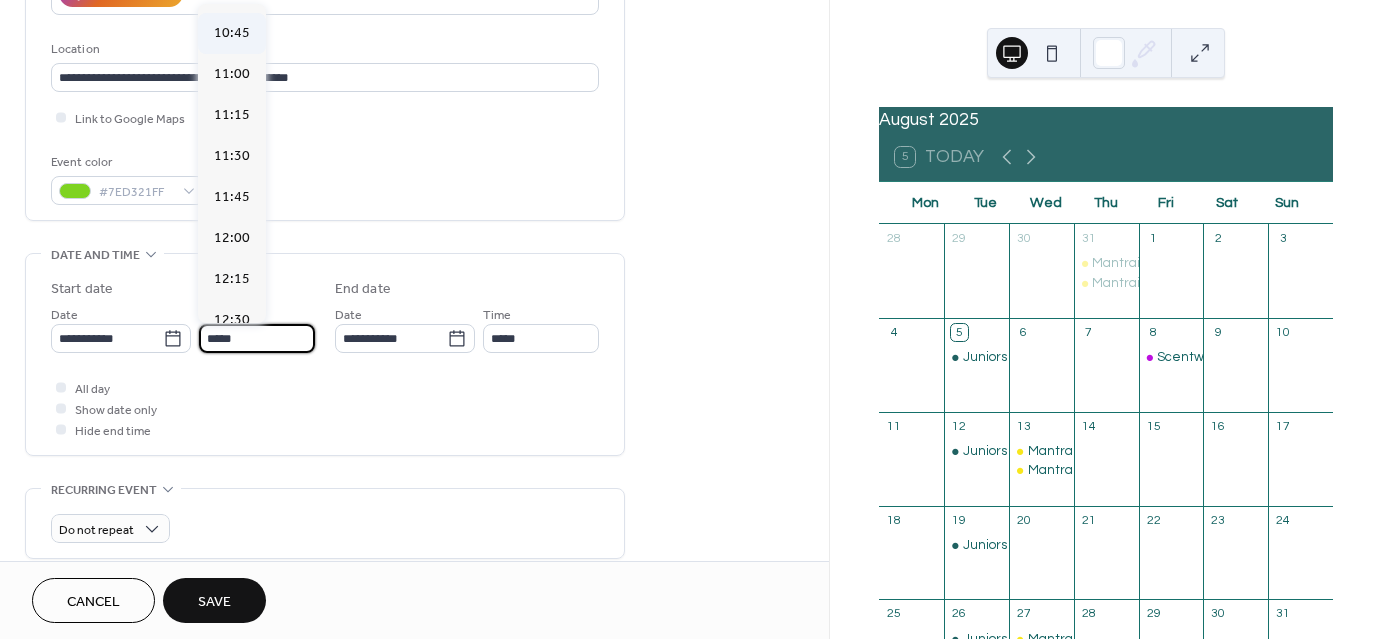 scroll, scrollTop: 1652, scrollLeft: 0, axis: vertical 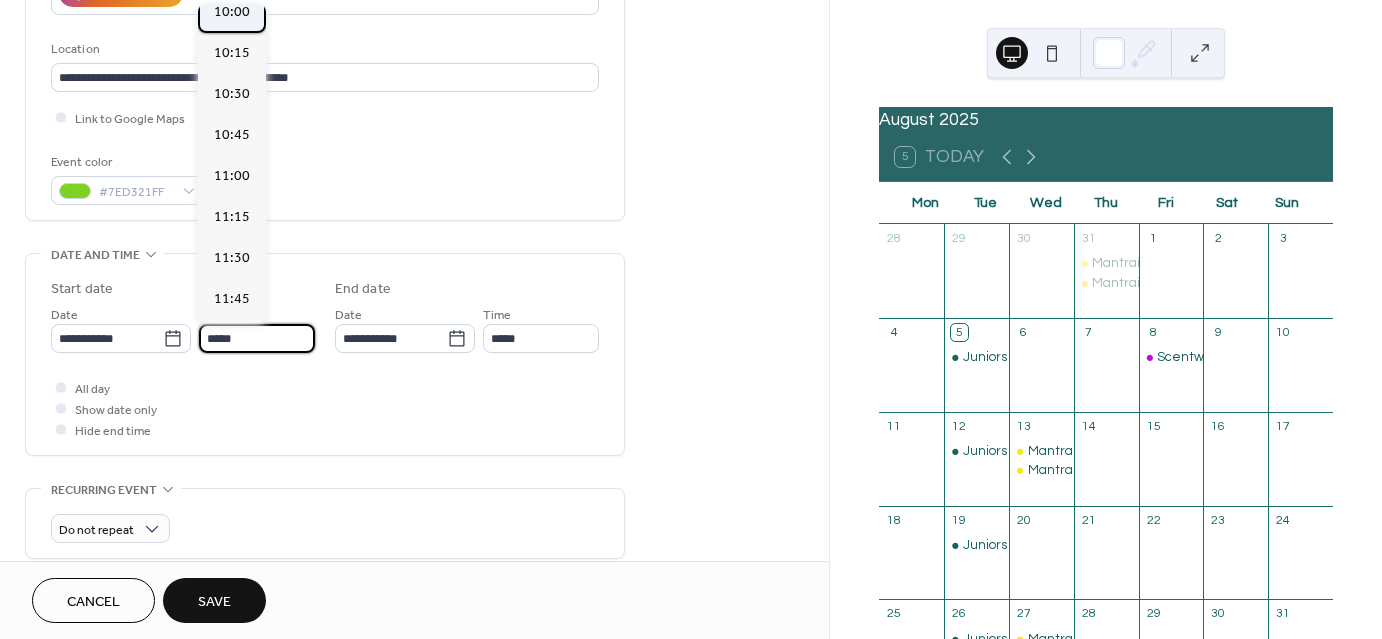 click on "10:00" at bounding box center [232, 12] 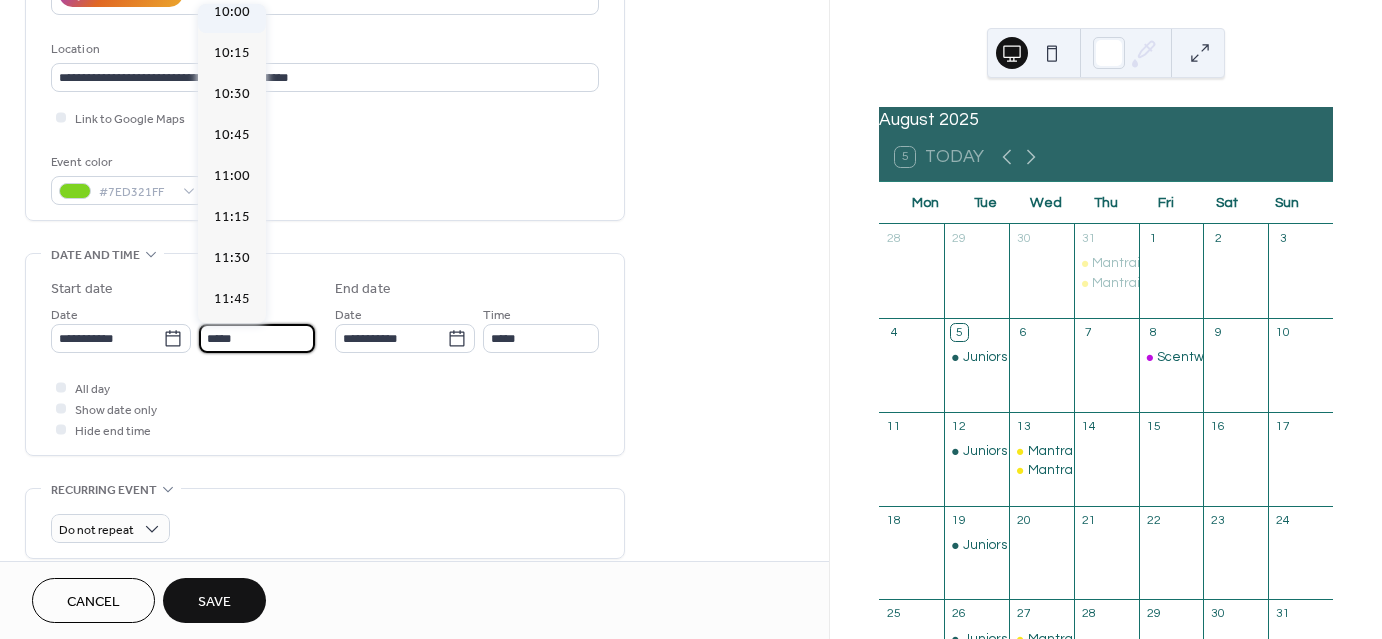 type on "*****" 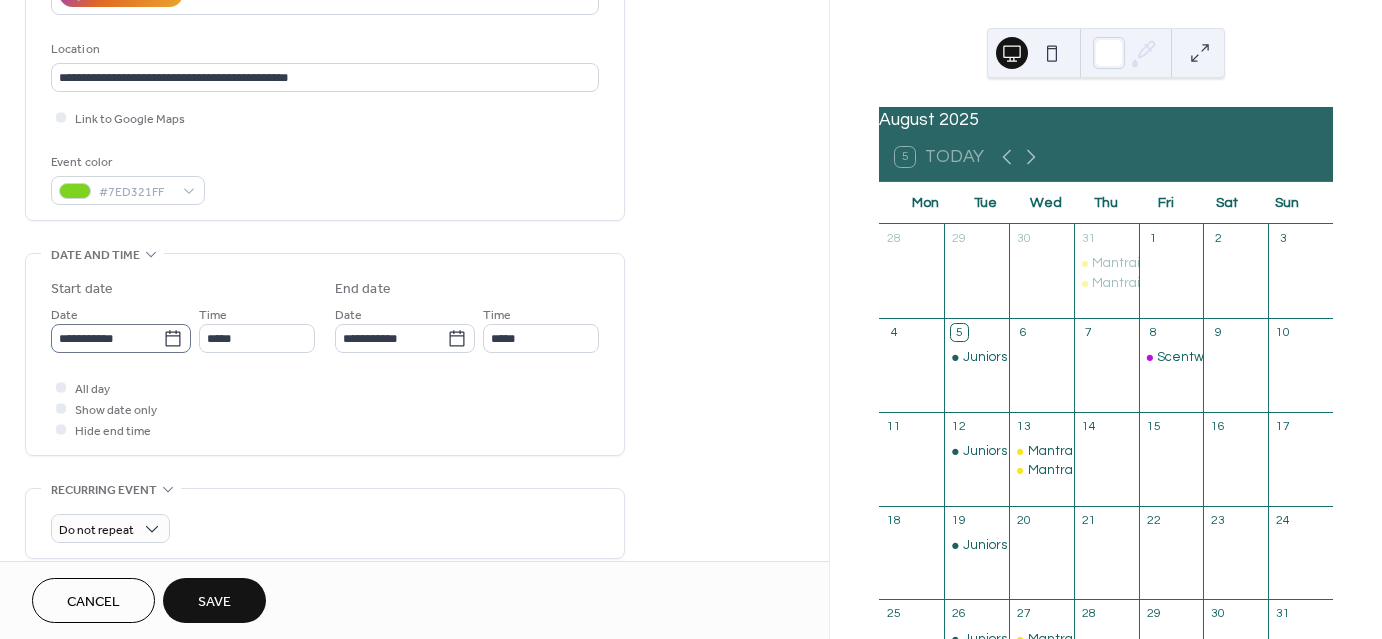 click 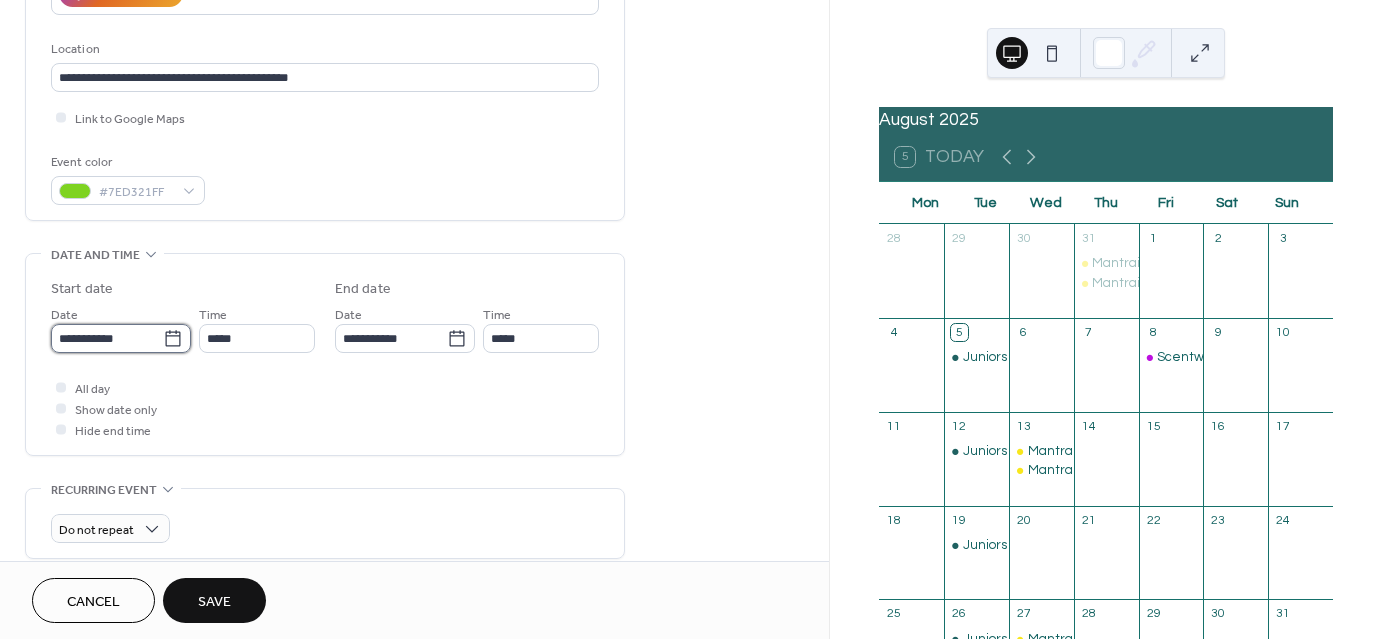 click on "**********" at bounding box center [107, 338] 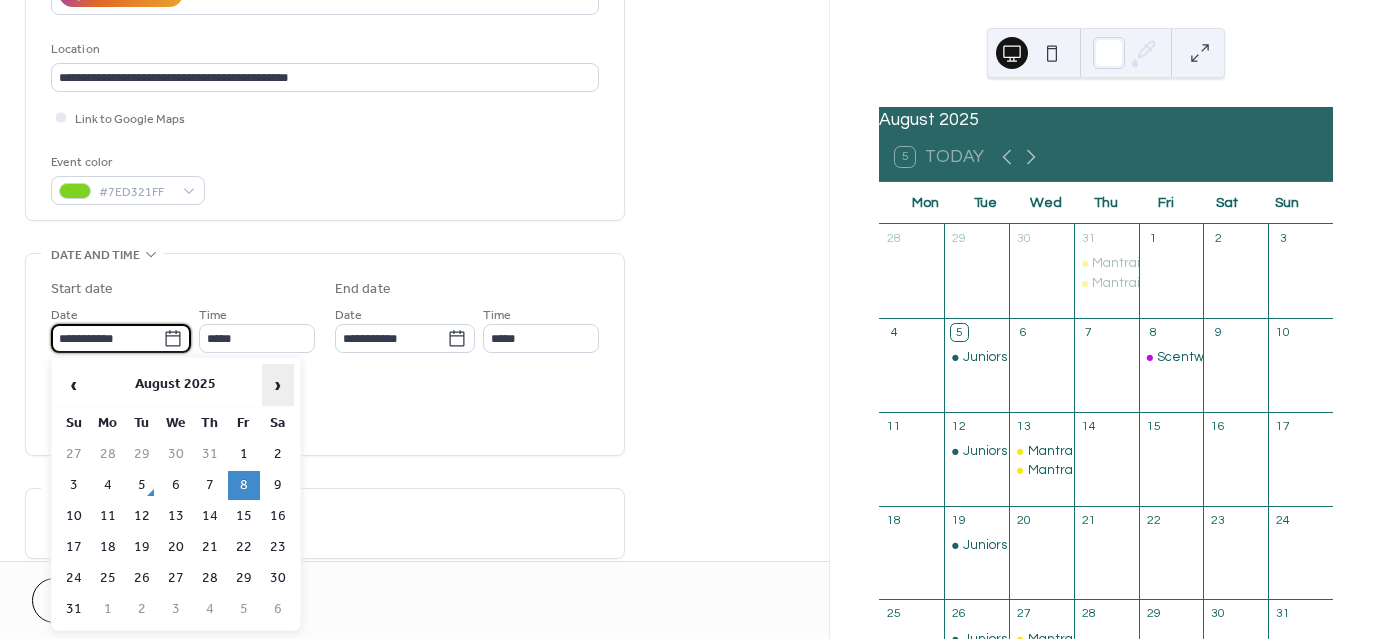 click on "›" at bounding box center [278, 385] 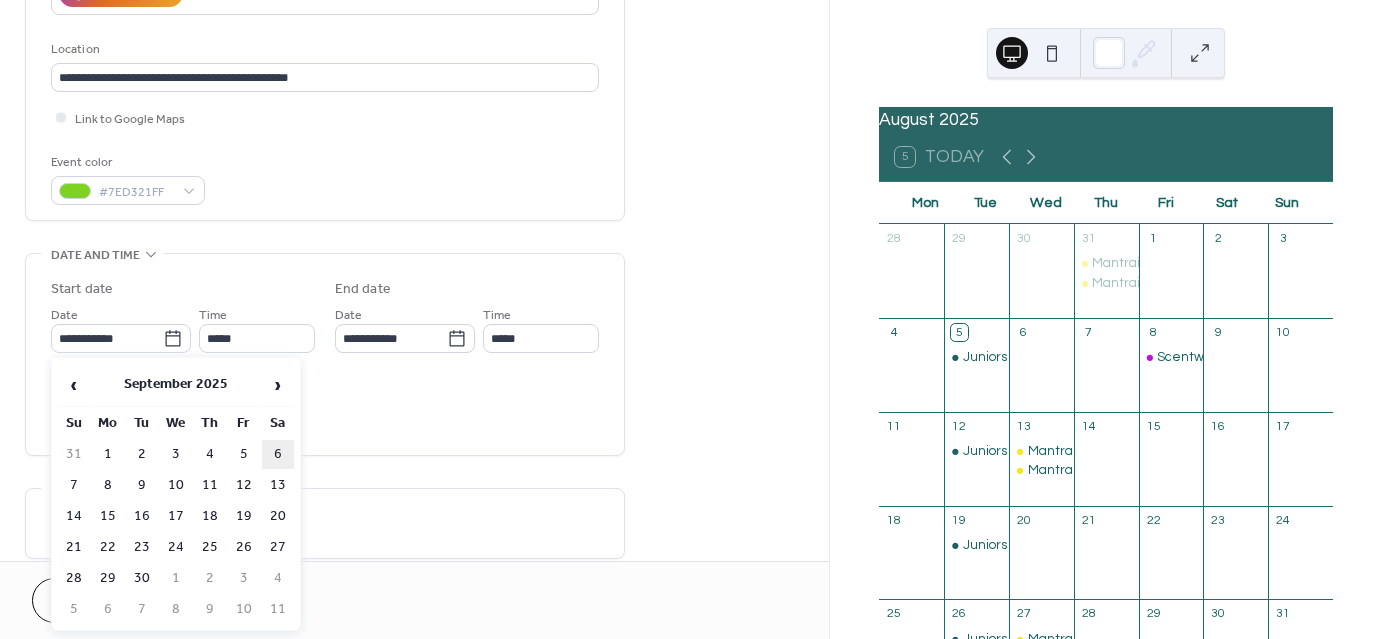 click on "6" at bounding box center [278, 454] 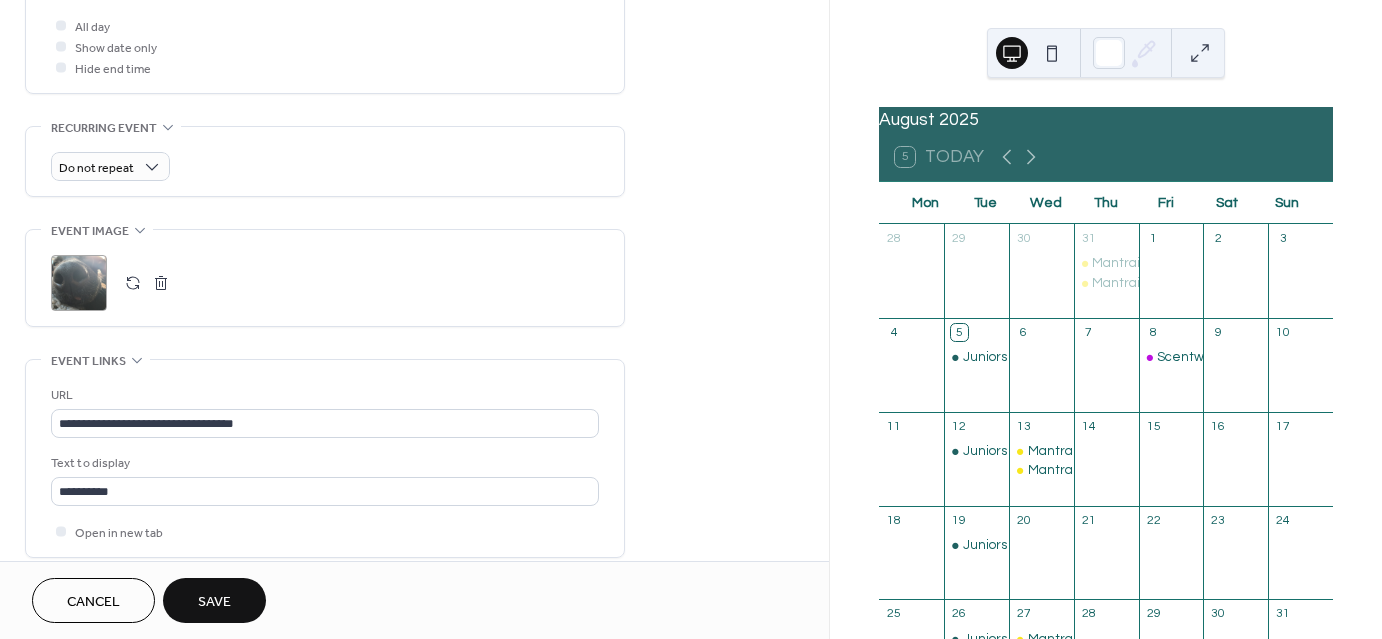 scroll, scrollTop: 760, scrollLeft: 0, axis: vertical 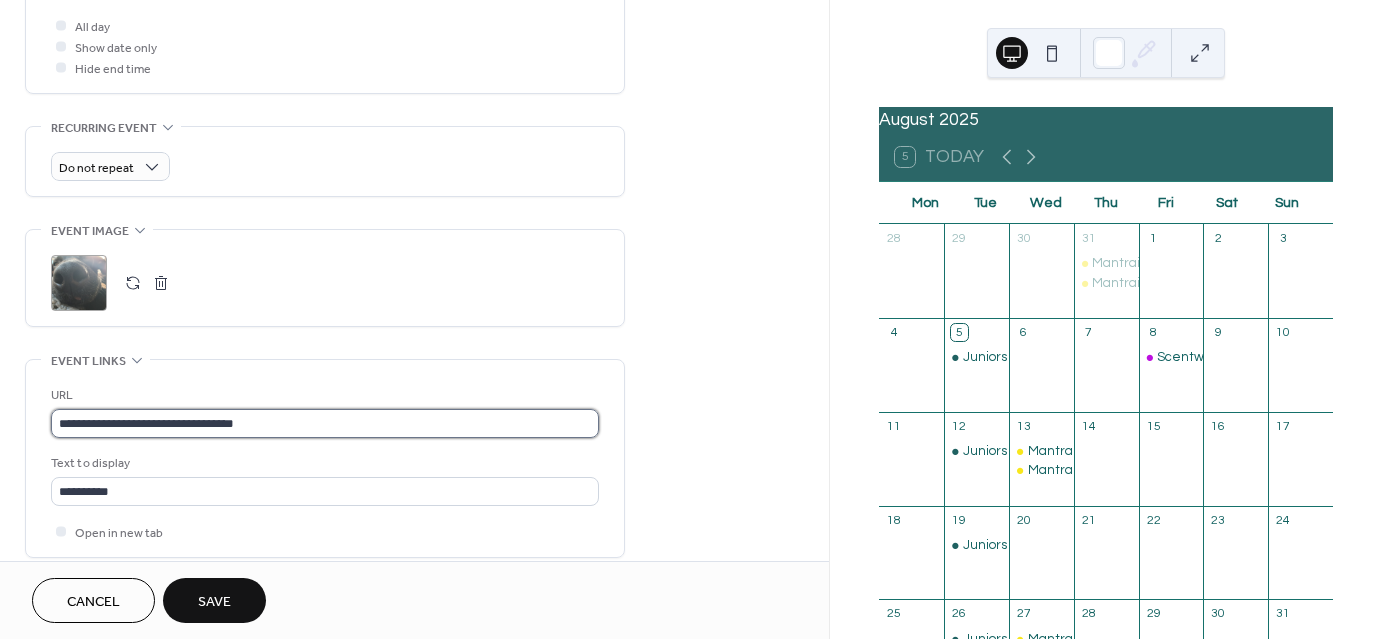 click on "**********" at bounding box center [325, 423] 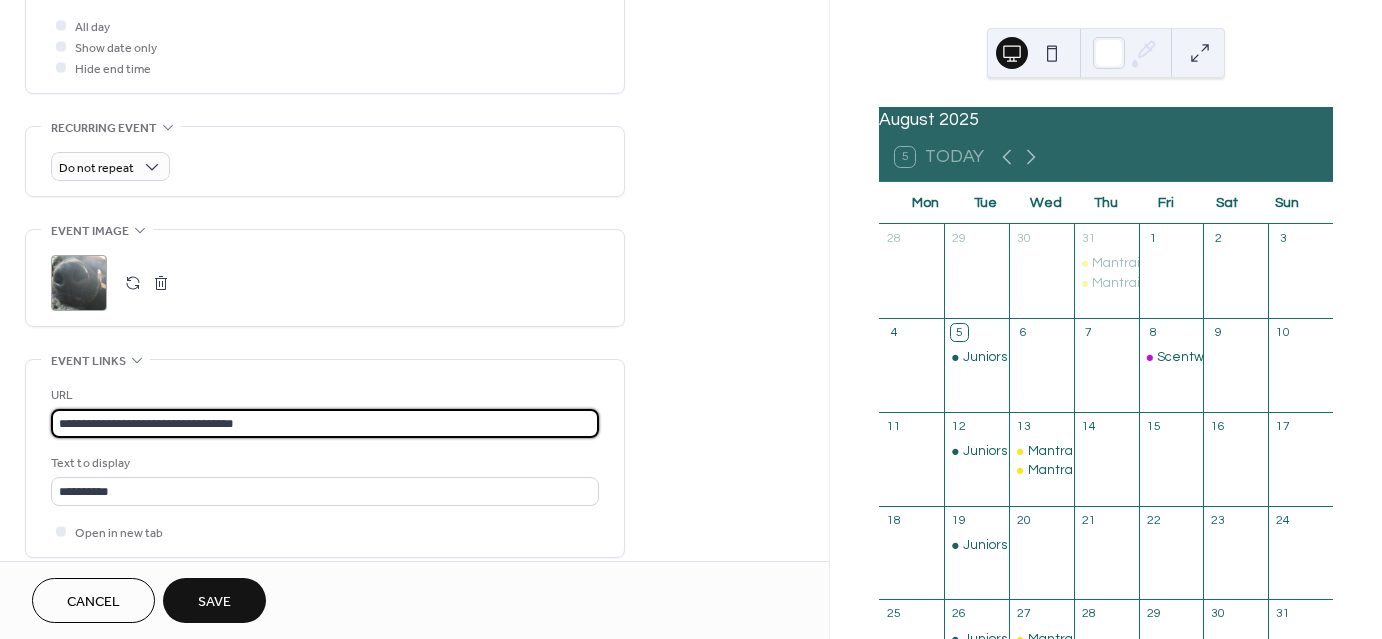 click on "**********" at bounding box center (325, 423) 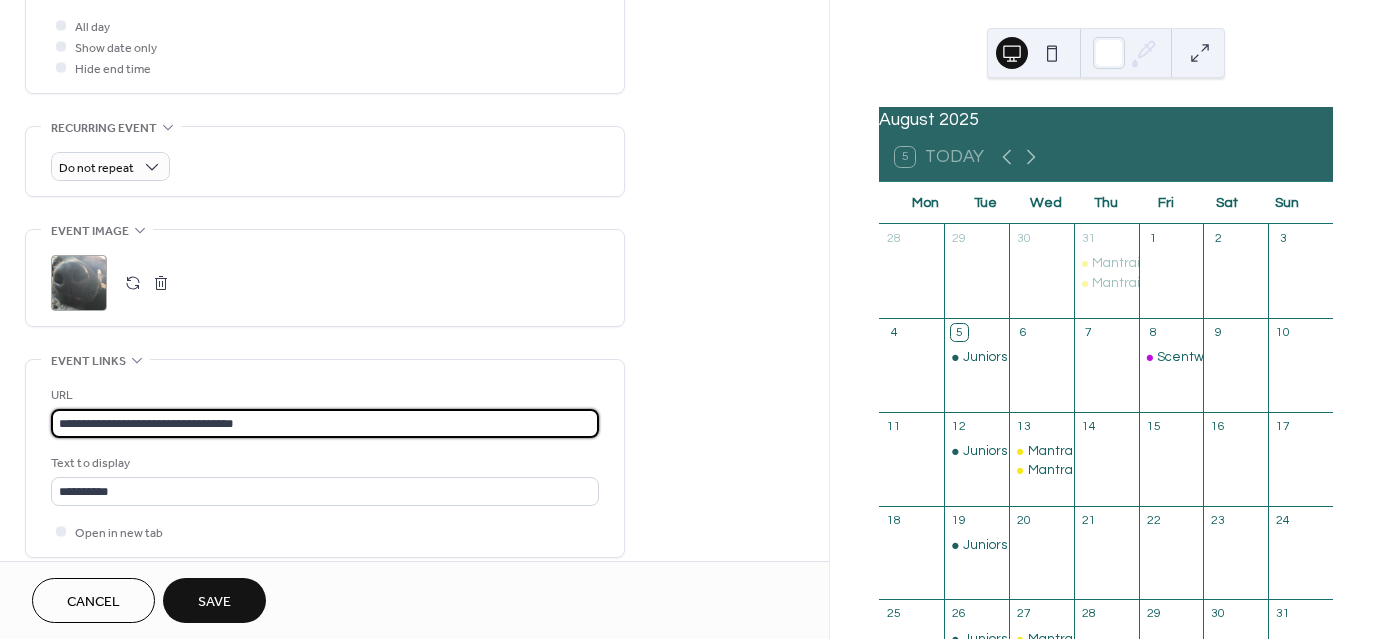 paste 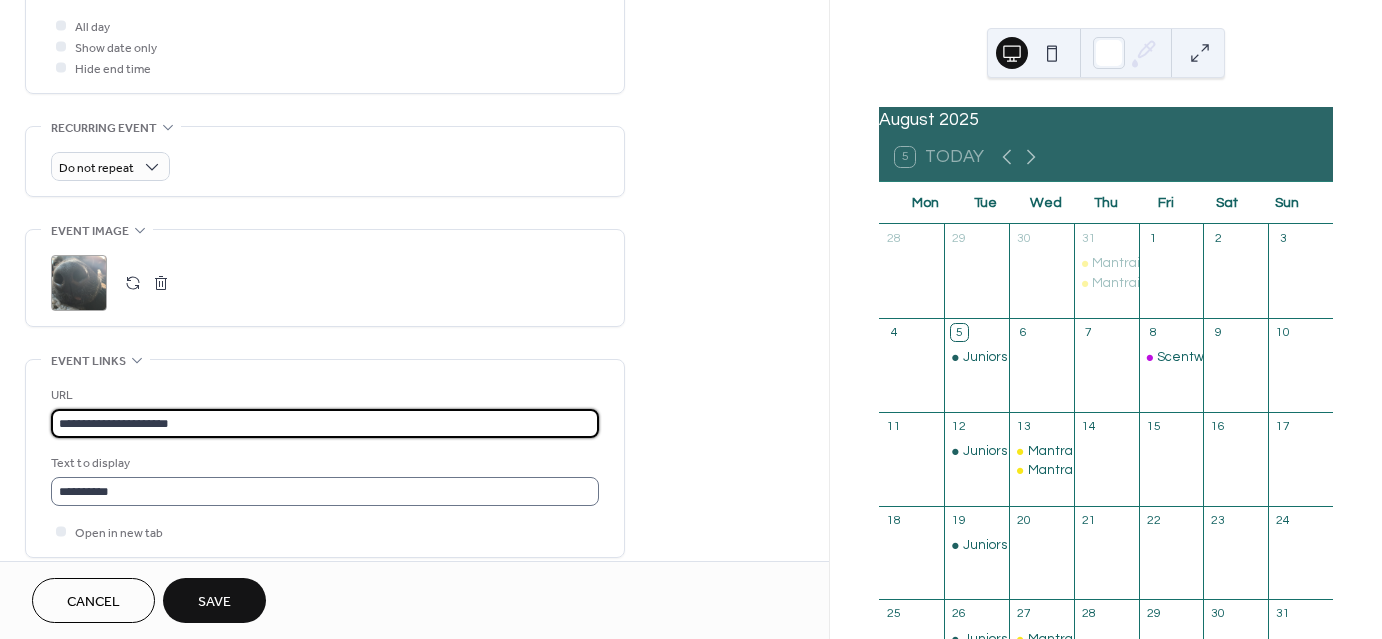 type on "**********" 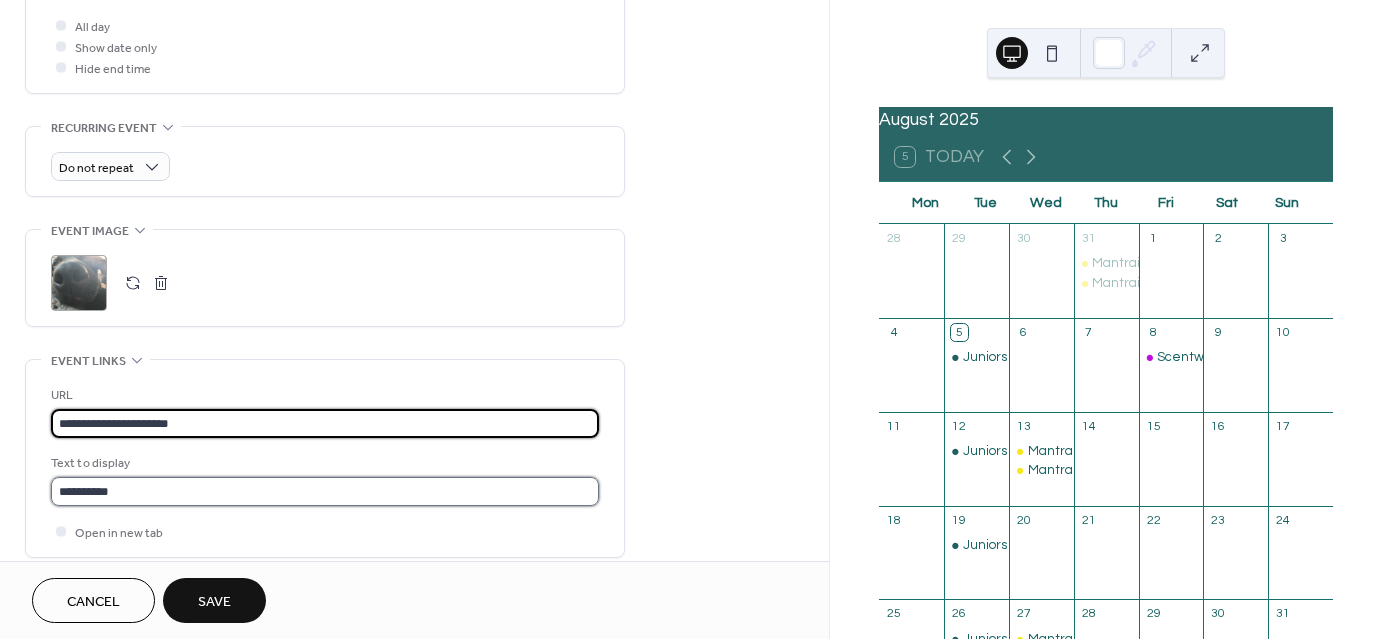 click on "**********" at bounding box center [325, 491] 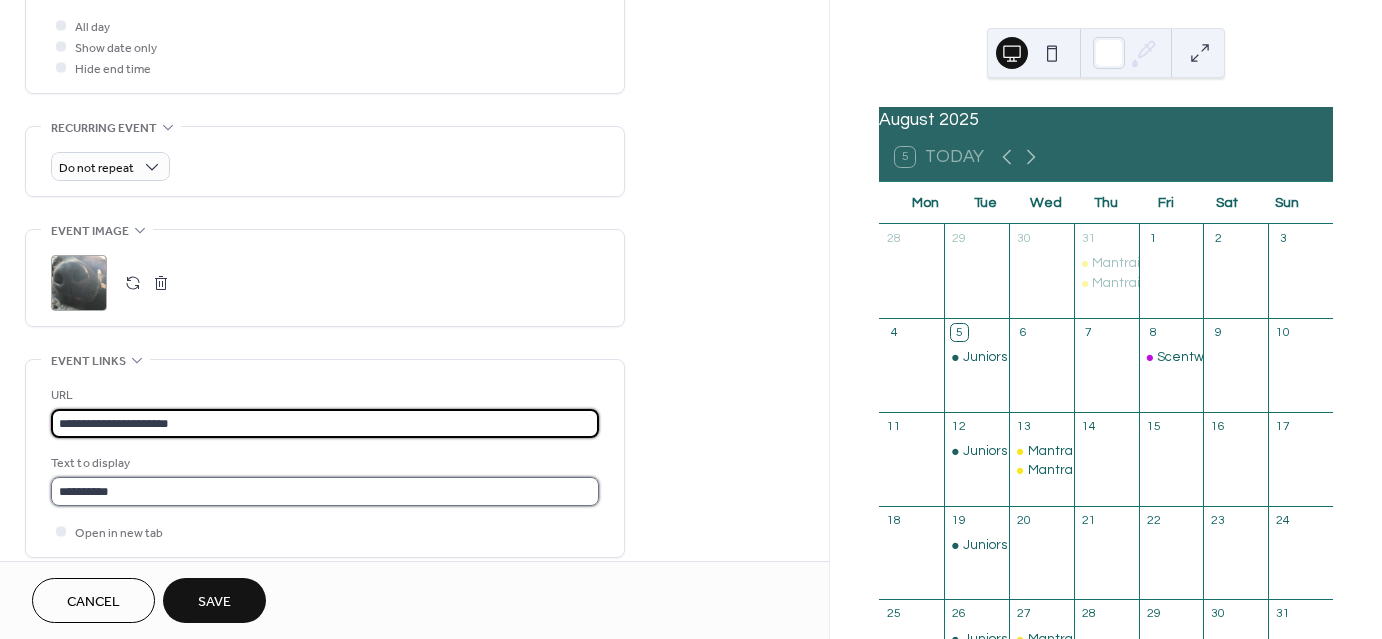 scroll, scrollTop: 0, scrollLeft: 0, axis: both 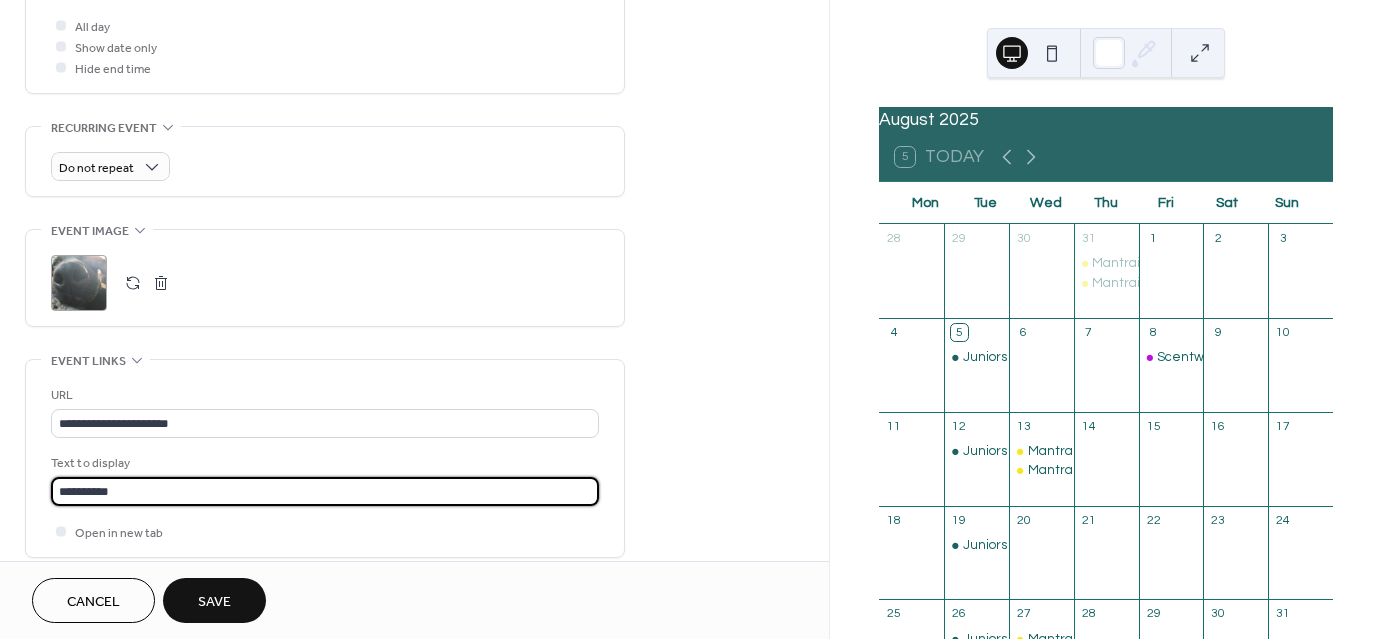 click on "Save" at bounding box center [214, 602] 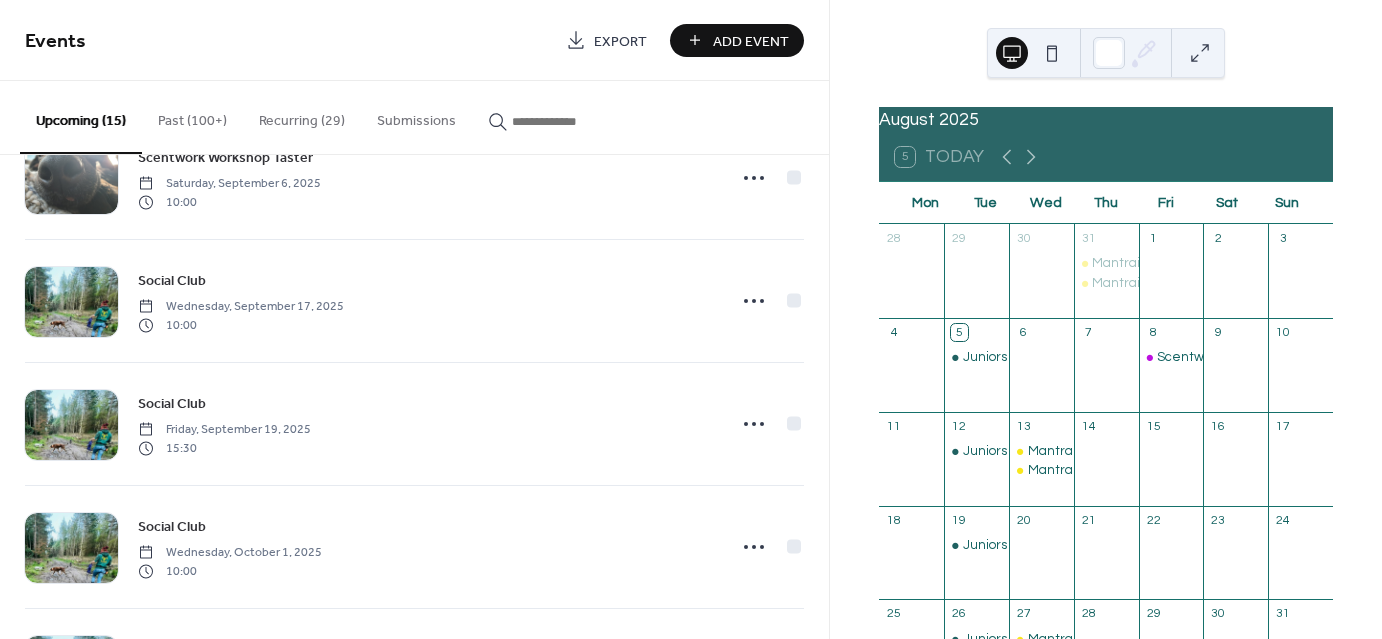 scroll, scrollTop: 900, scrollLeft: 0, axis: vertical 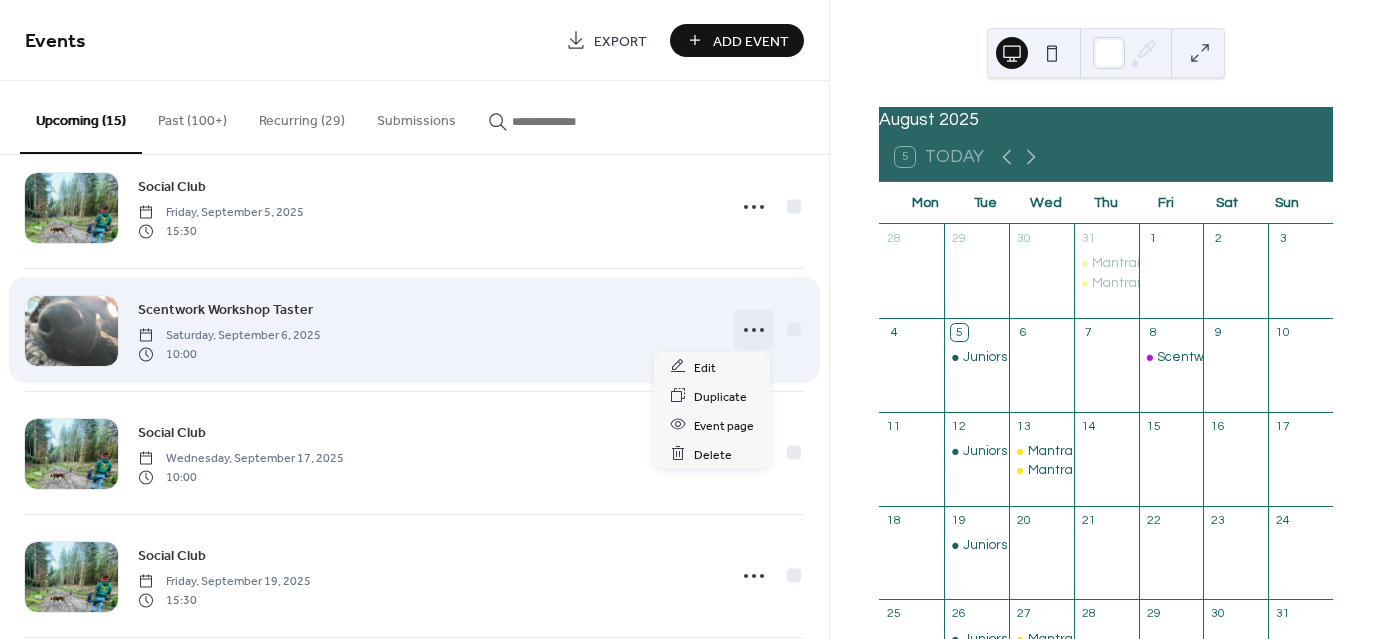 click 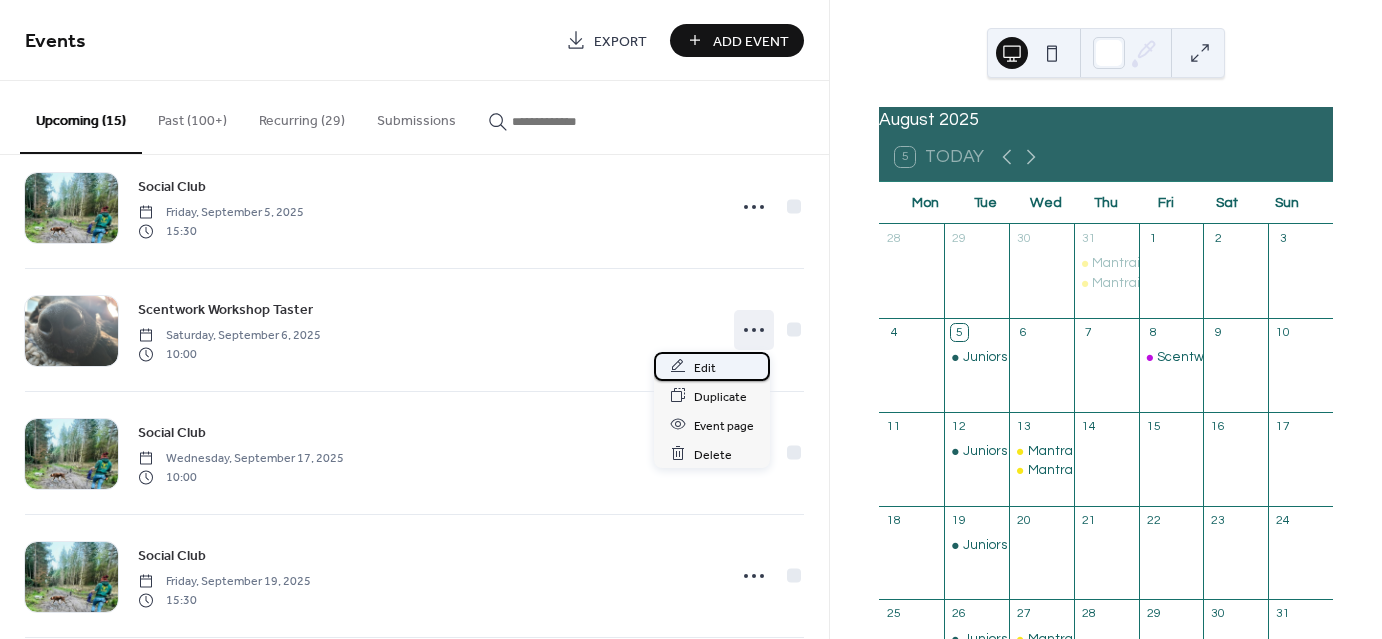 click on "Edit" at bounding box center (712, 366) 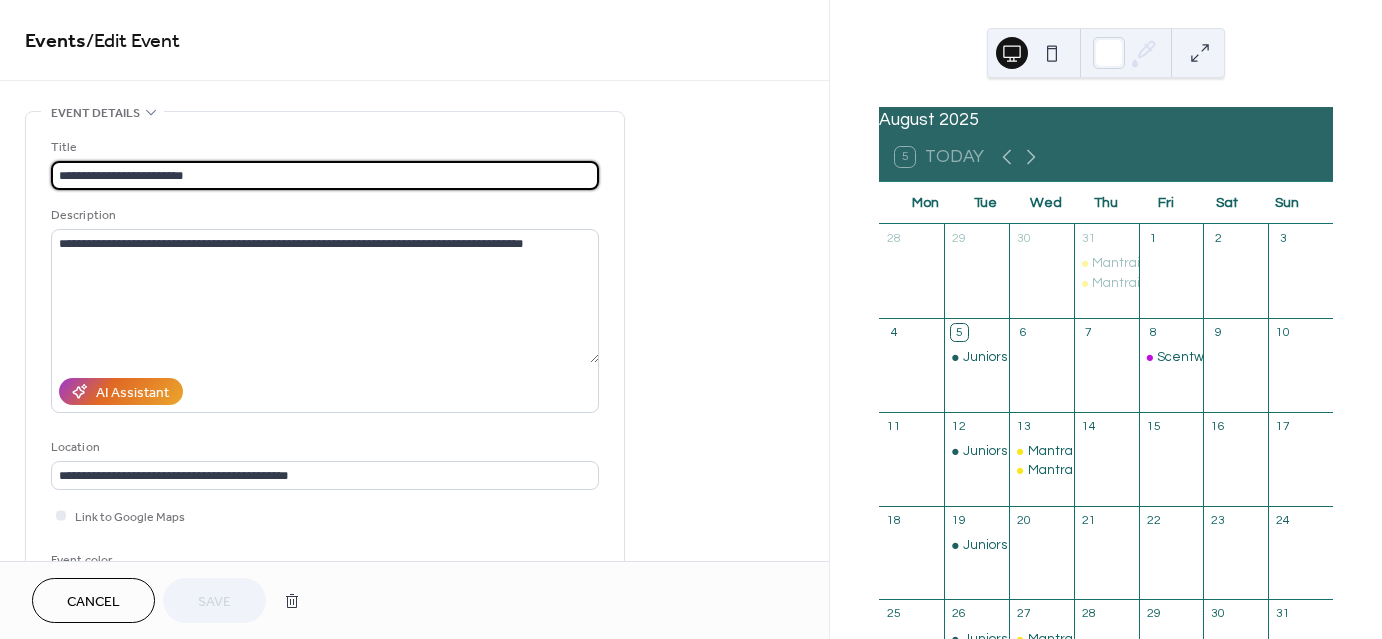 click on "**********" at bounding box center [325, 175] 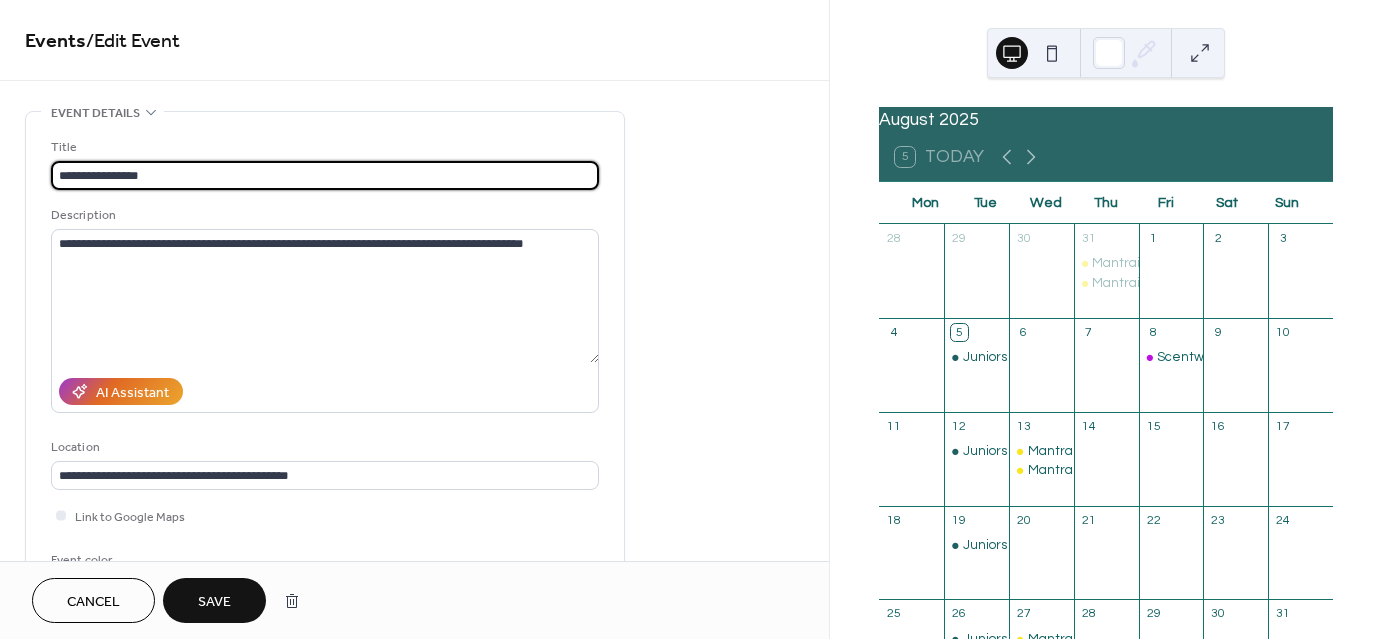 type on "**********" 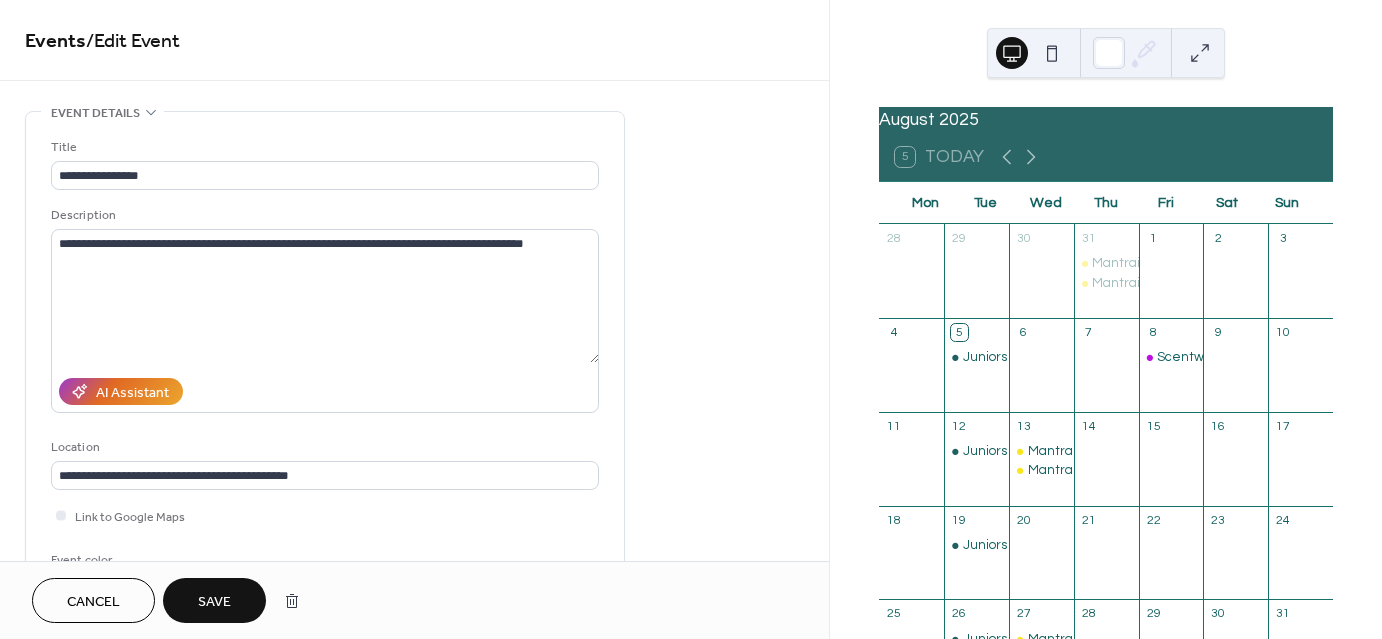 click on "Save" at bounding box center (214, 600) 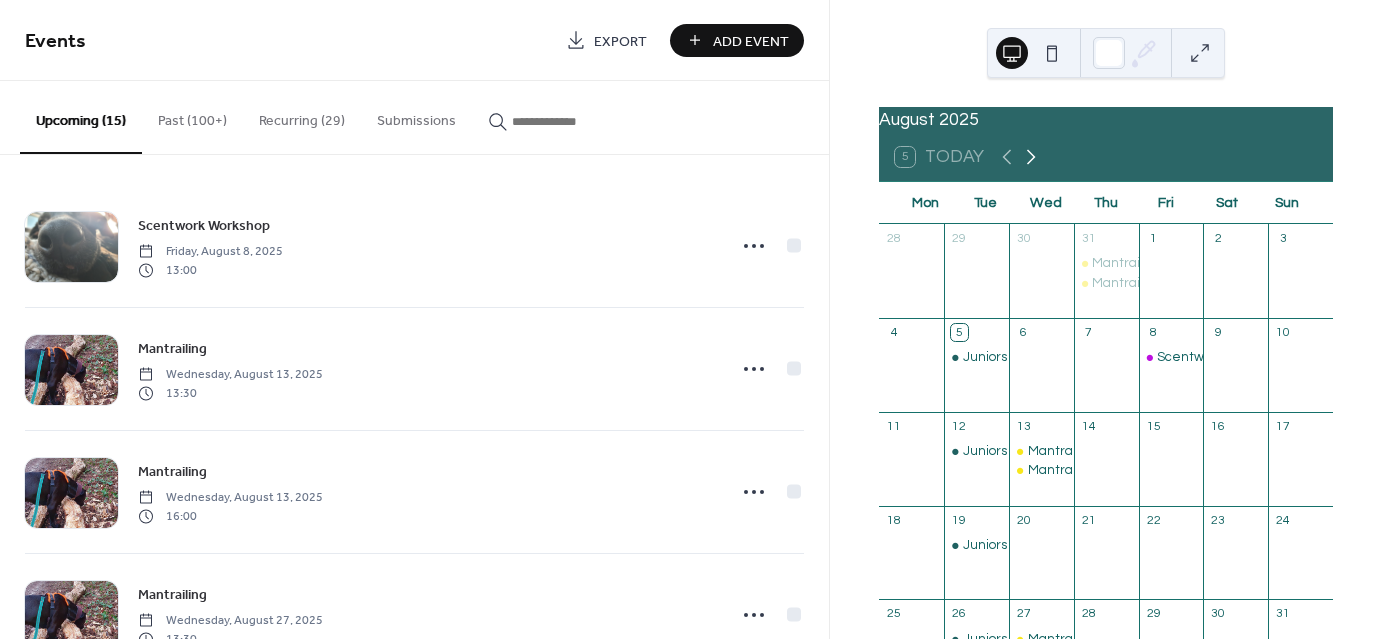 click 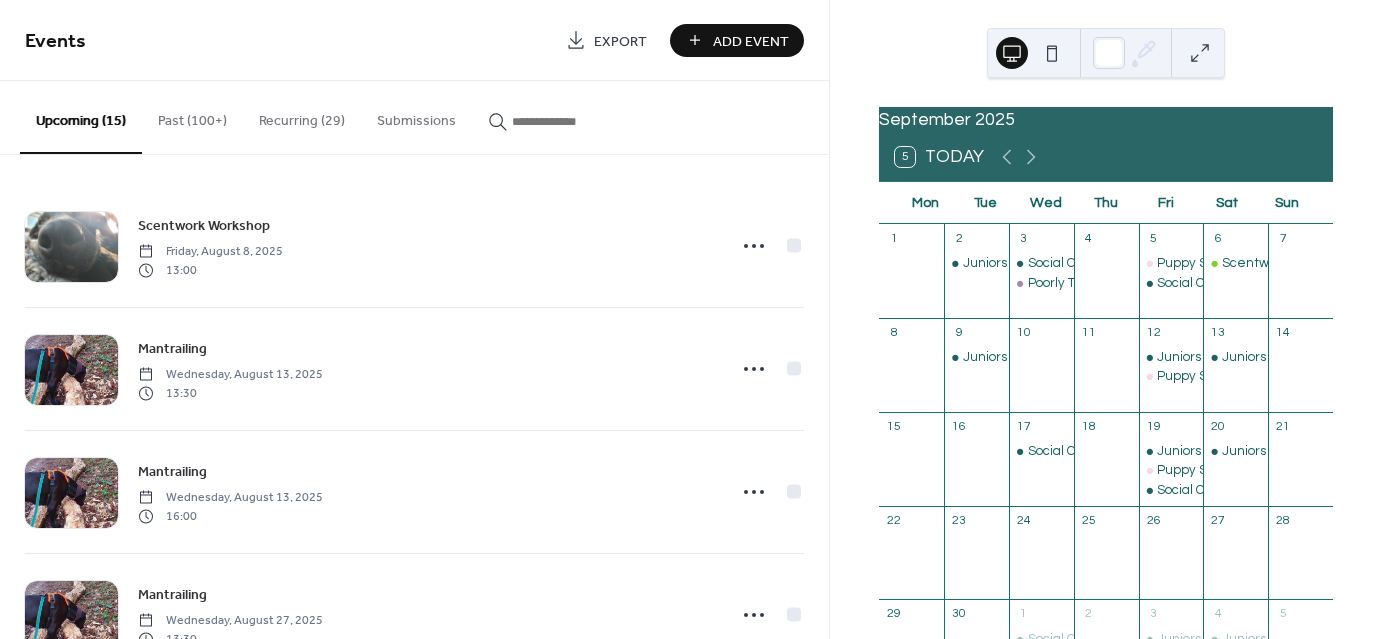 click on "Recurring (29)" at bounding box center [302, 116] 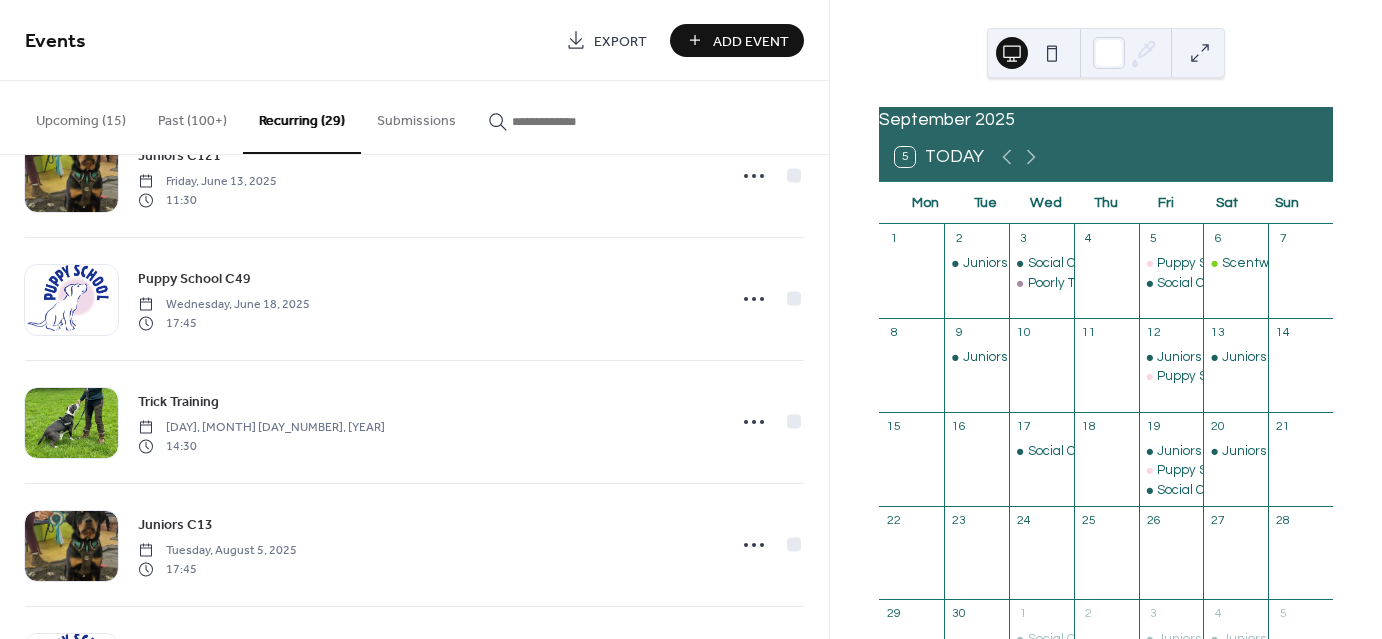 scroll, scrollTop: 3135, scrollLeft: 0, axis: vertical 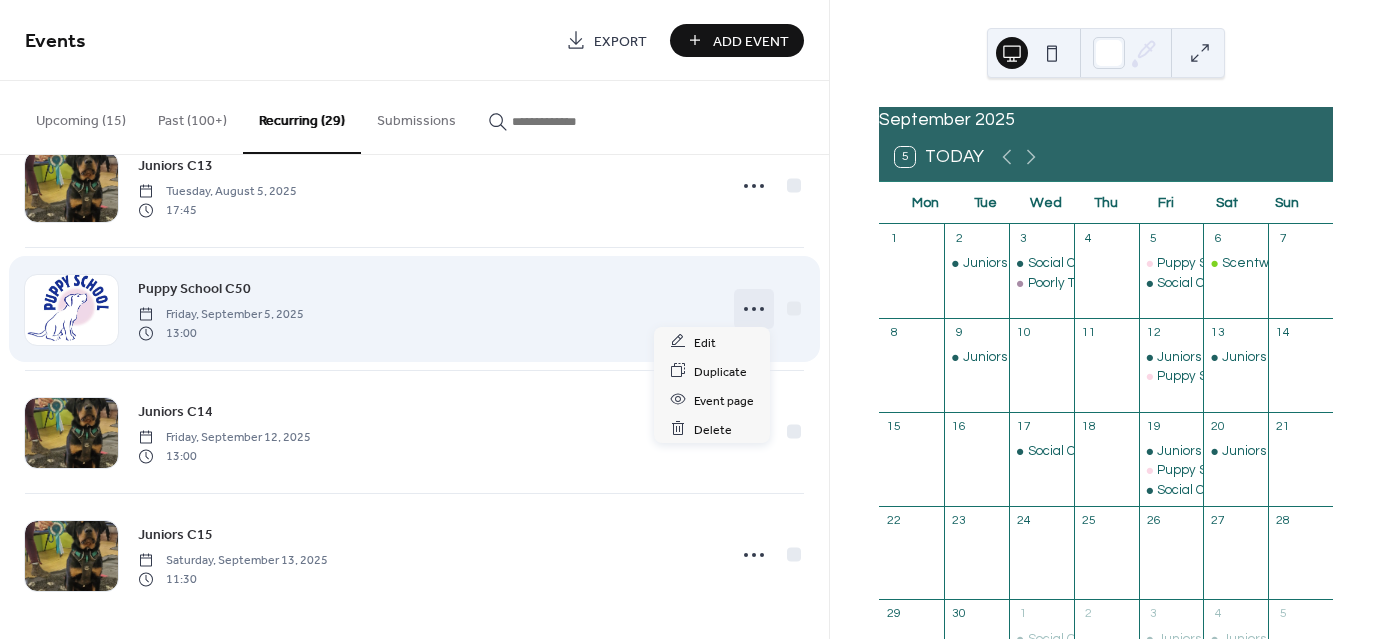click 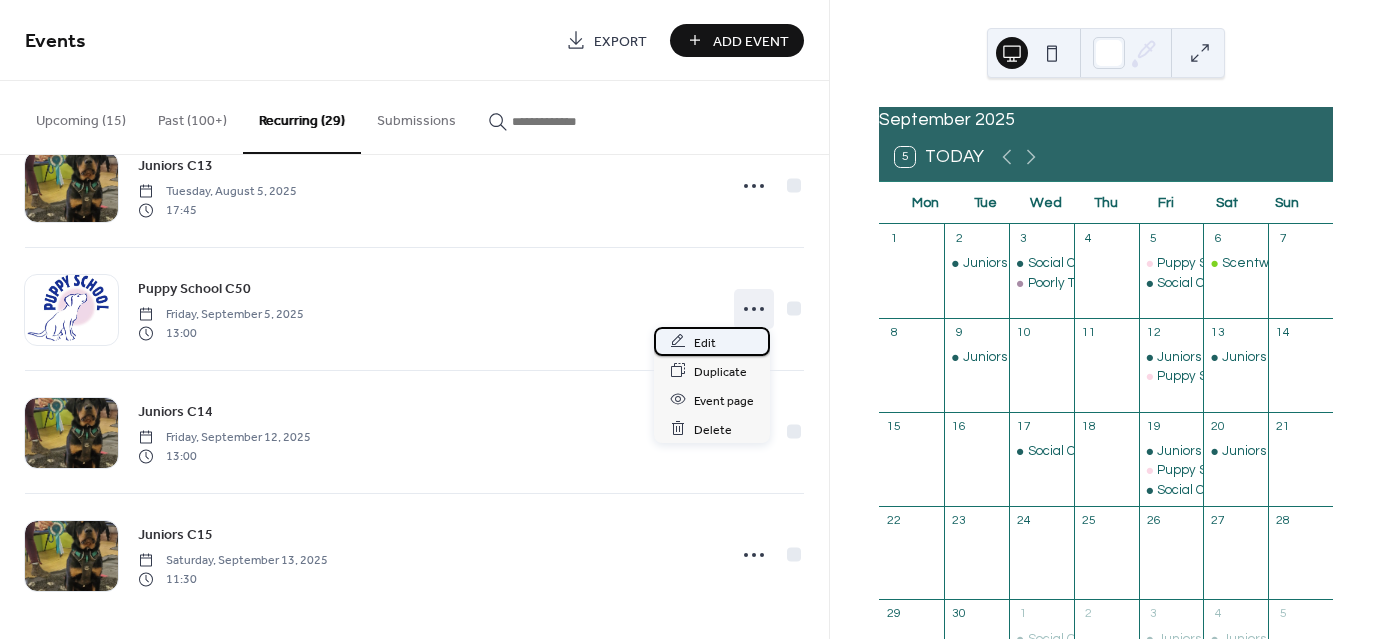 click on "Edit" at bounding box center (712, 341) 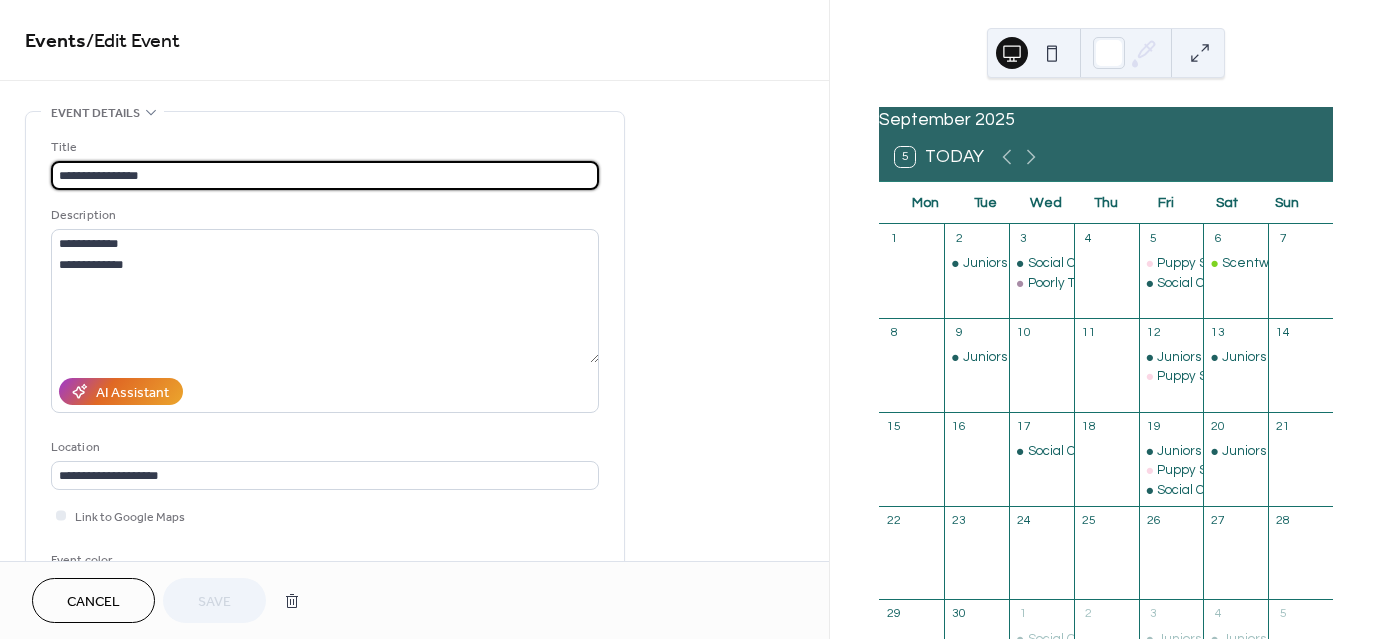type on "**********" 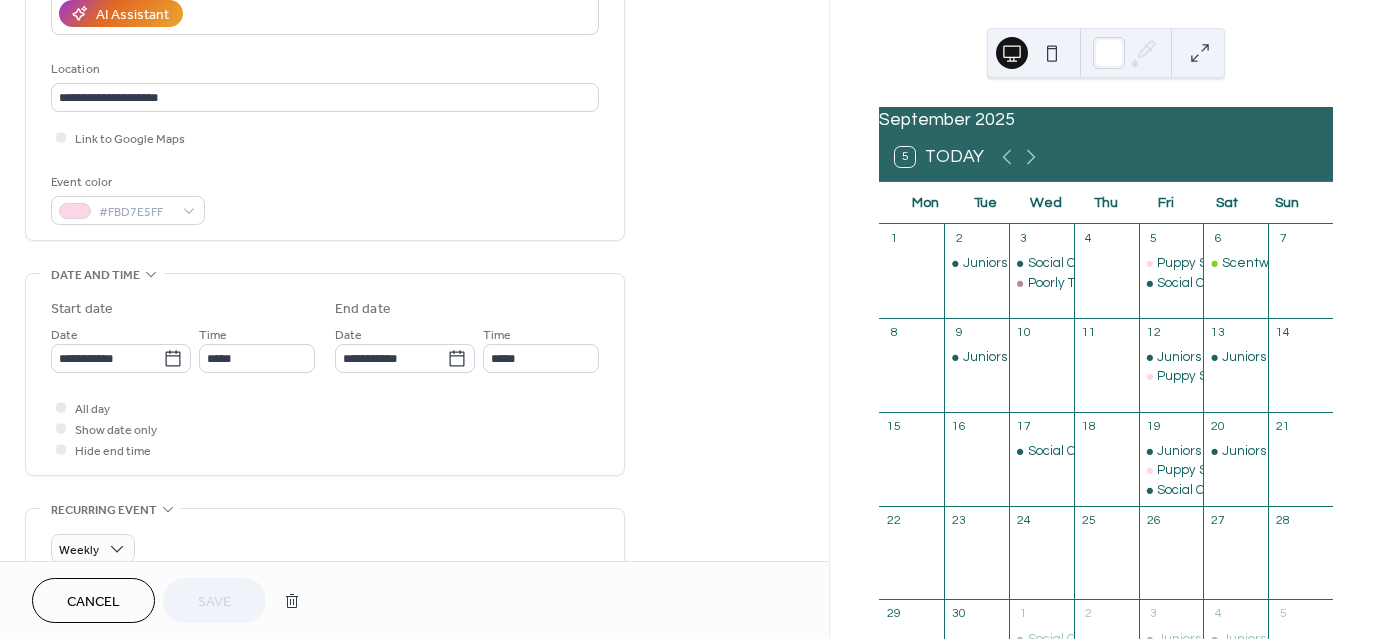 scroll, scrollTop: 382, scrollLeft: 0, axis: vertical 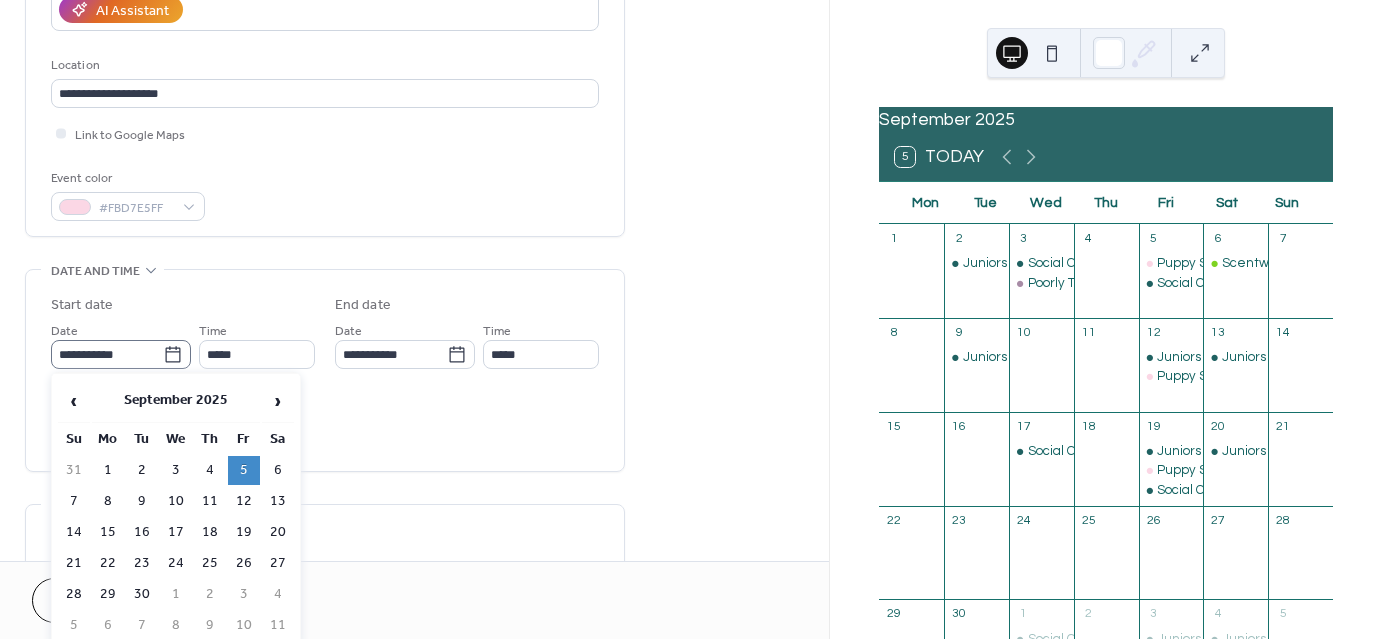 click 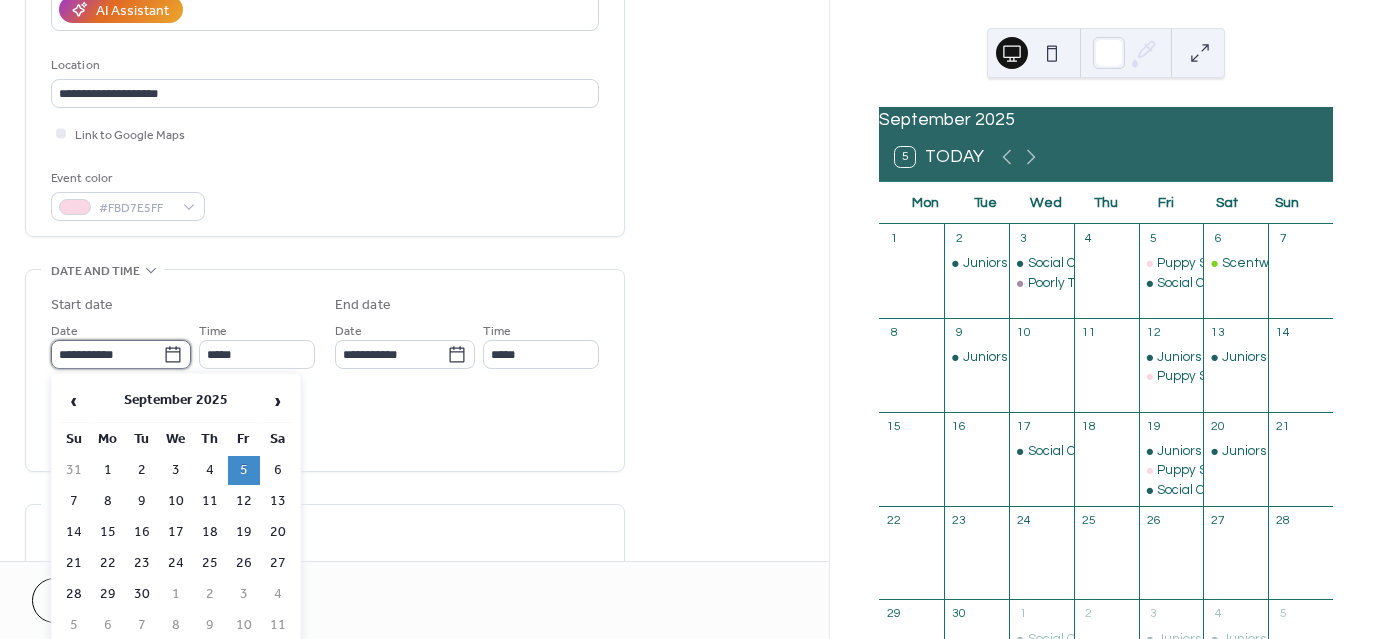 click on "**********" at bounding box center (107, 354) 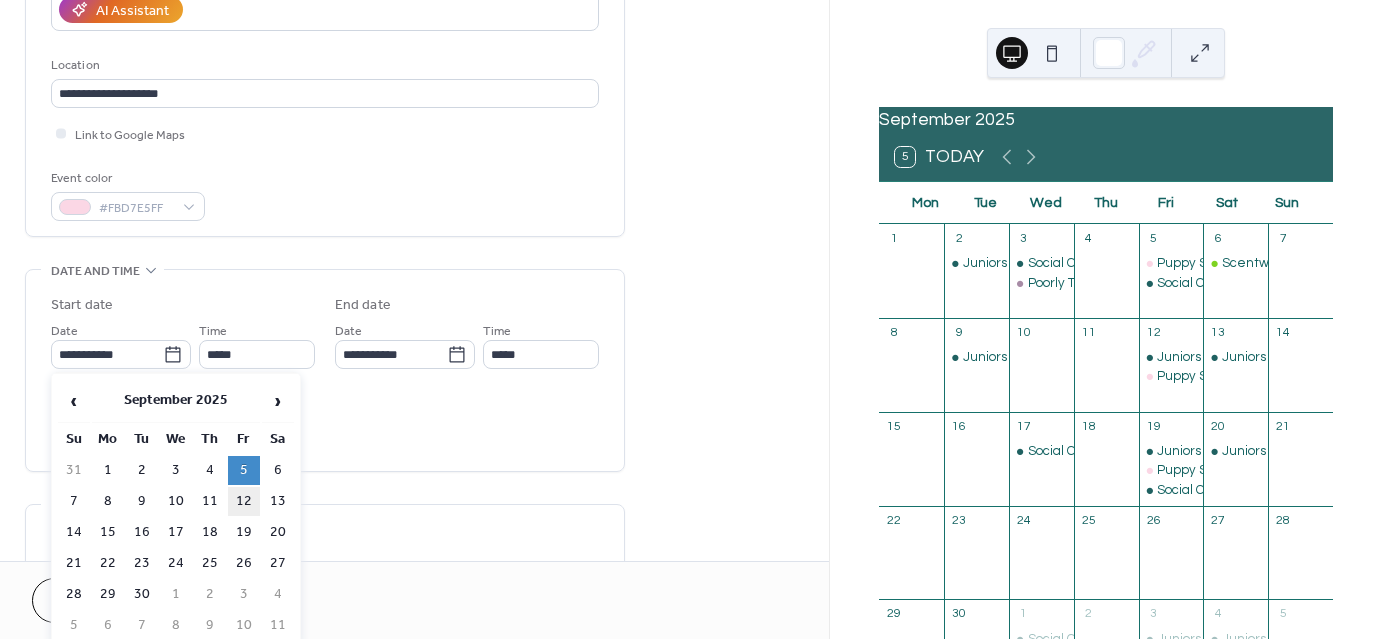 click on "12" at bounding box center (244, 501) 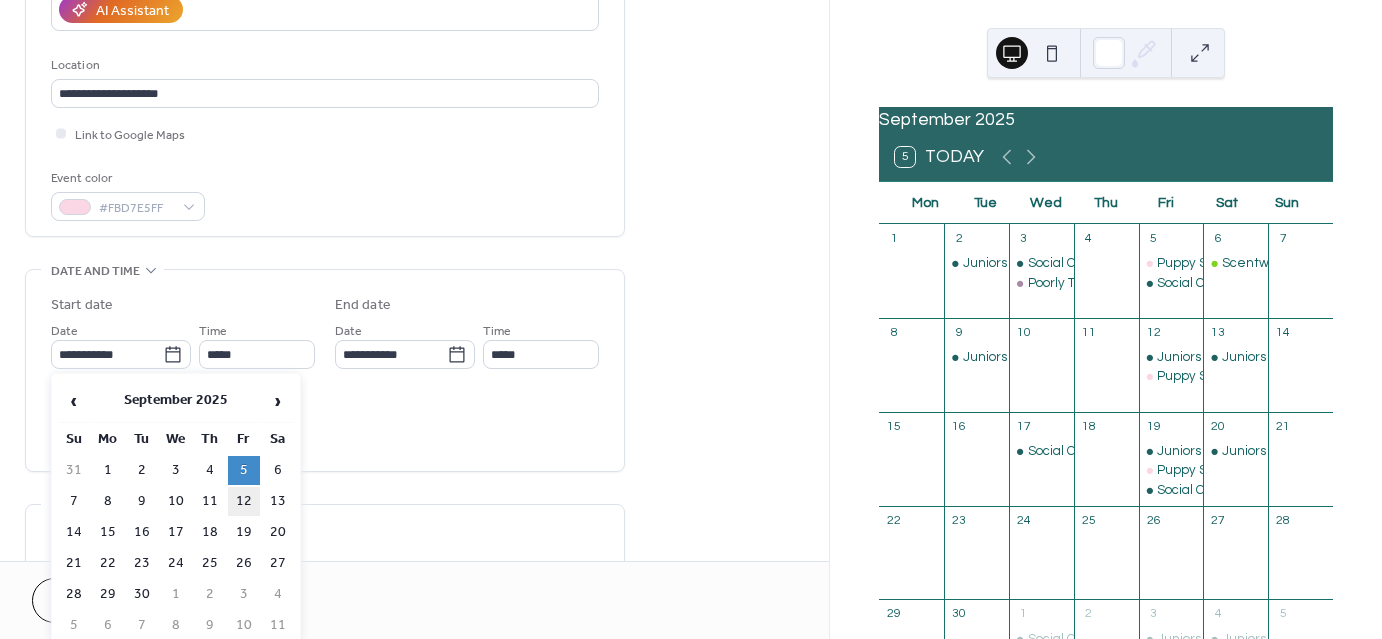 type on "**********" 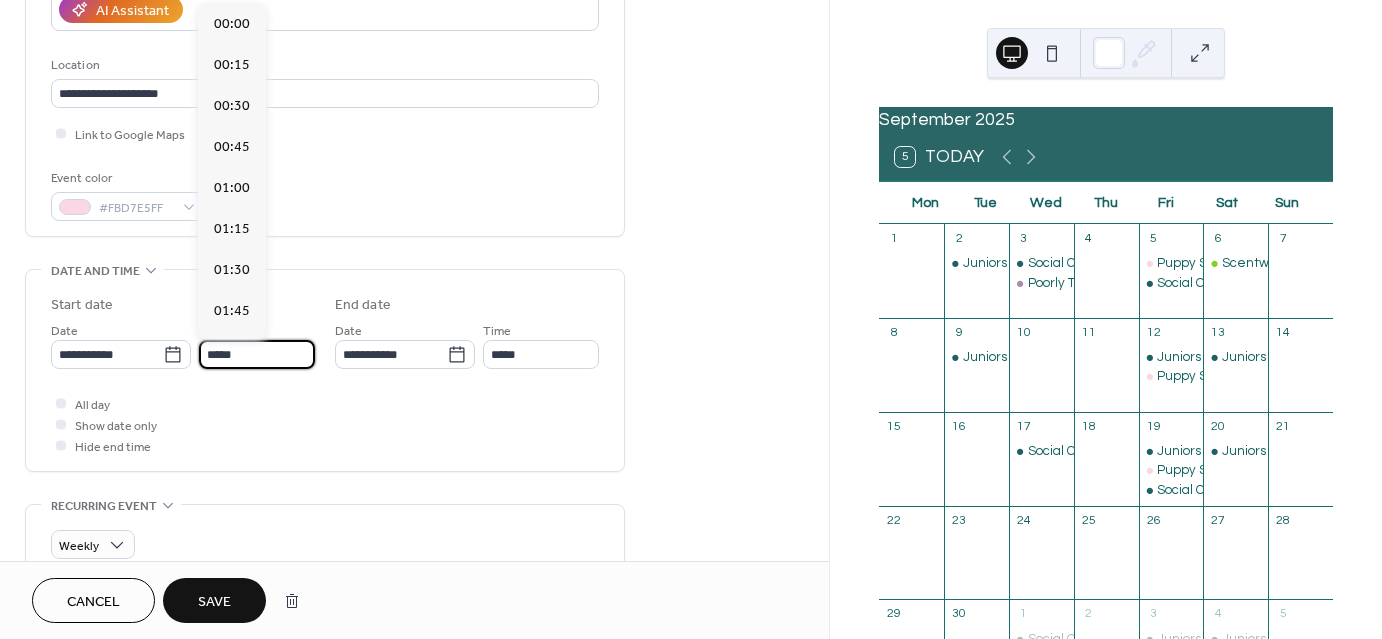 click on "*****" at bounding box center [257, 354] 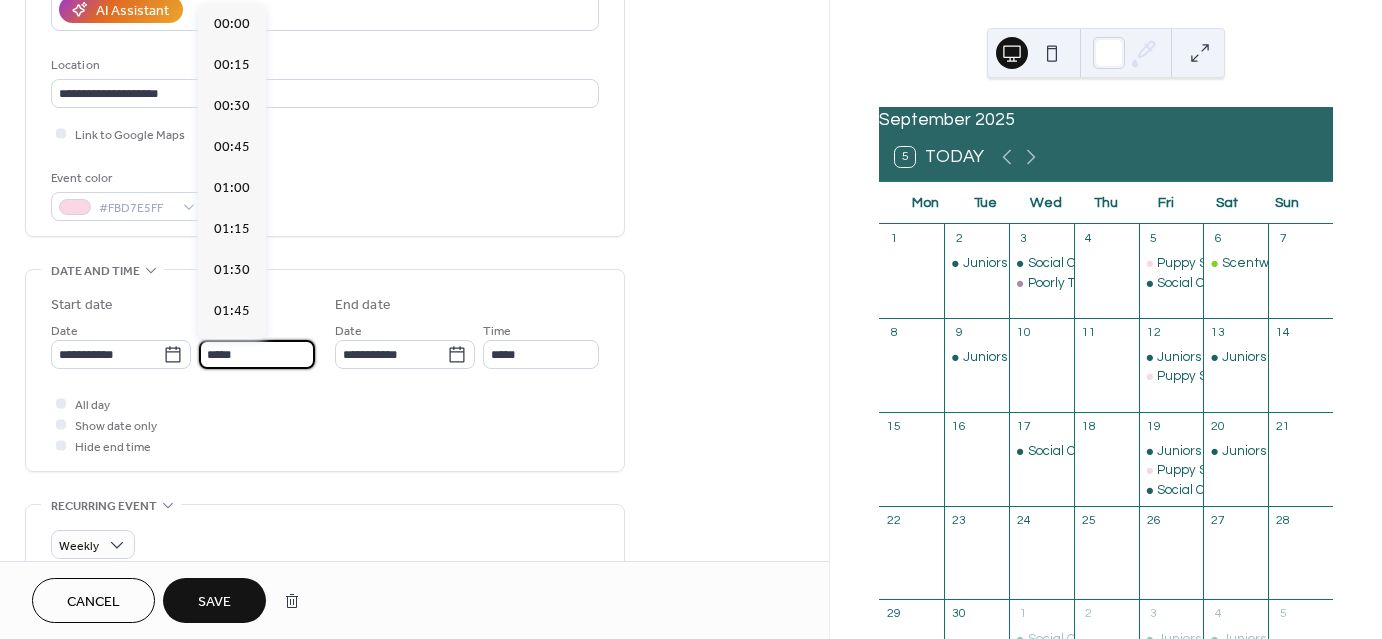 scroll, scrollTop: 2132, scrollLeft: 0, axis: vertical 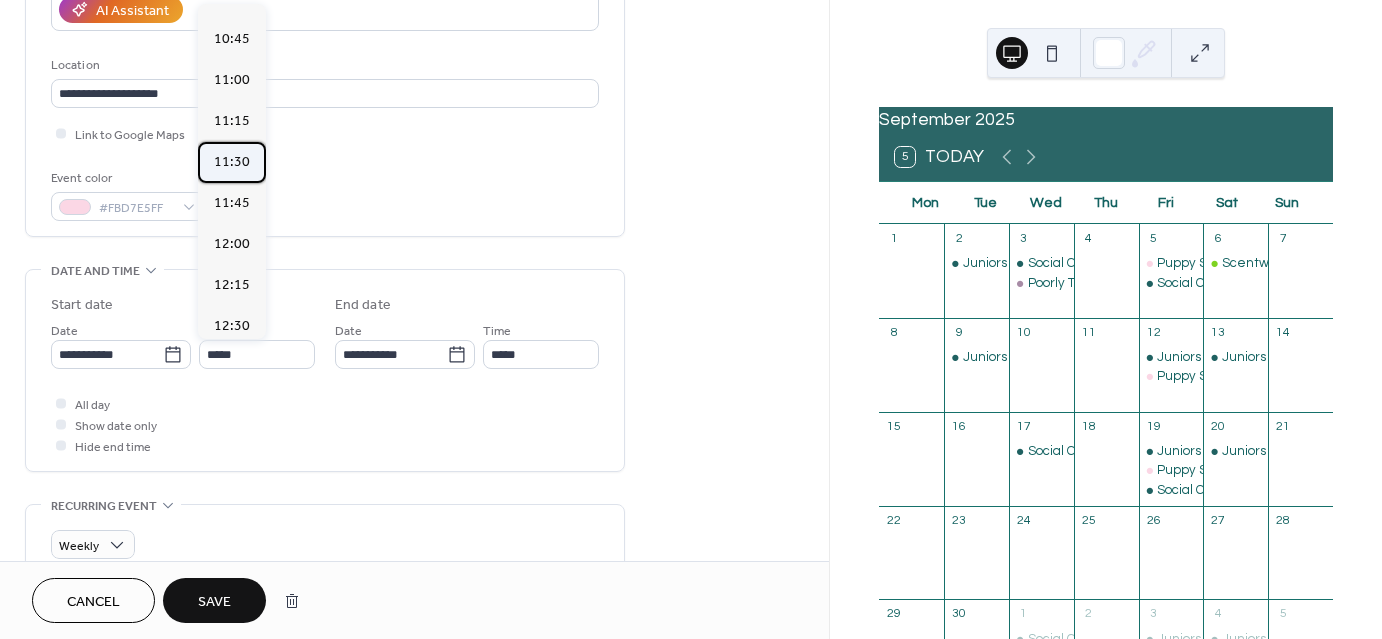 click on "11:30" at bounding box center (232, 162) 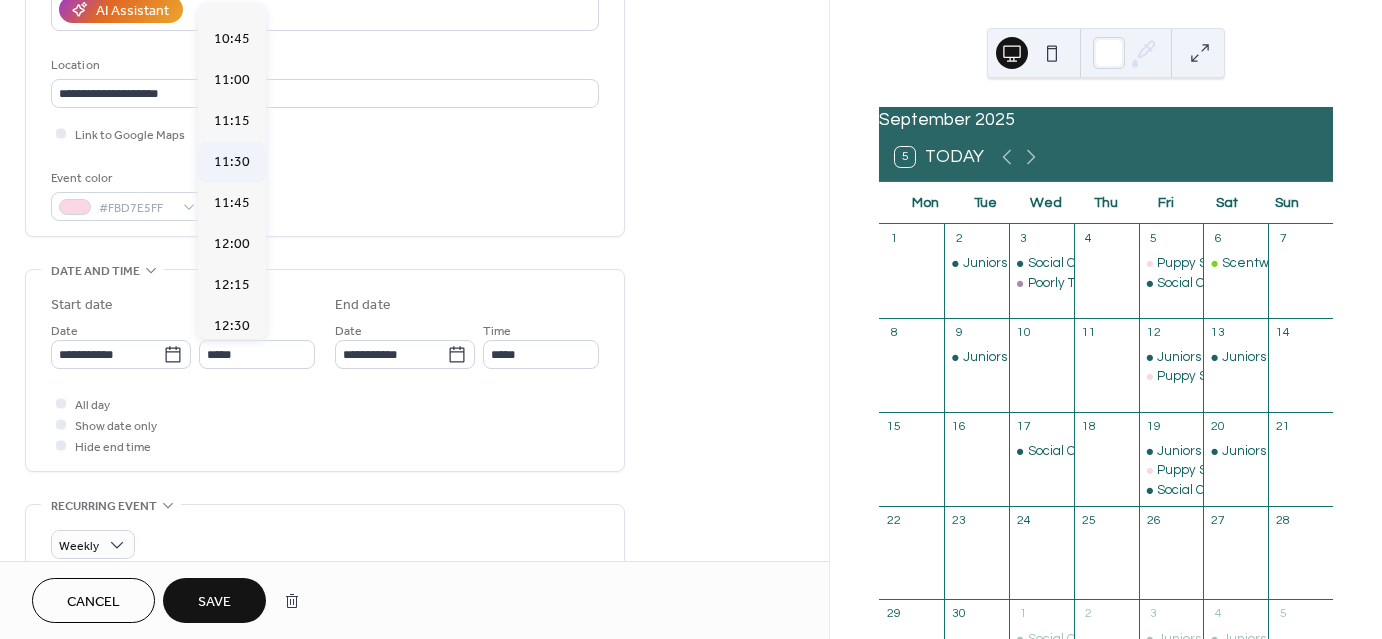 type on "*****" 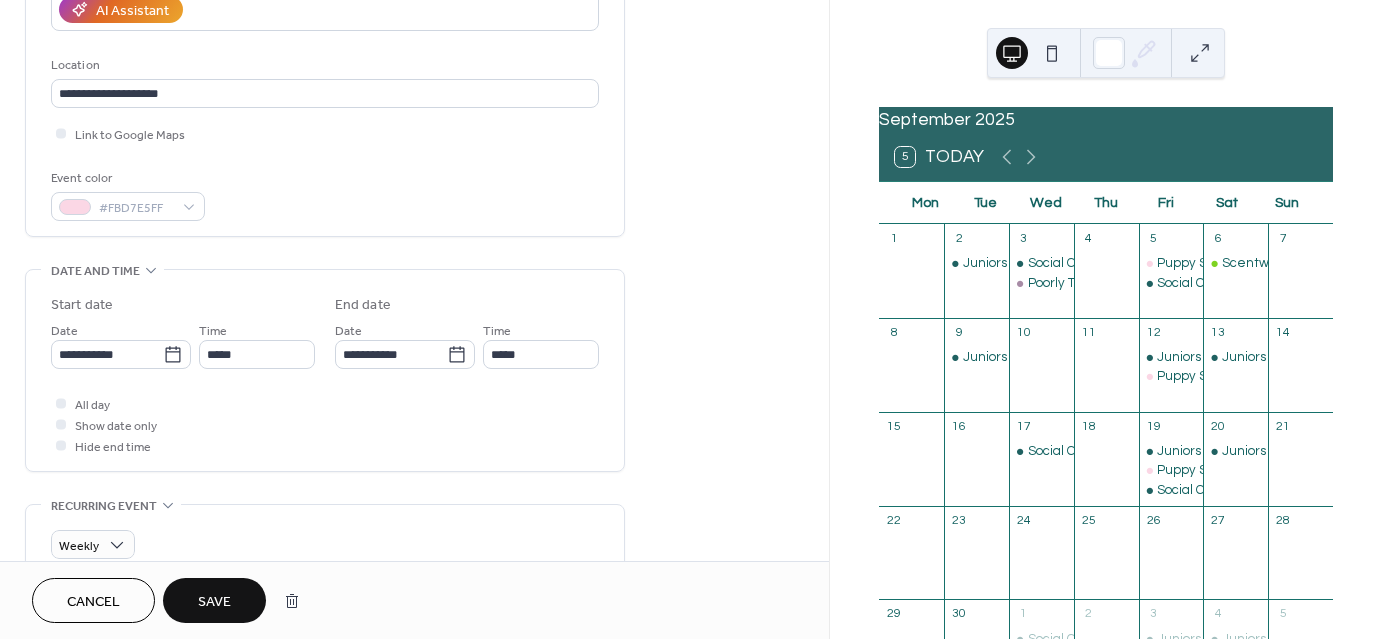 click on "Save" at bounding box center (214, 600) 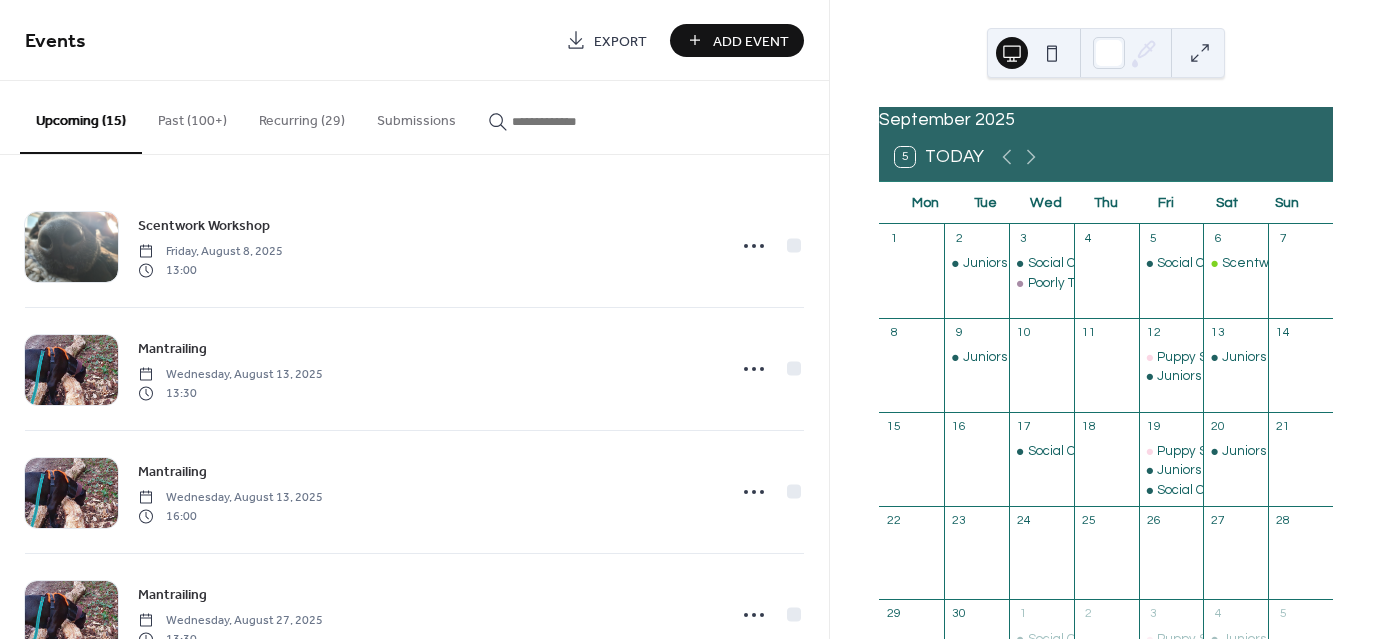 click on "Recurring (29)" at bounding box center (302, 116) 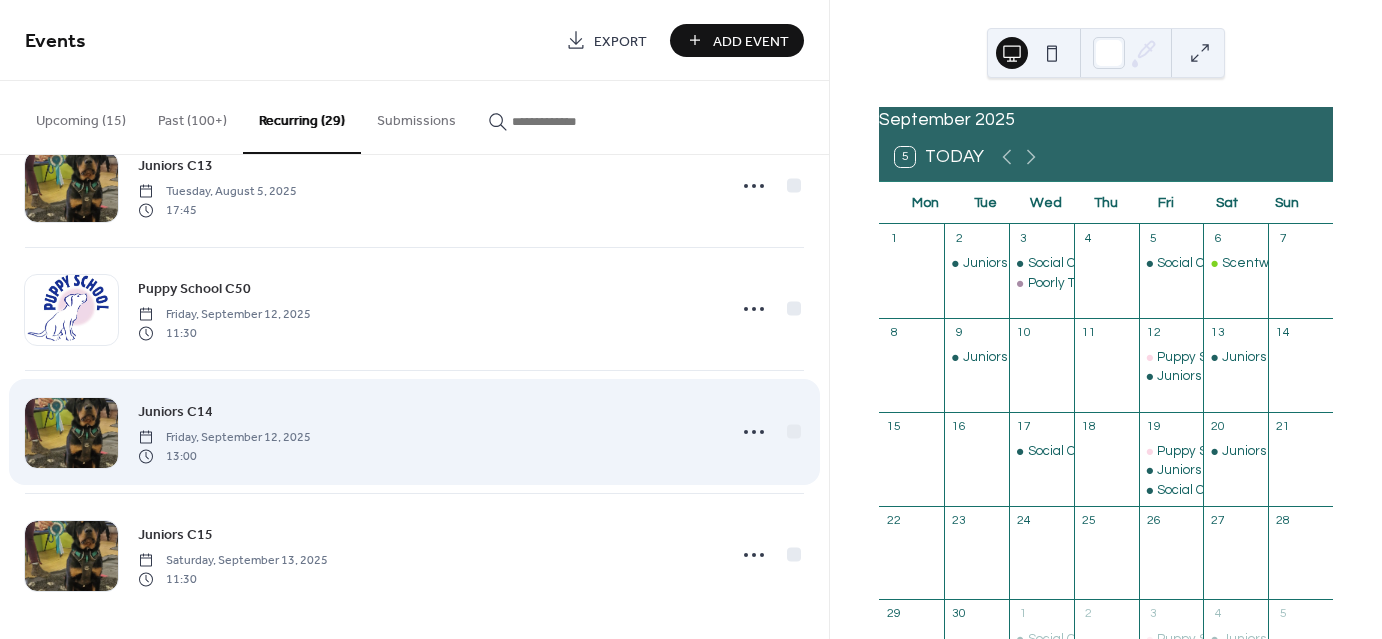 scroll, scrollTop: 3134, scrollLeft: 0, axis: vertical 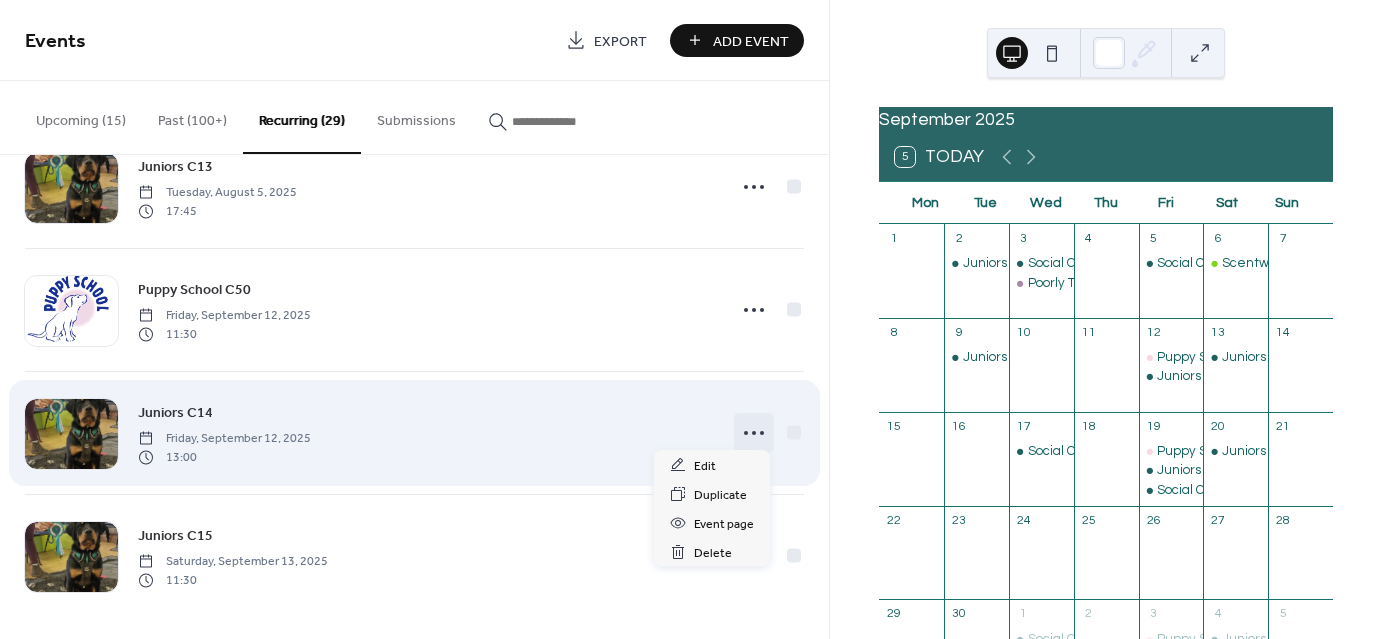 click 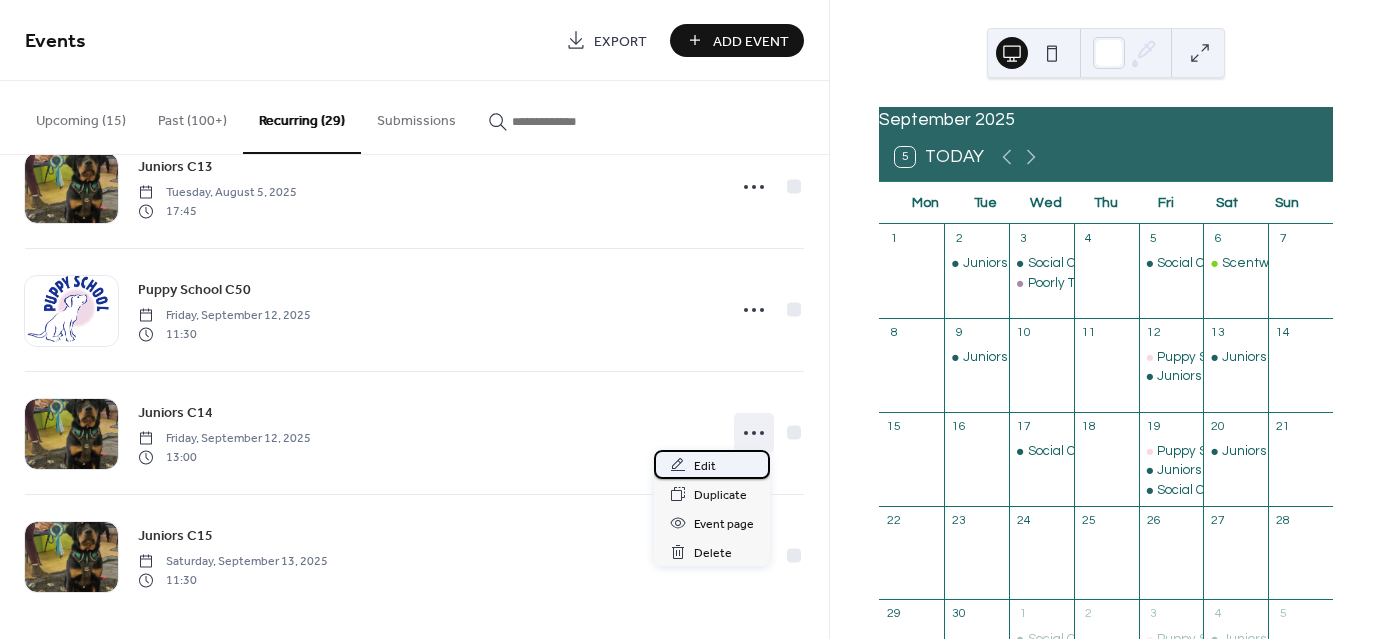 click on "Edit" at bounding box center [712, 464] 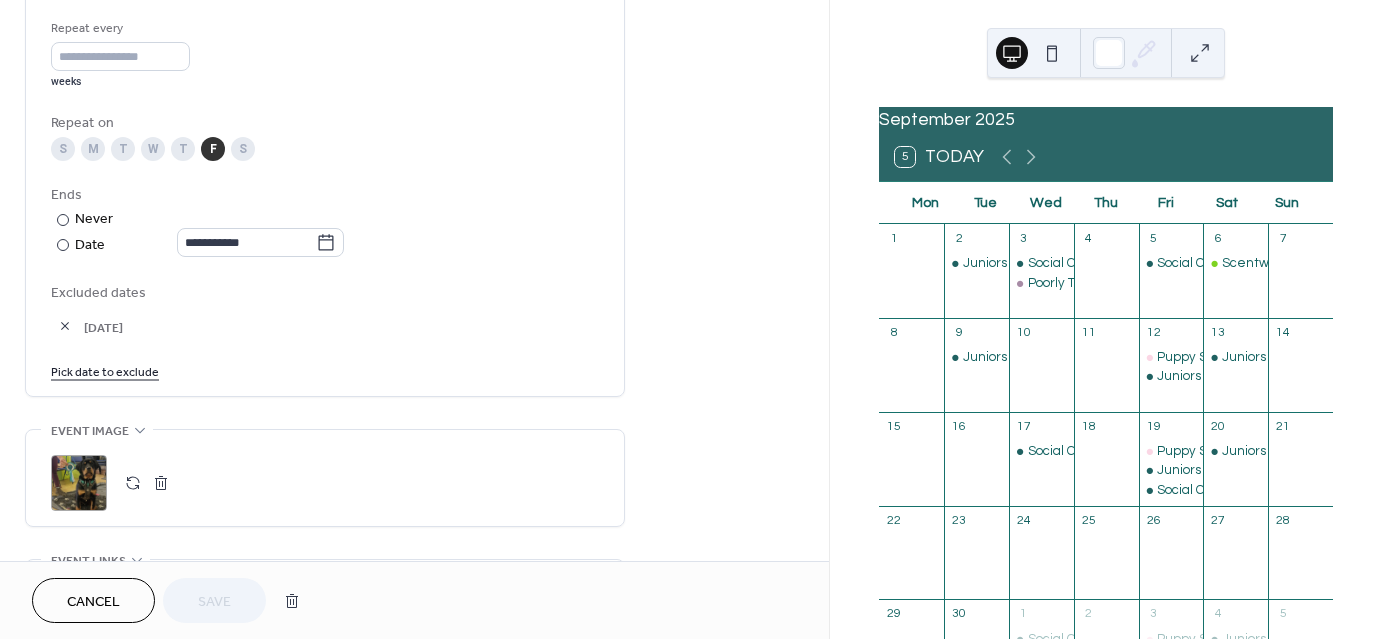 scroll, scrollTop: 1275, scrollLeft: 0, axis: vertical 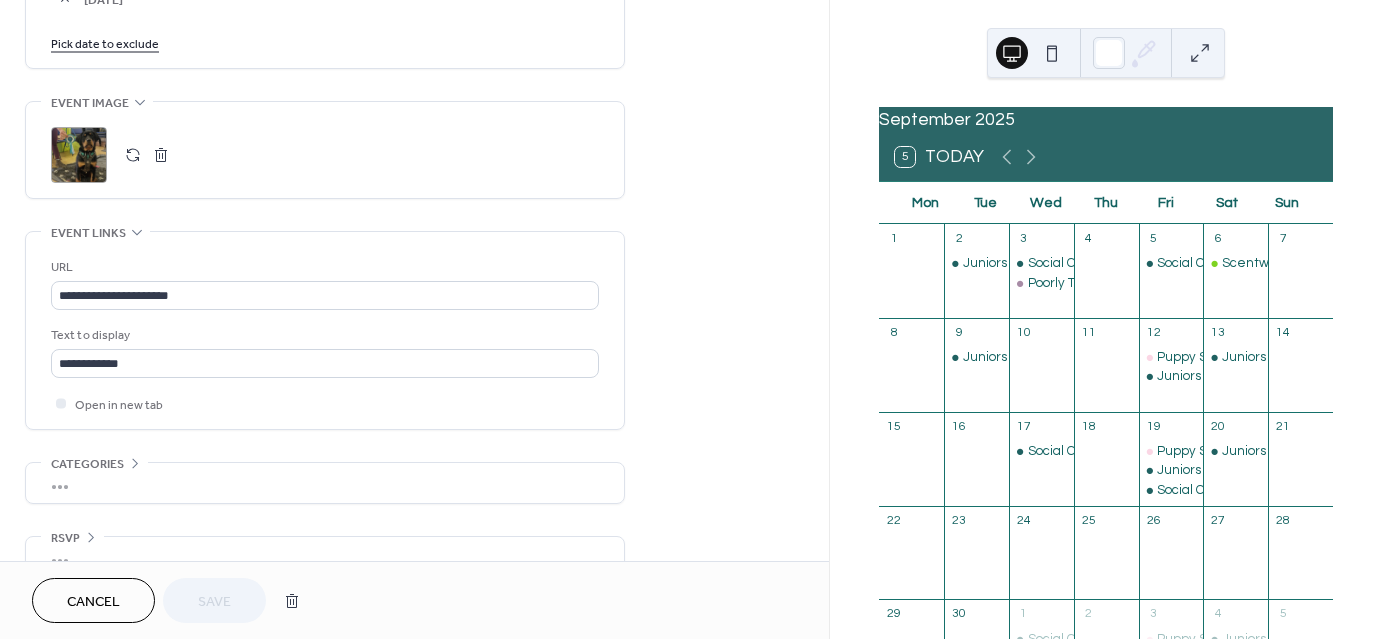 click on "Cancel" at bounding box center (93, 600) 